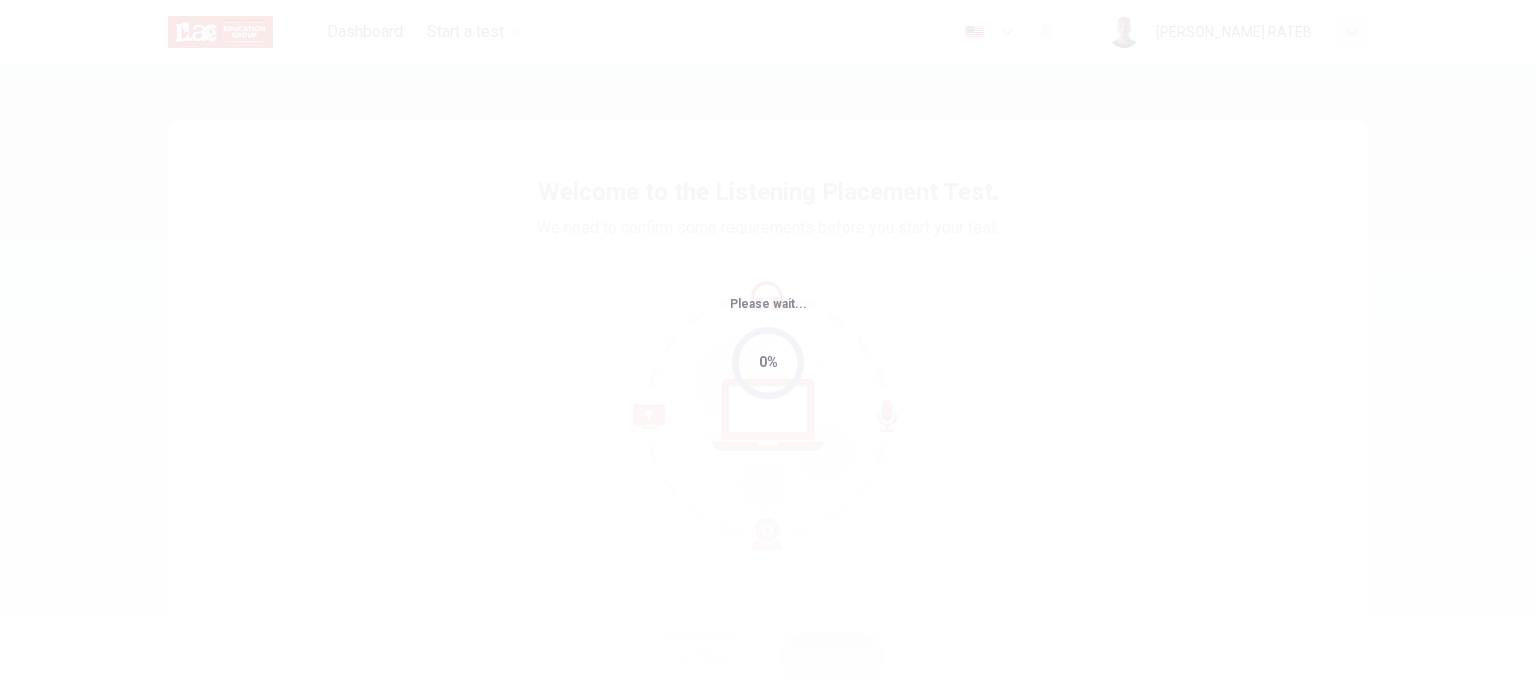 scroll, scrollTop: 0, scrollLeft: 0, axis: both 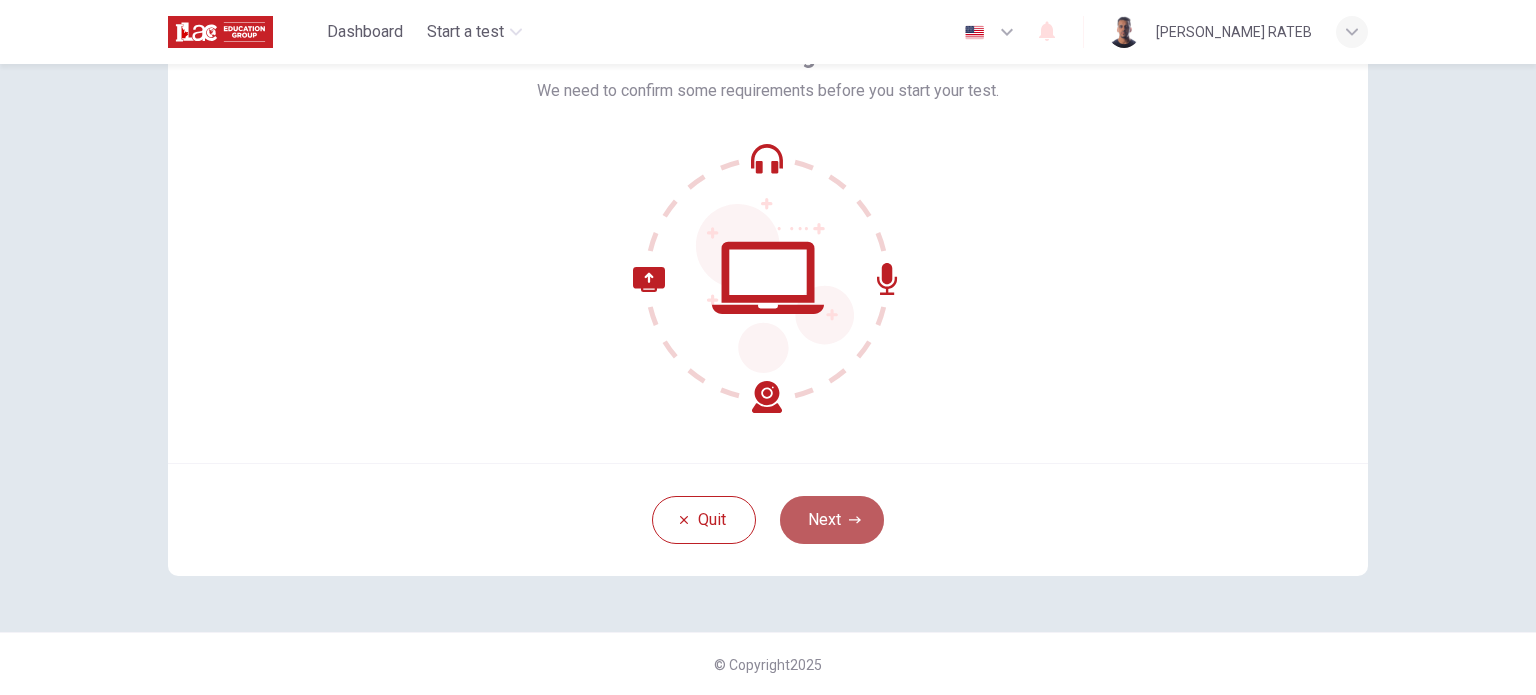 click on "Next" at bounding box center (832, 520) 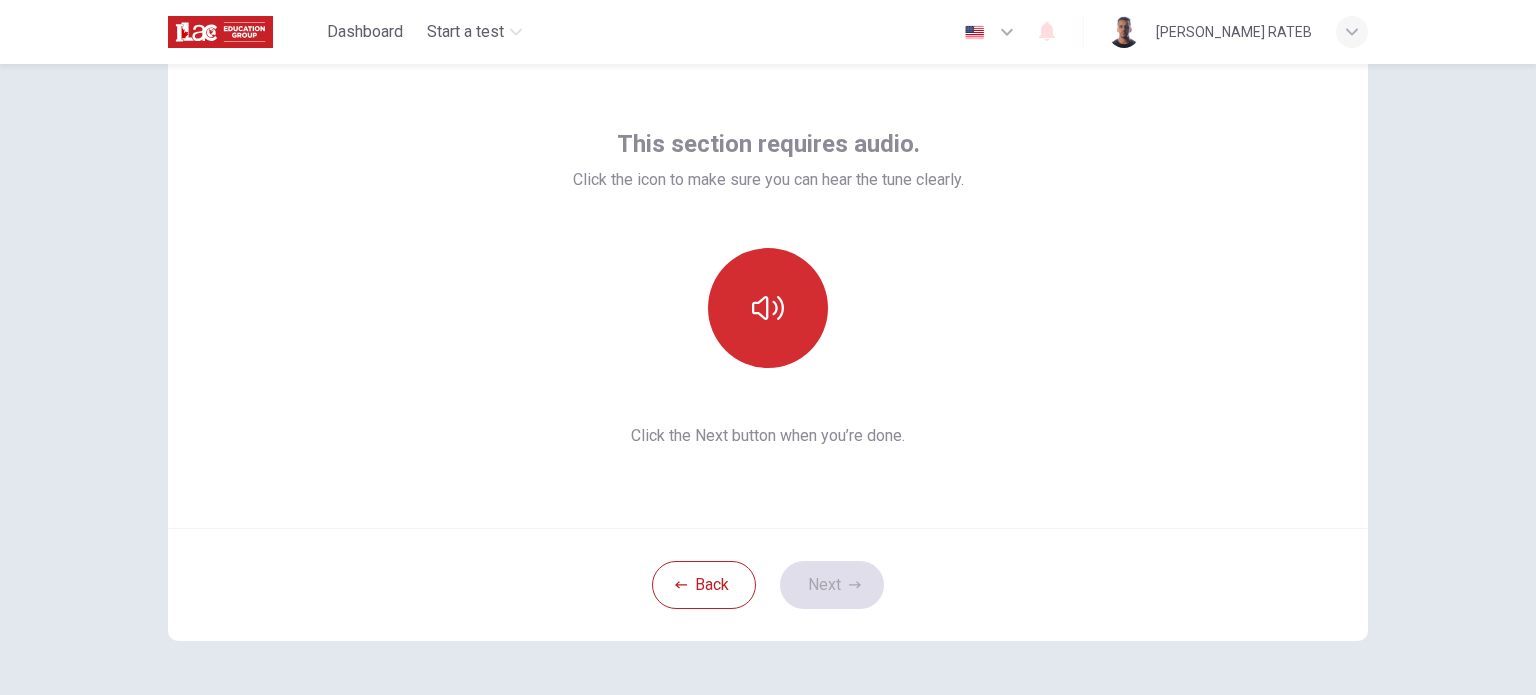 scroll, scrollTop: 37, scrollLeft: 0, axis: vertical 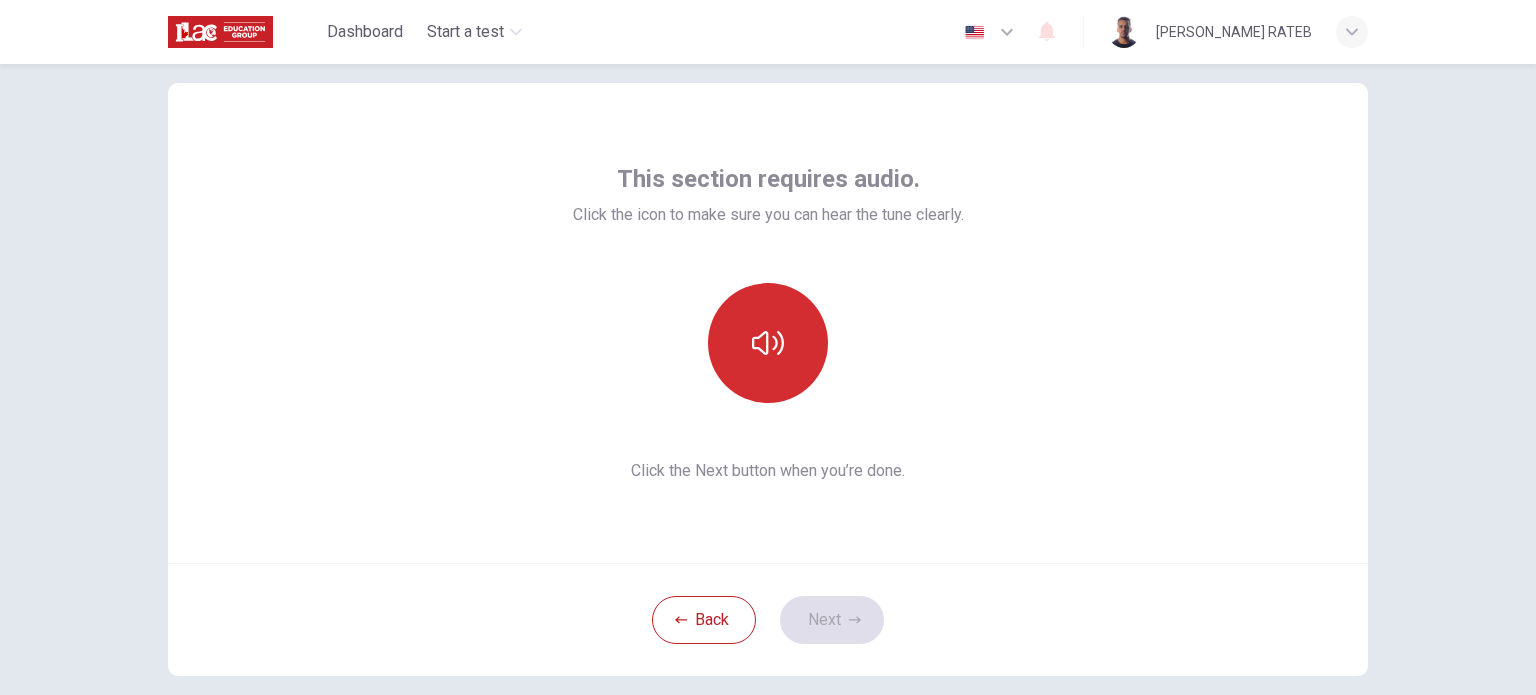 click 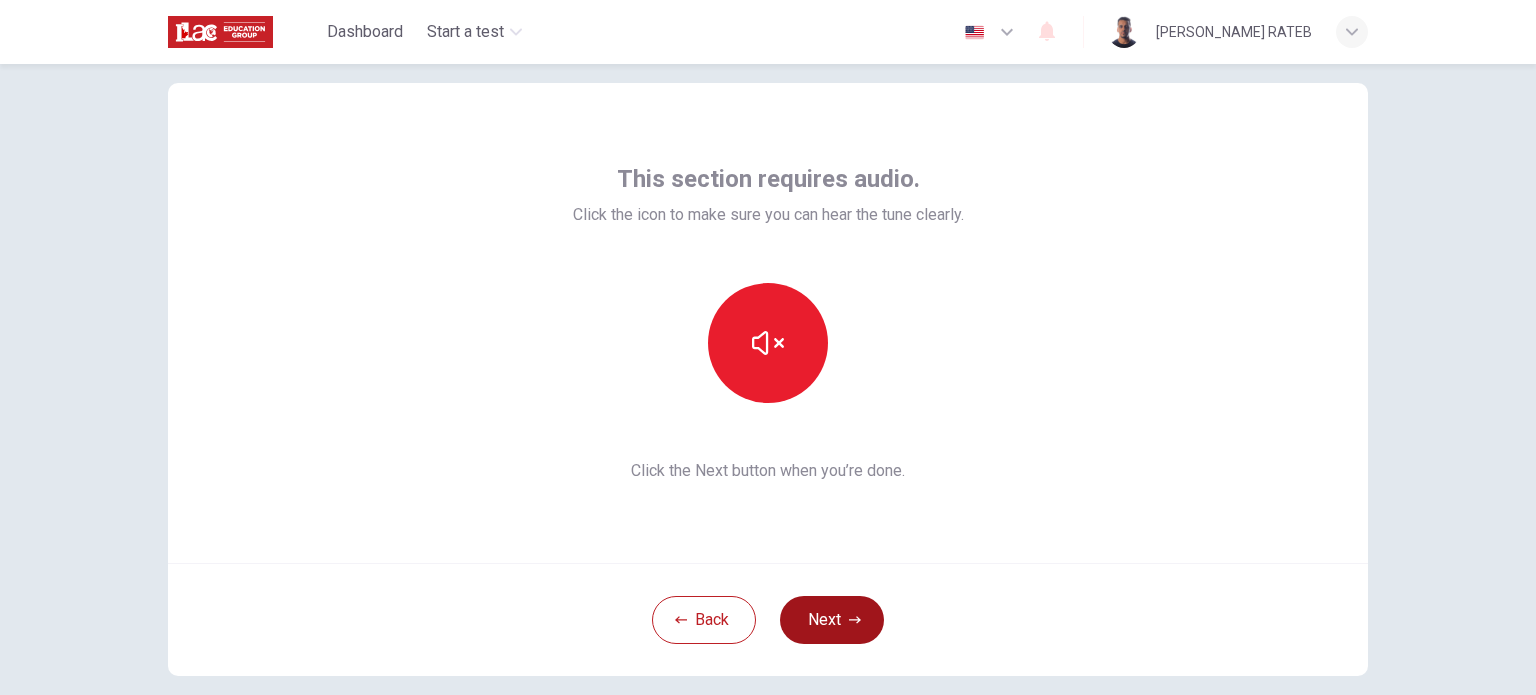 click on "Next" at bounding box center (832, 620) 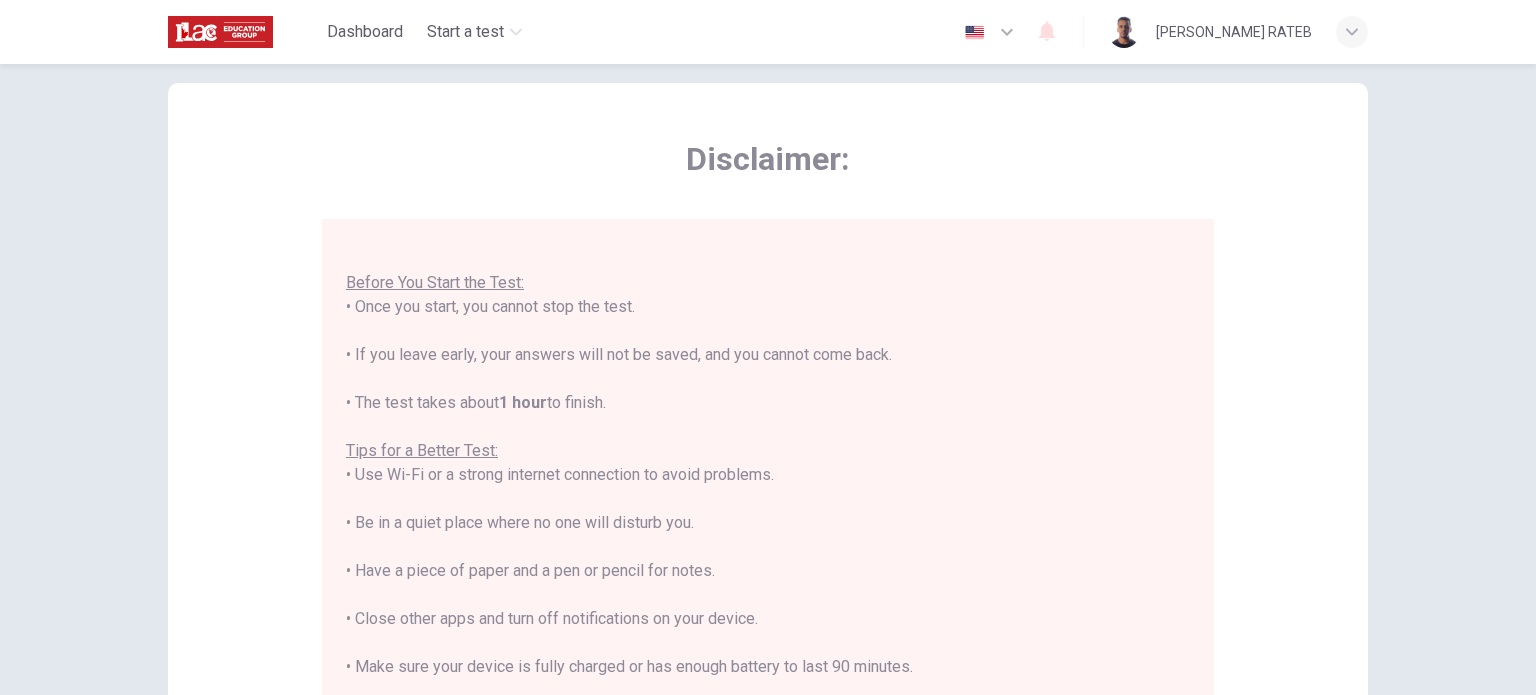 scroll, scrollTop: 23, scrollLeft: 0, axis: vertical 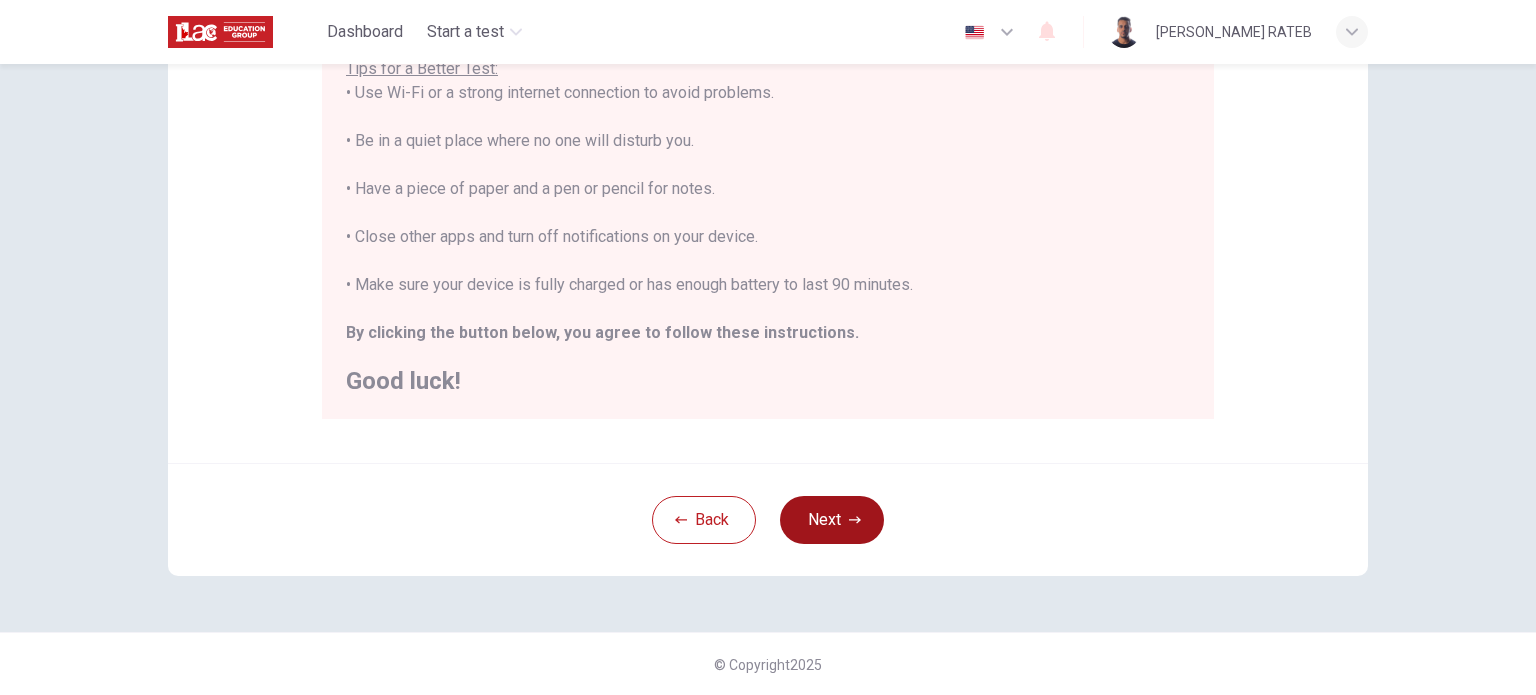 click on "Next" at bounding box center [832, 520] 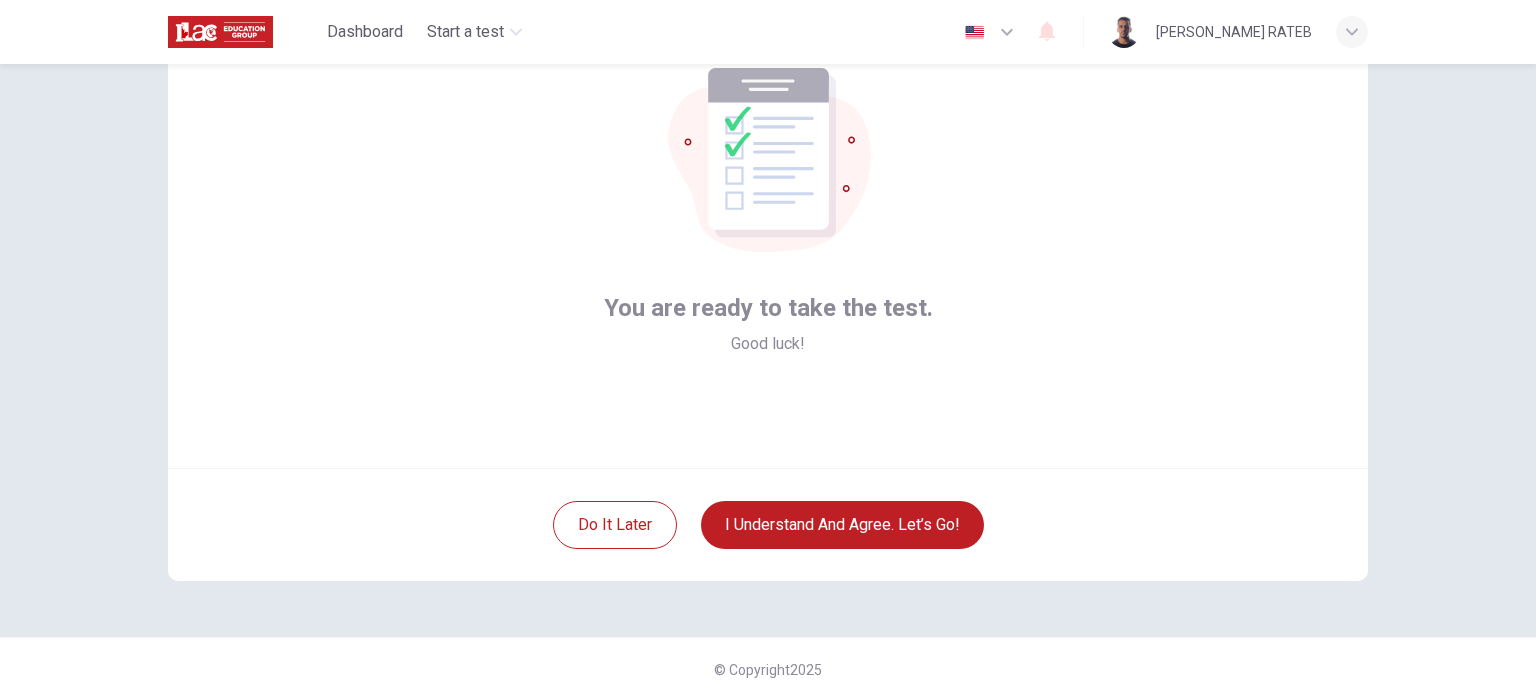 scroll, scrollTop: 137, scrollLeft: 0, axis: vertical 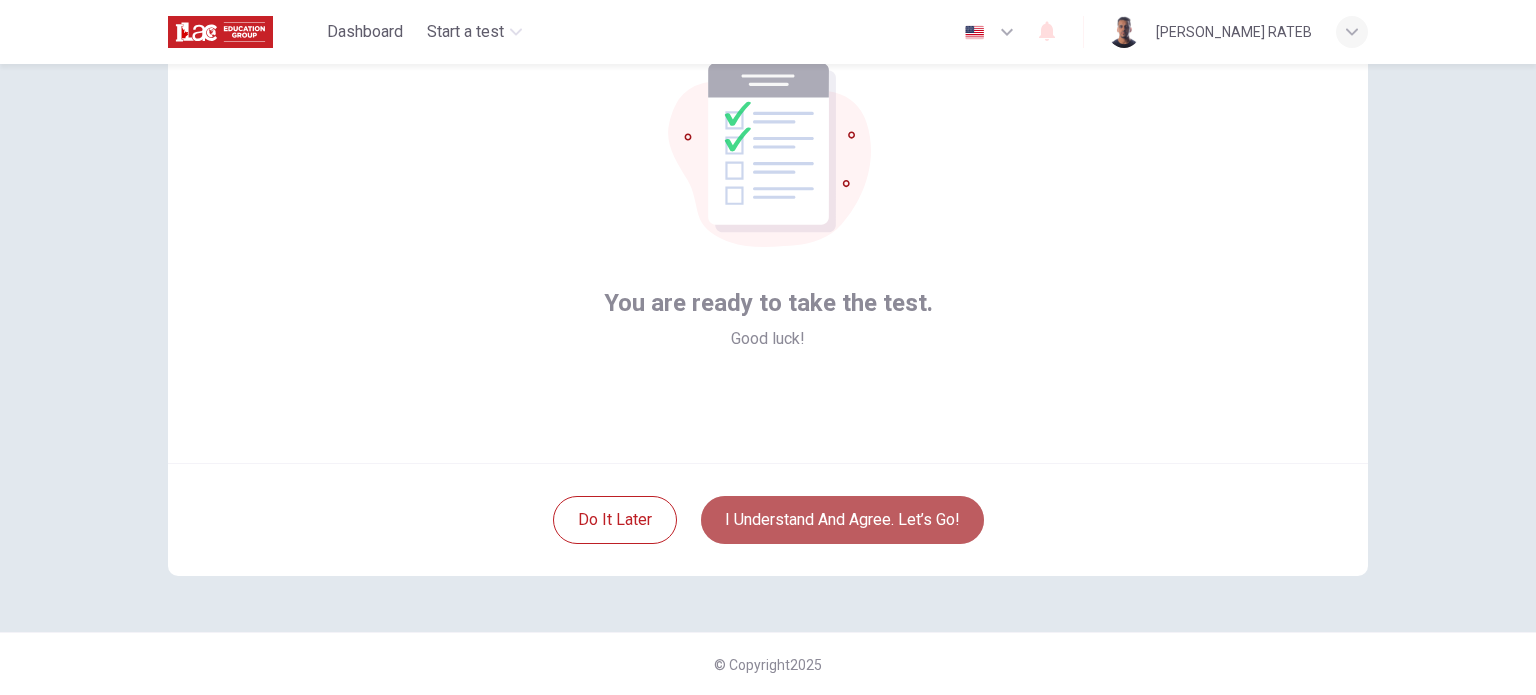 click on "I understand and agree. Let’s go!" at bounding box center [842, 520] 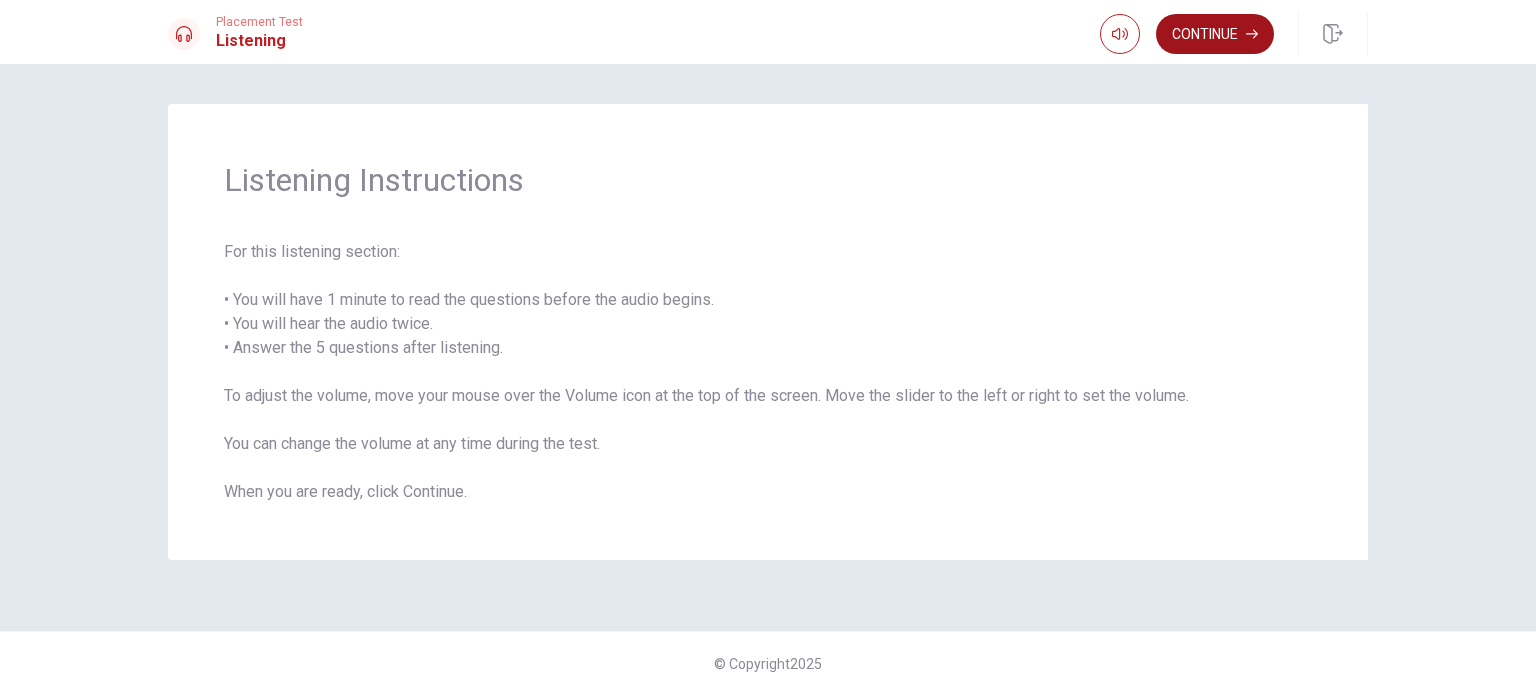 click on "Continue" at bounding box center [1215, 34] 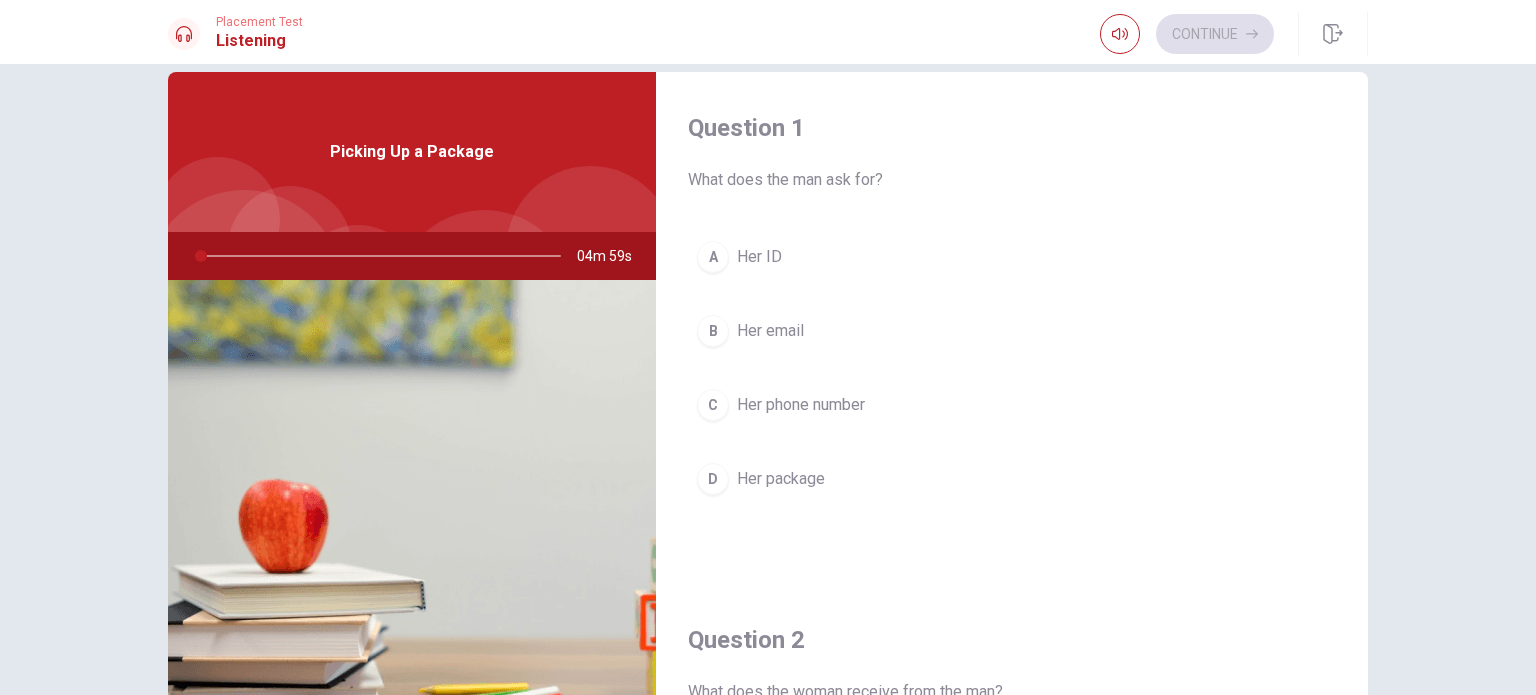 scroll, scrollTop: 0, scrollLeft: 0, axis: both 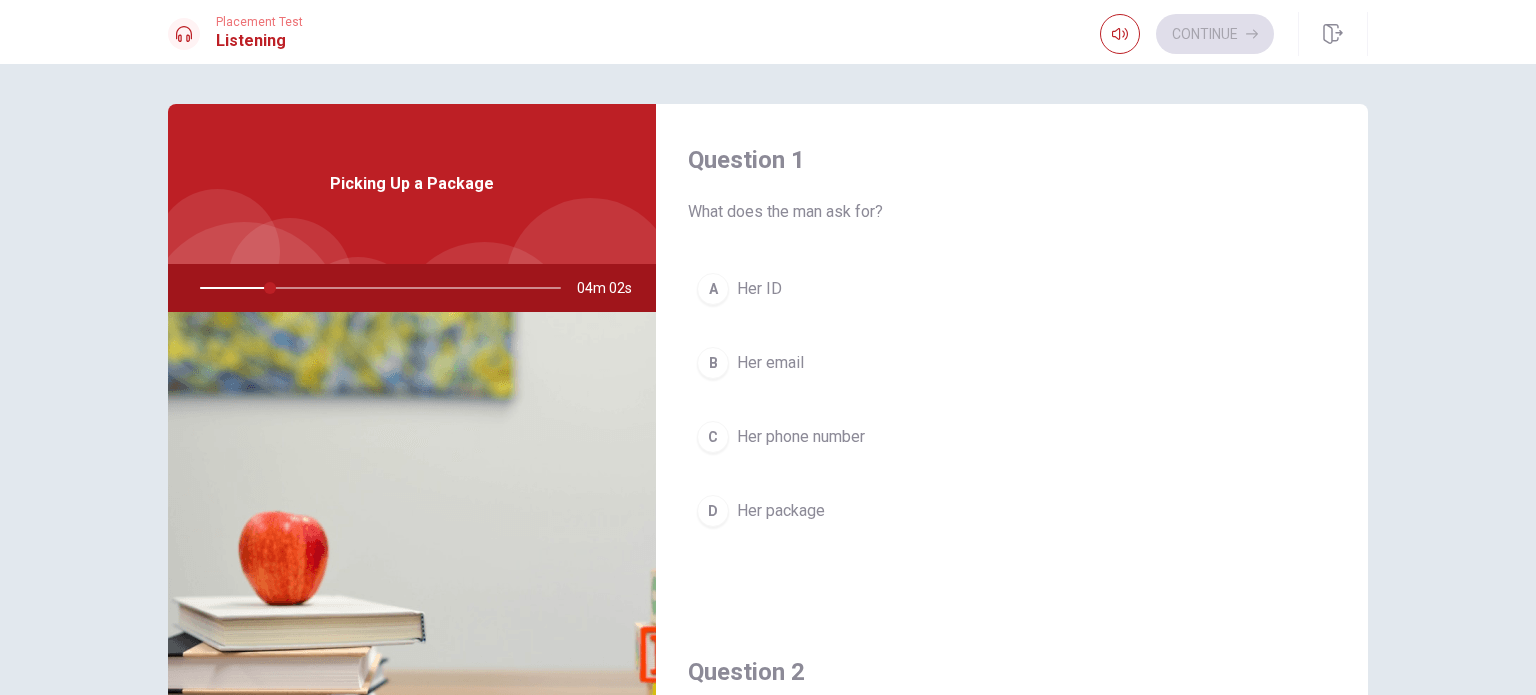 click on "Her email" at bounding box center (770, 363) 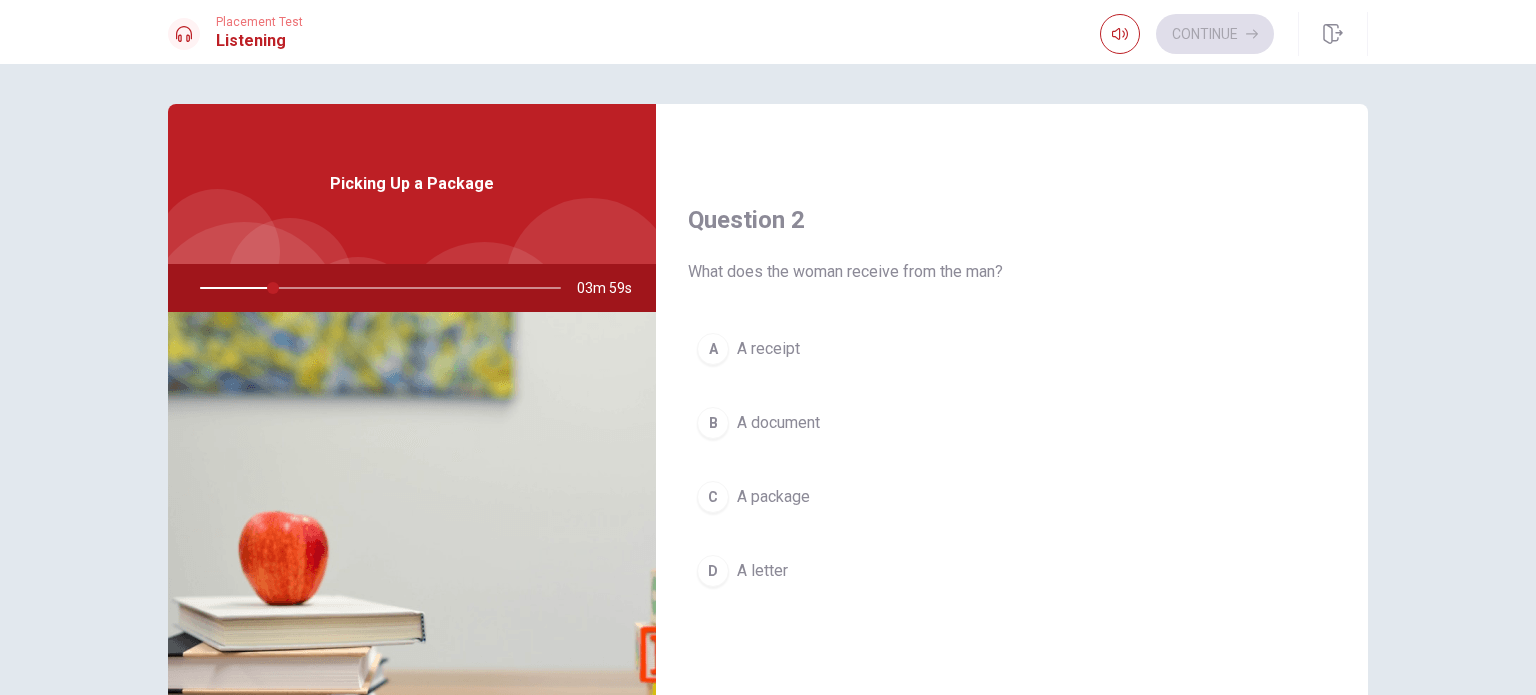 scroll, scrollTop: 500, scrollLeft: 0, axis: vertical 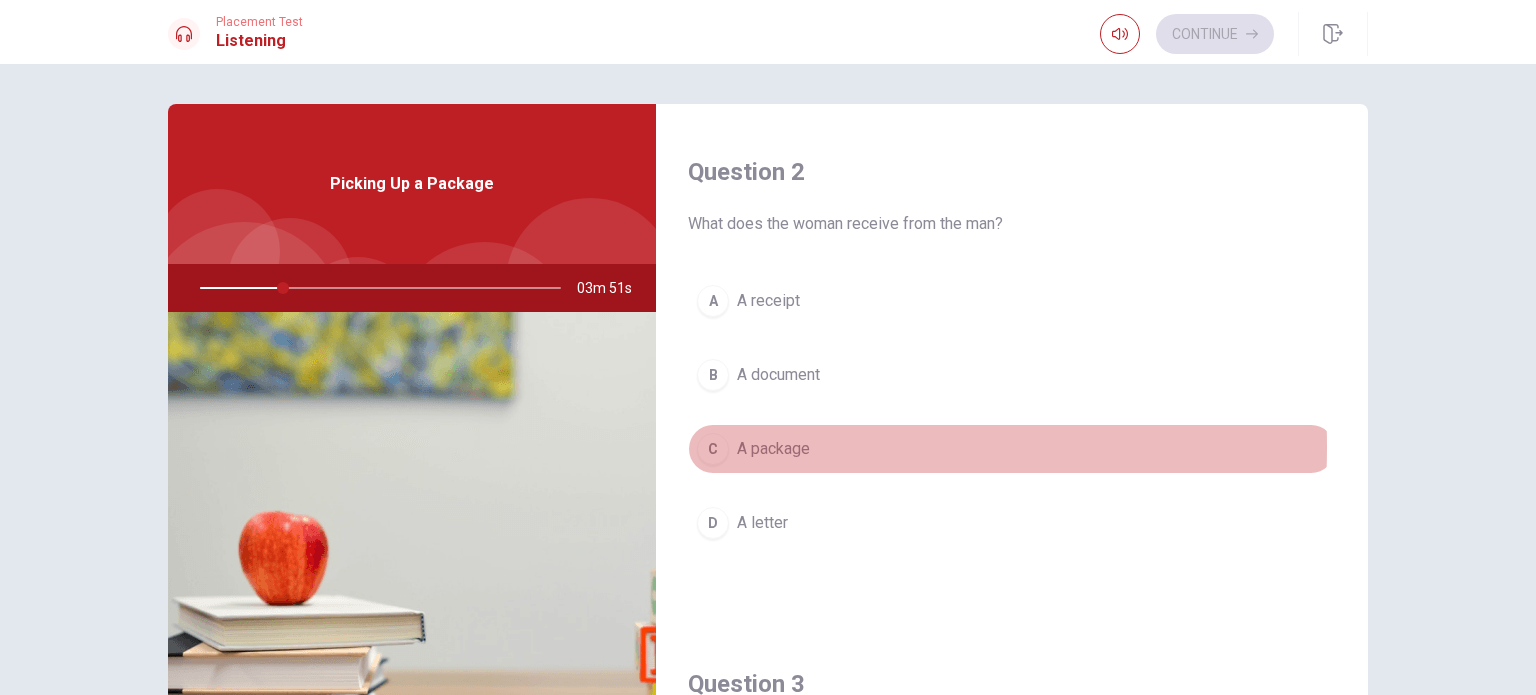 click on "A package" at bounding box center (773, 449) 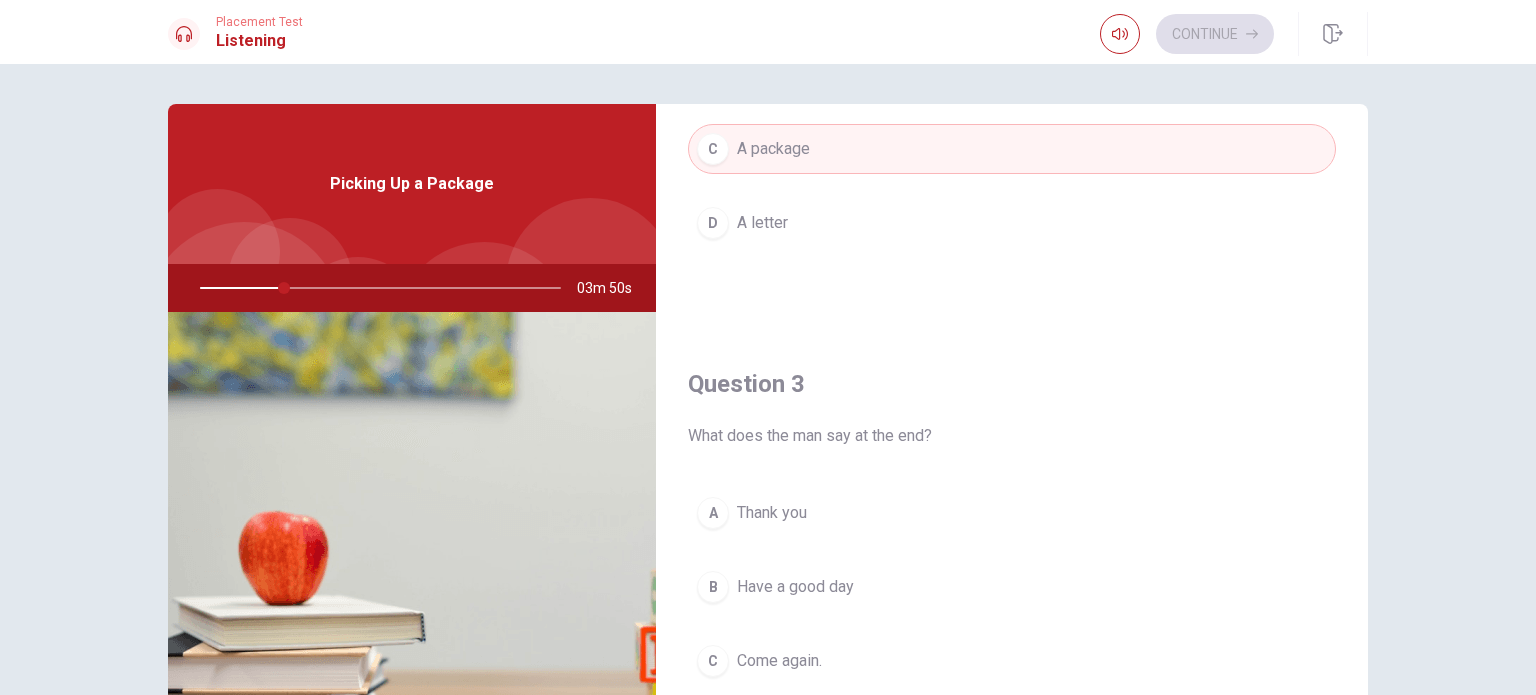 scroll, scrollTop: 1000, scrollLeft: 0, axis: vertical 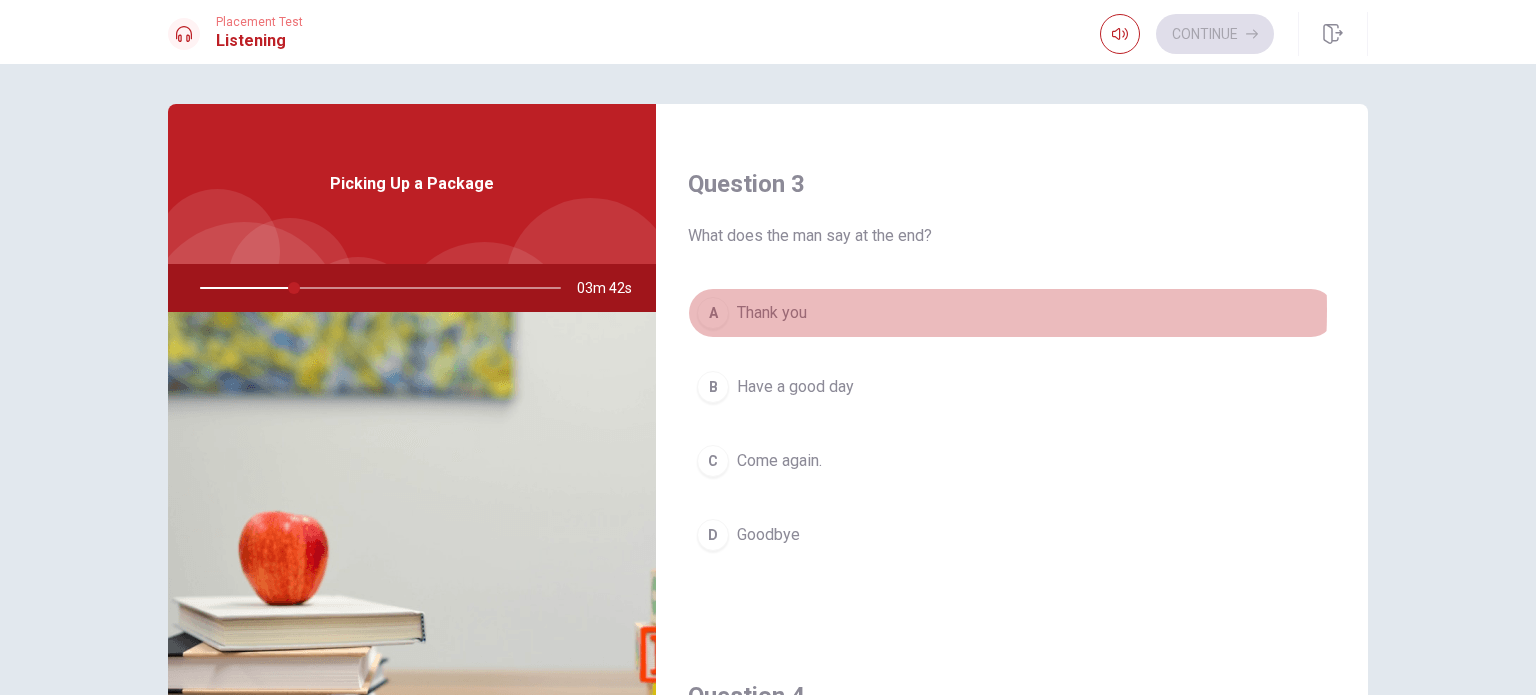 click on "Thank you" at bounding box center (772, 313) 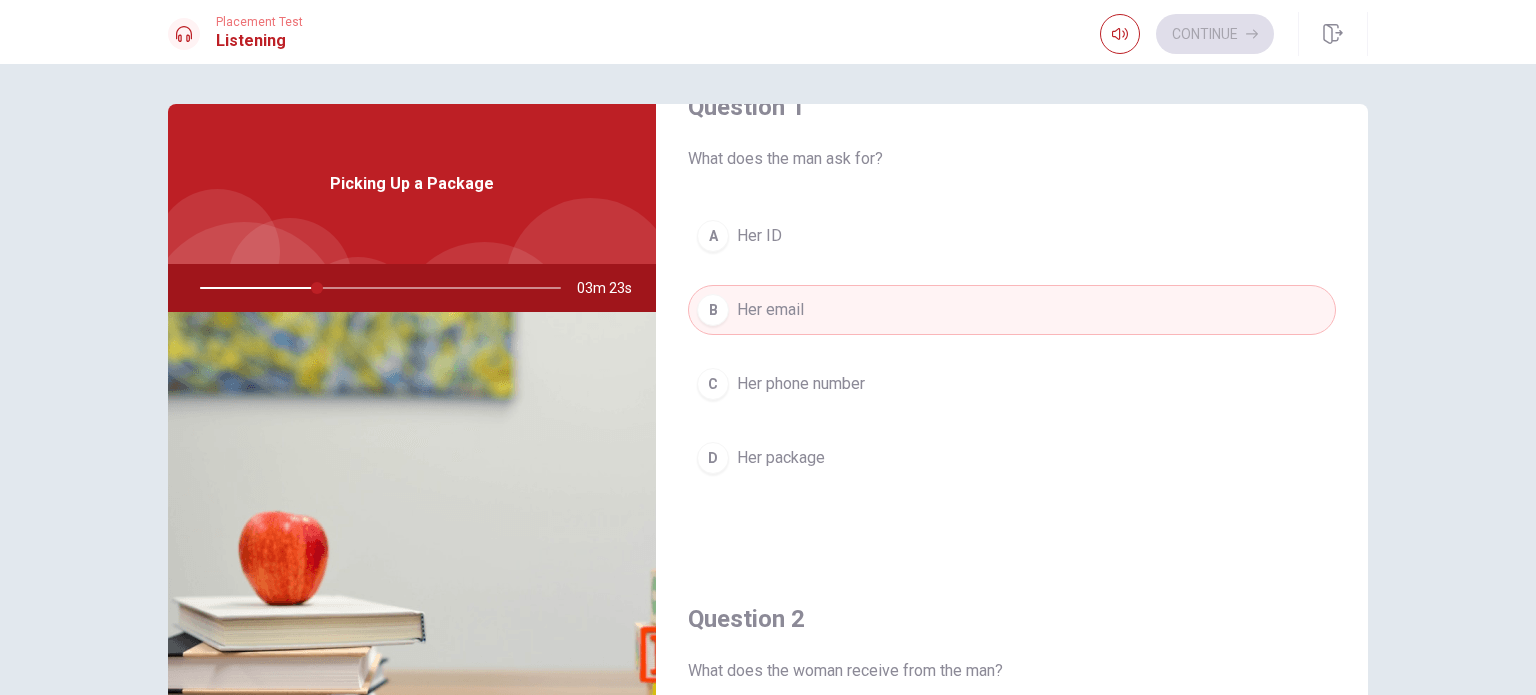 scroll, scrollTop: 100, scrollLeft: 0, axis: vertical 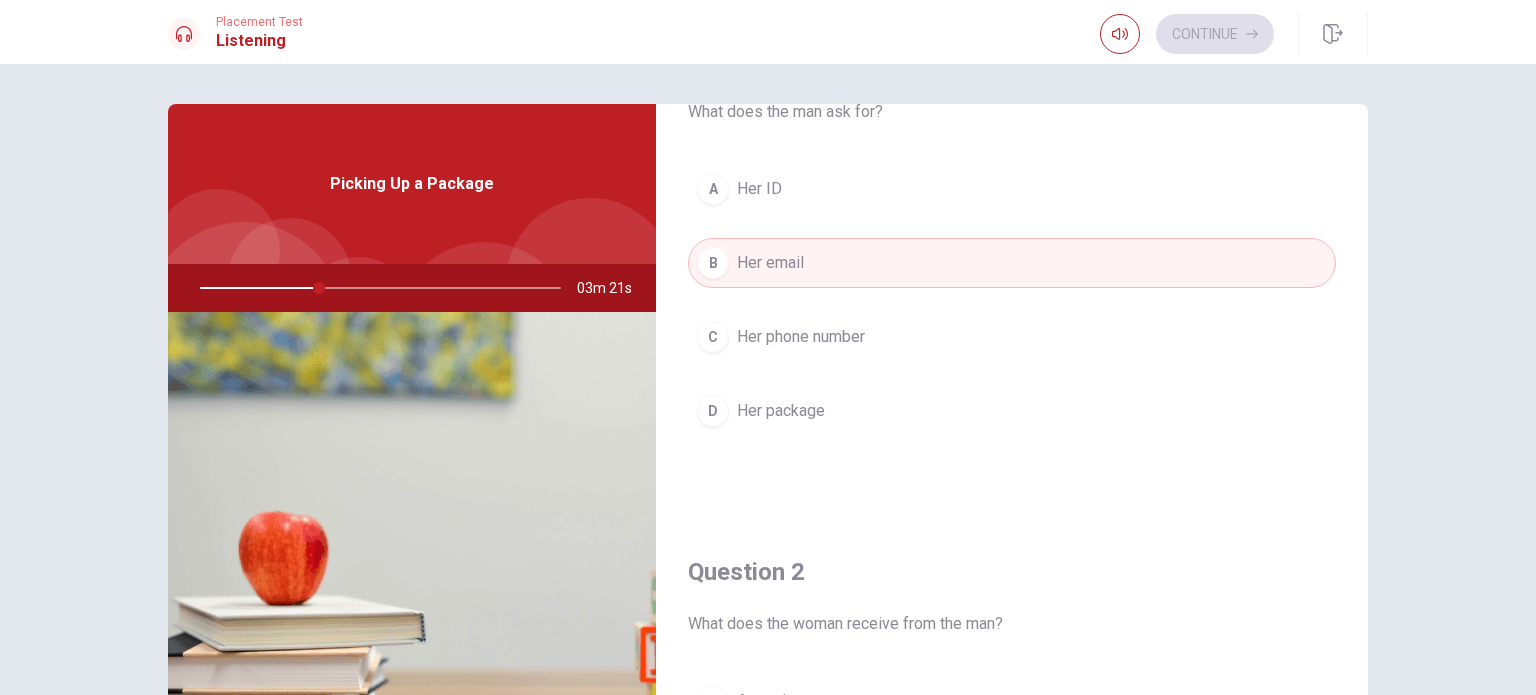 click on "A Her ID" at bounding box center (1012, 189) 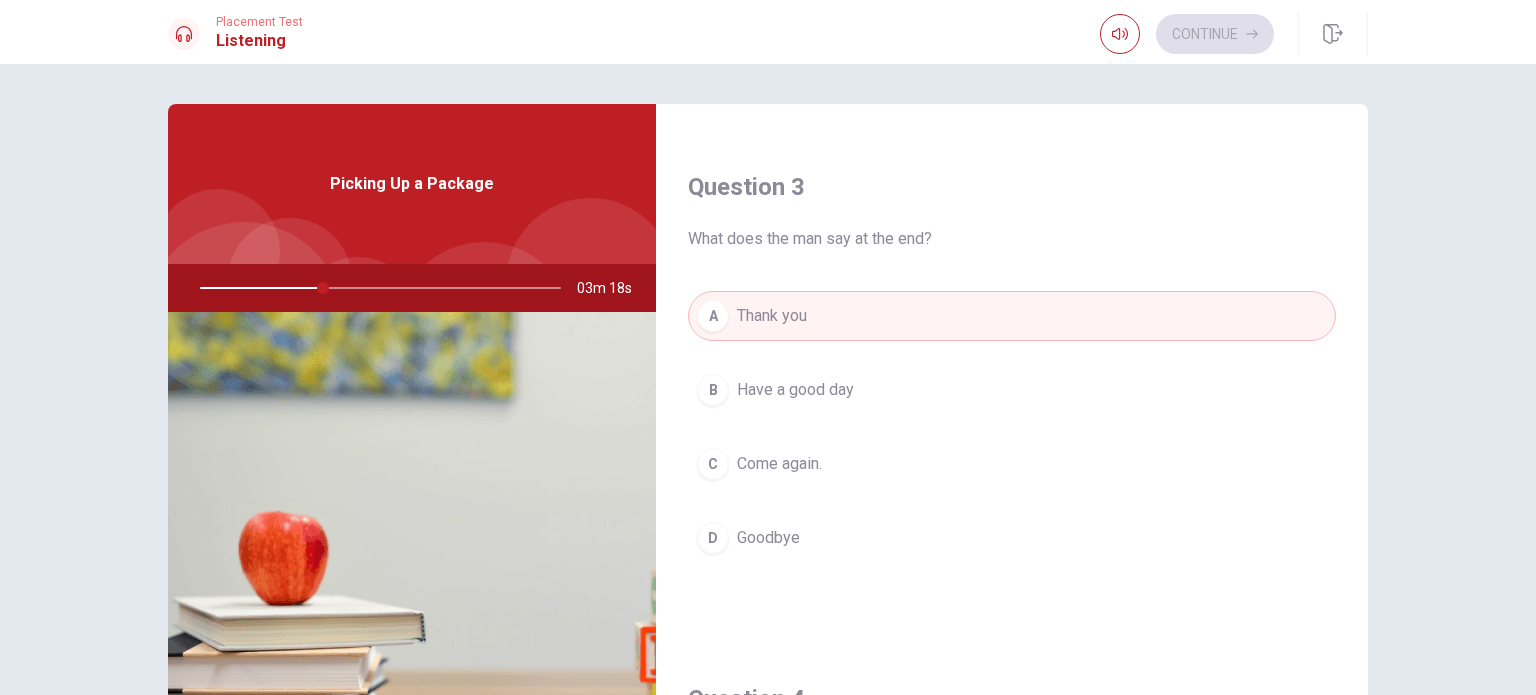 scroll, scrollTop: 1000, scrollLeft: 0, axis: vertical 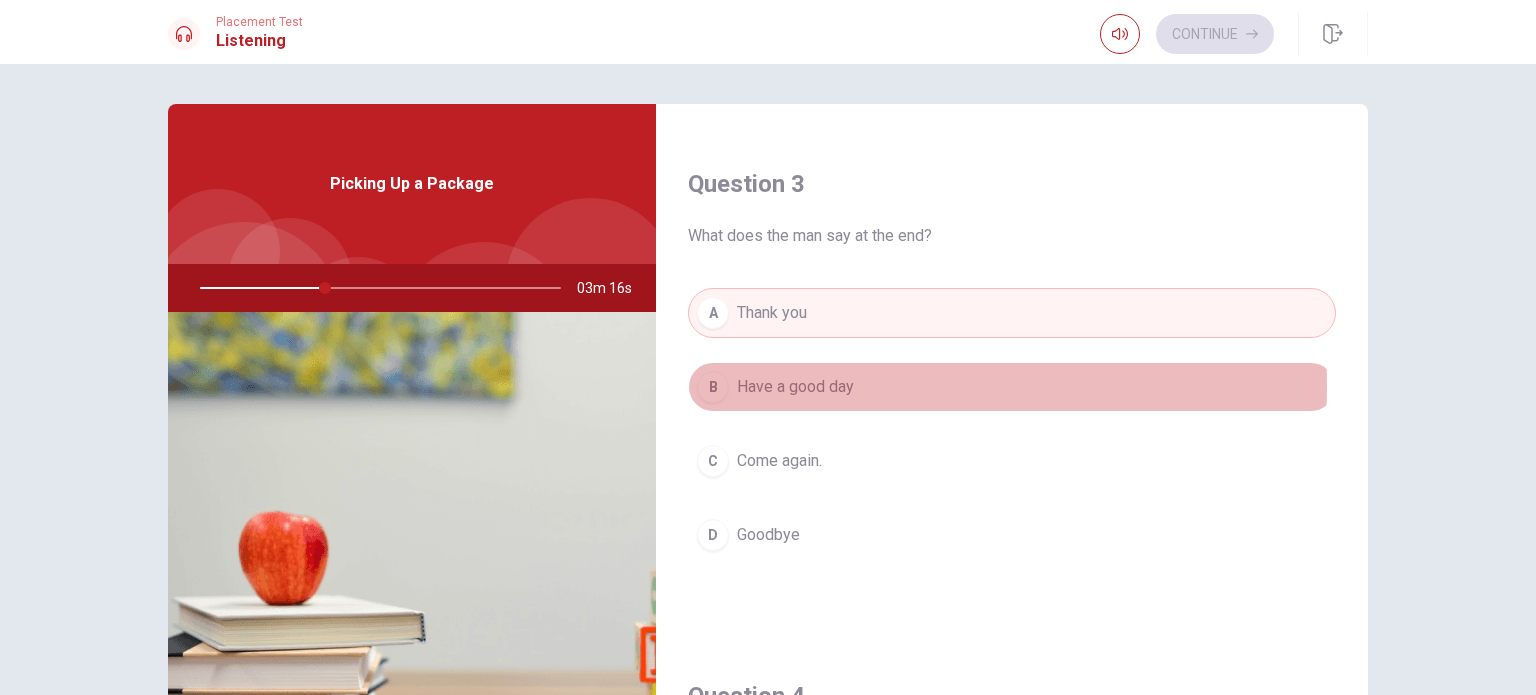 click on "Have a good day" at bounding box center [795, 387] 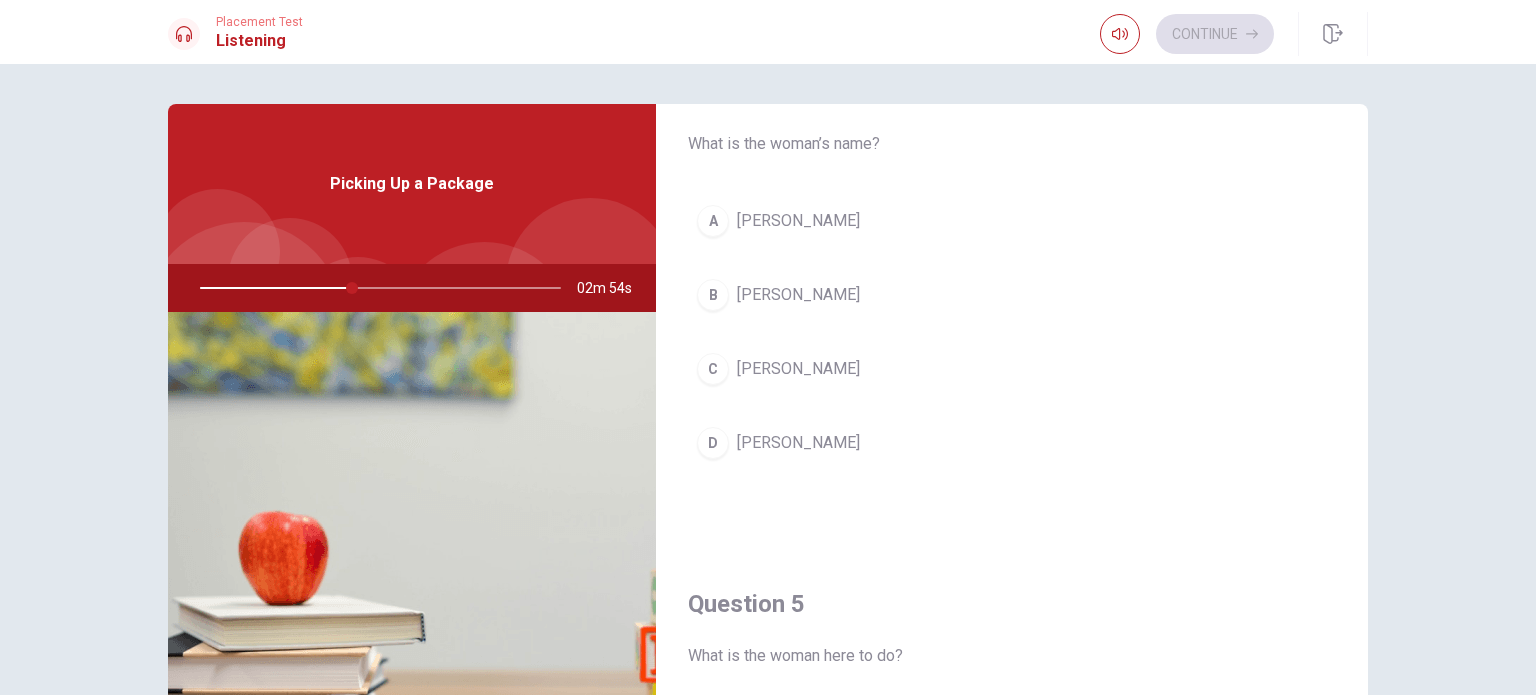 scroll, scrollTop: 1856, scrollLeft: 0, axis: vertical 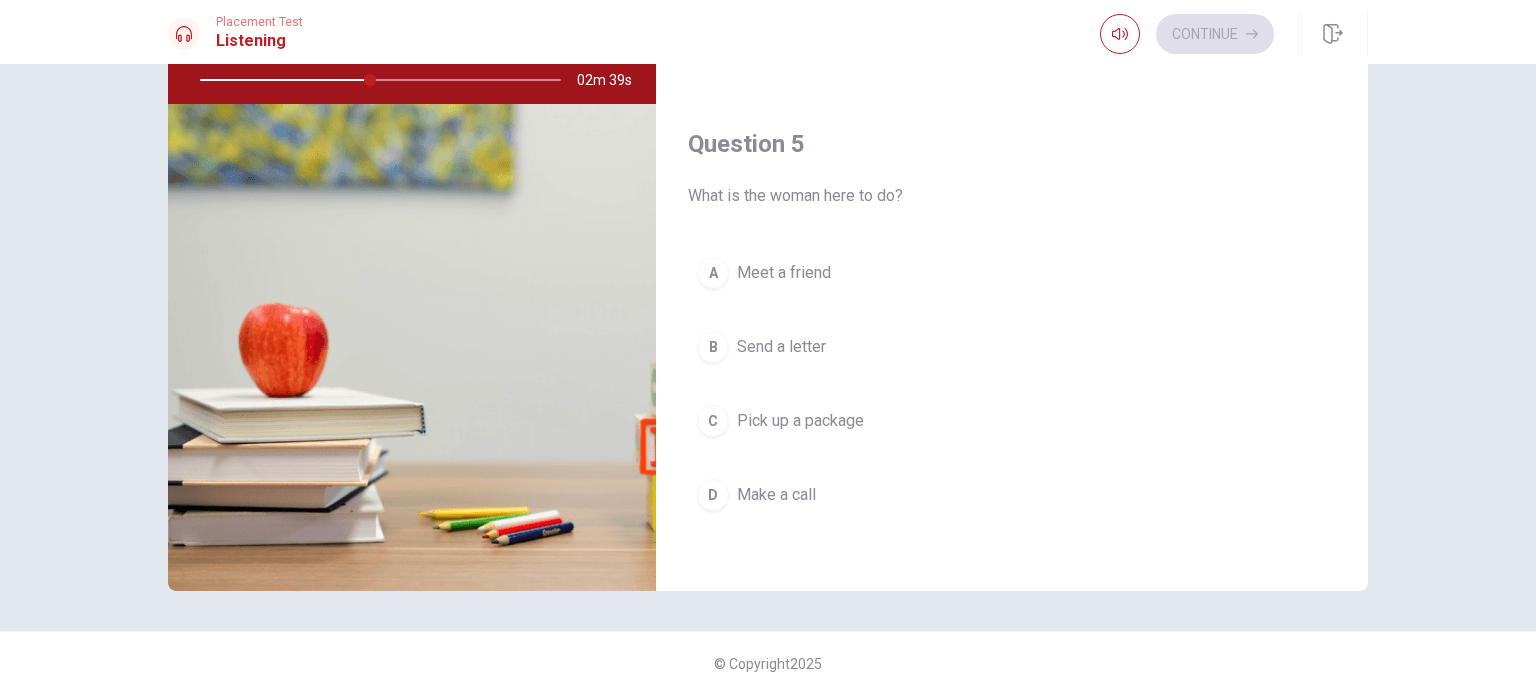 click on "Pick up a package" at bounding box center (800, 421) 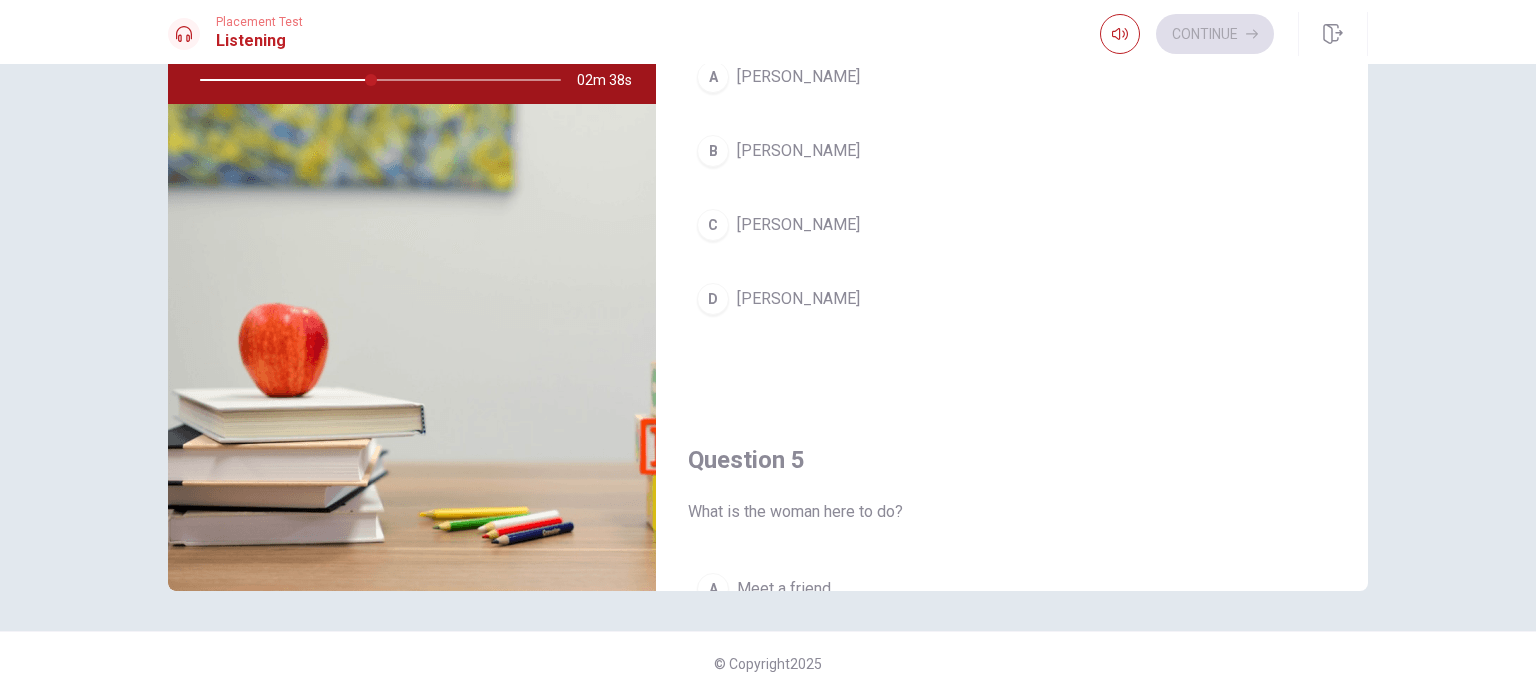 scroll, scrollTop: 1456, scrollLeft: 0, axis: vertical 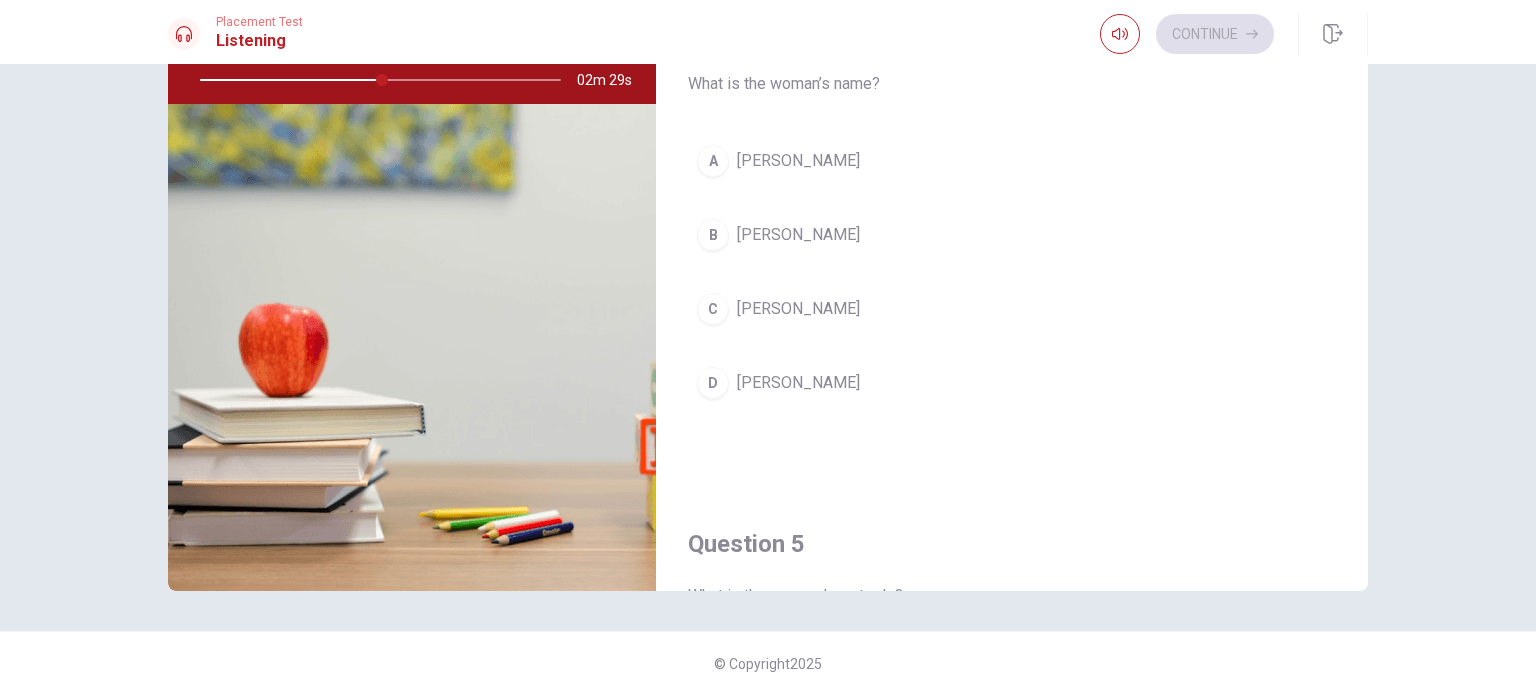 click on "Sarah Johnson" at bounding box center (798, 309) 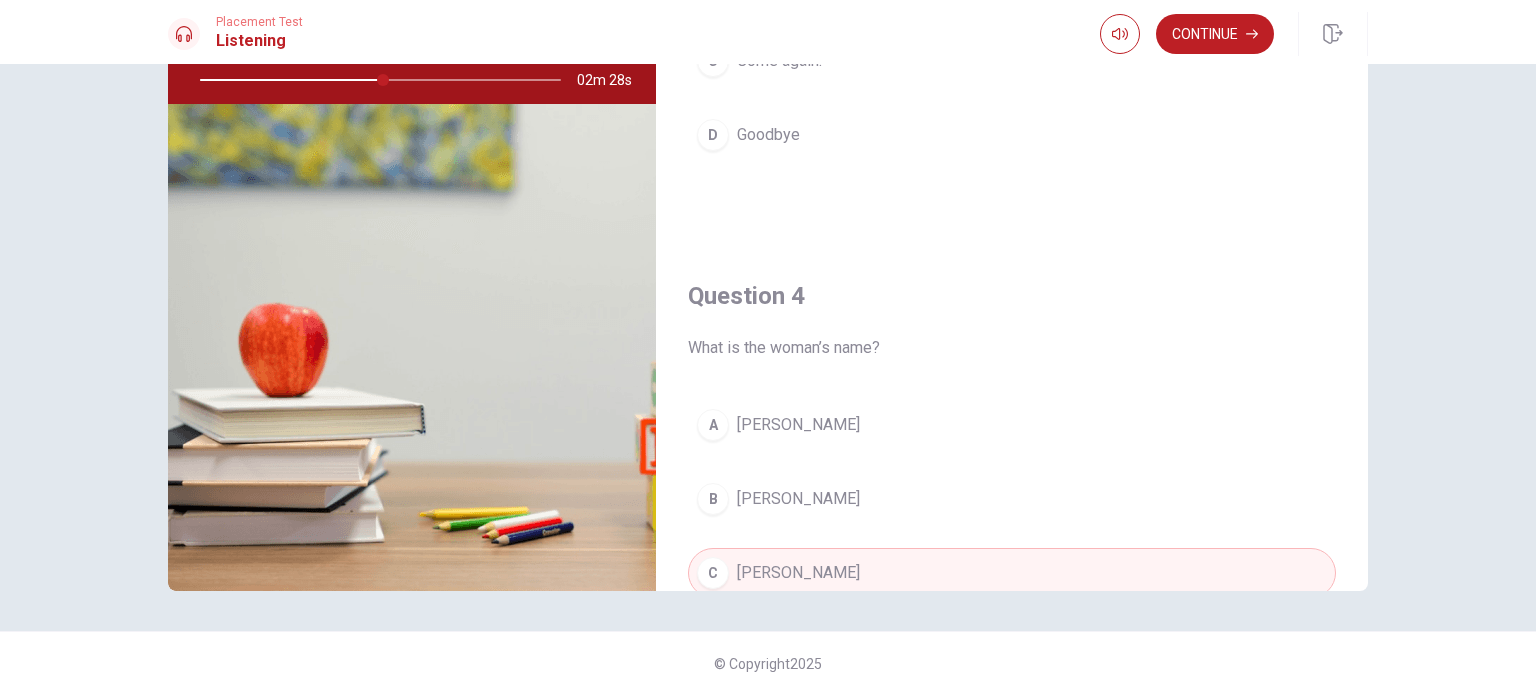 scroll, scrollTop: 1056, scrollLeft: 0, axis: vertical 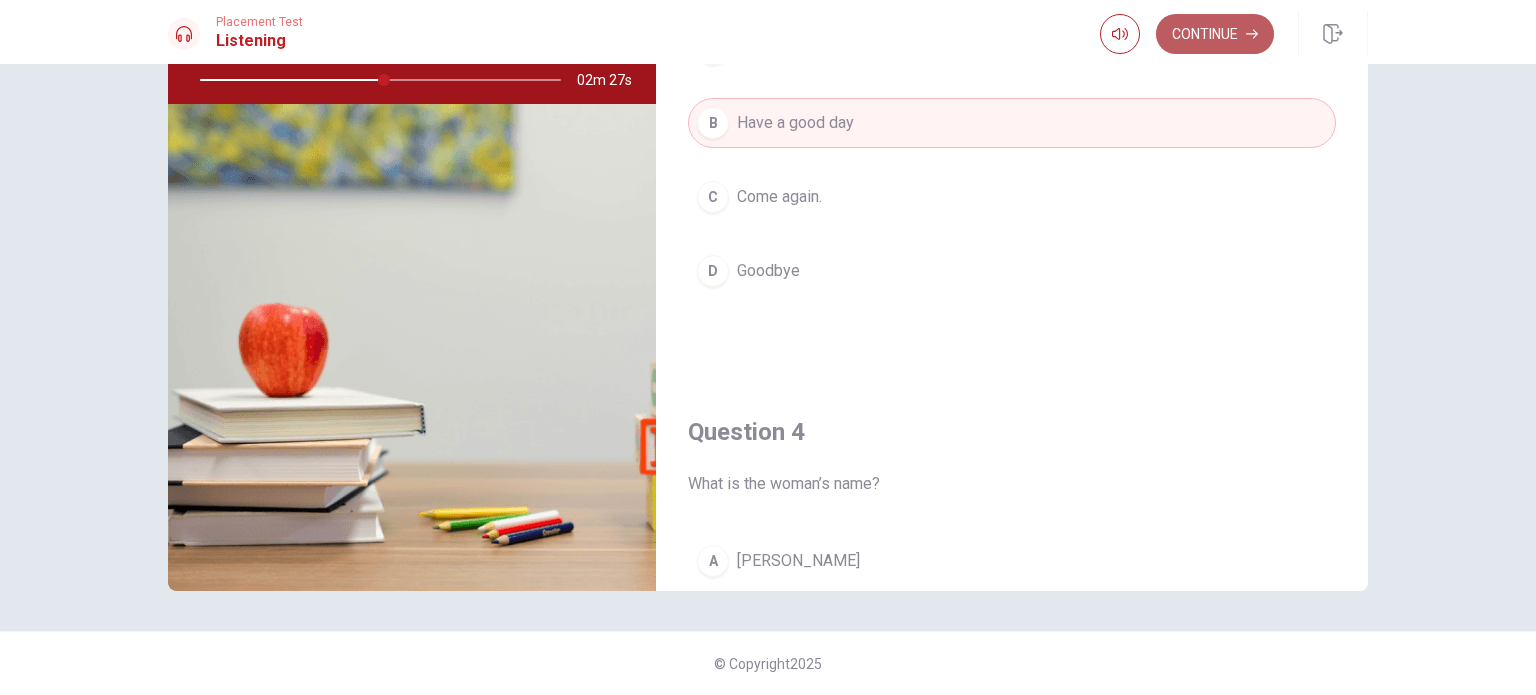 click on "Continue" at bounding box center (1215, 34) 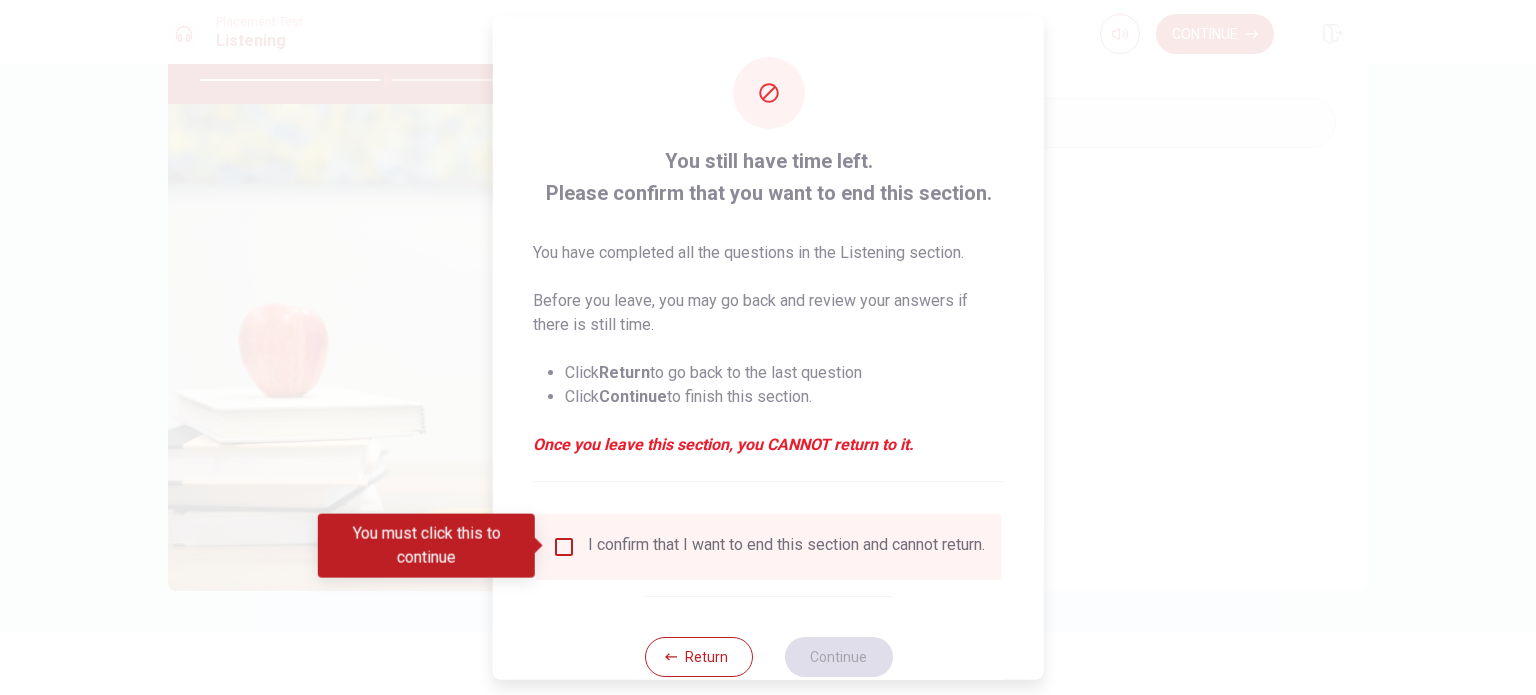 click at bounding box center [564, 546] 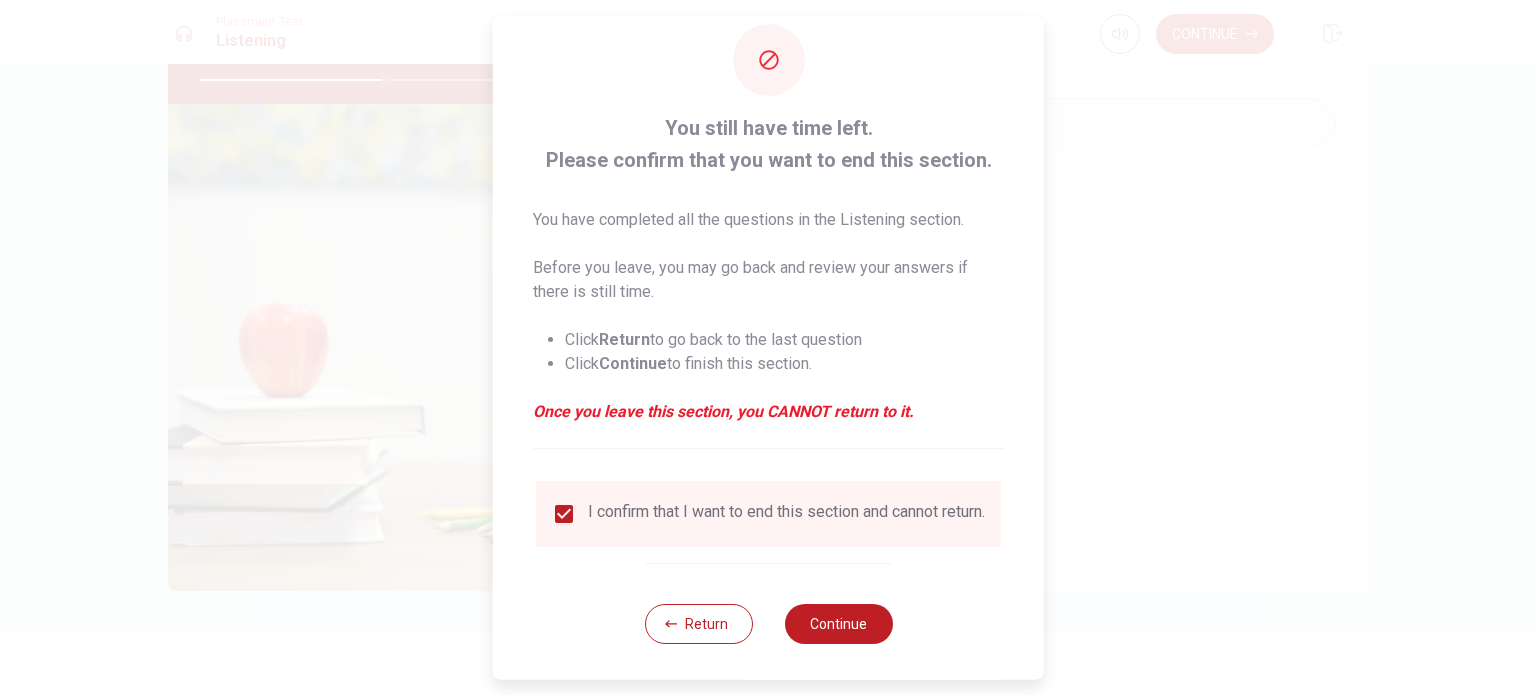 scroll, scrollTop: 50, scrollLeft: 0, axis: vertical 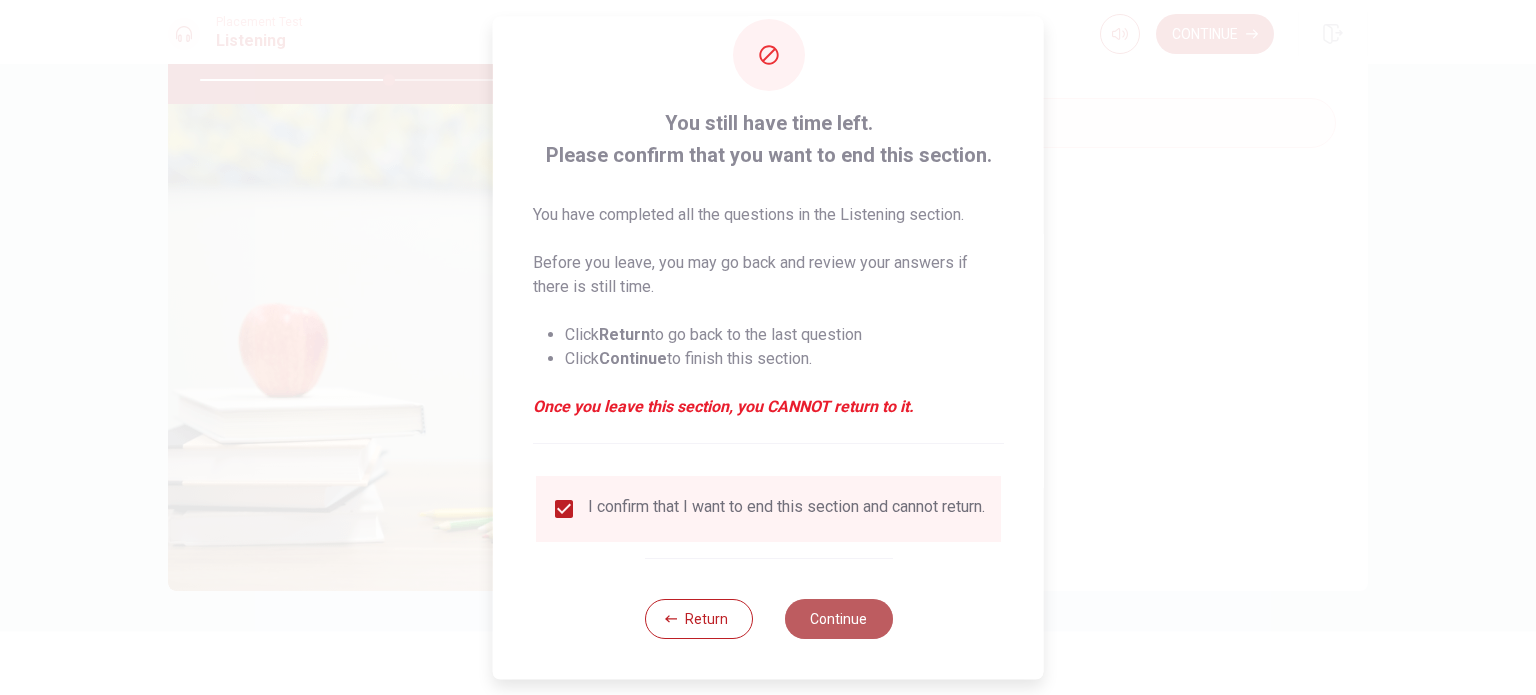click on "Continue" at bounding box center (838, 619) 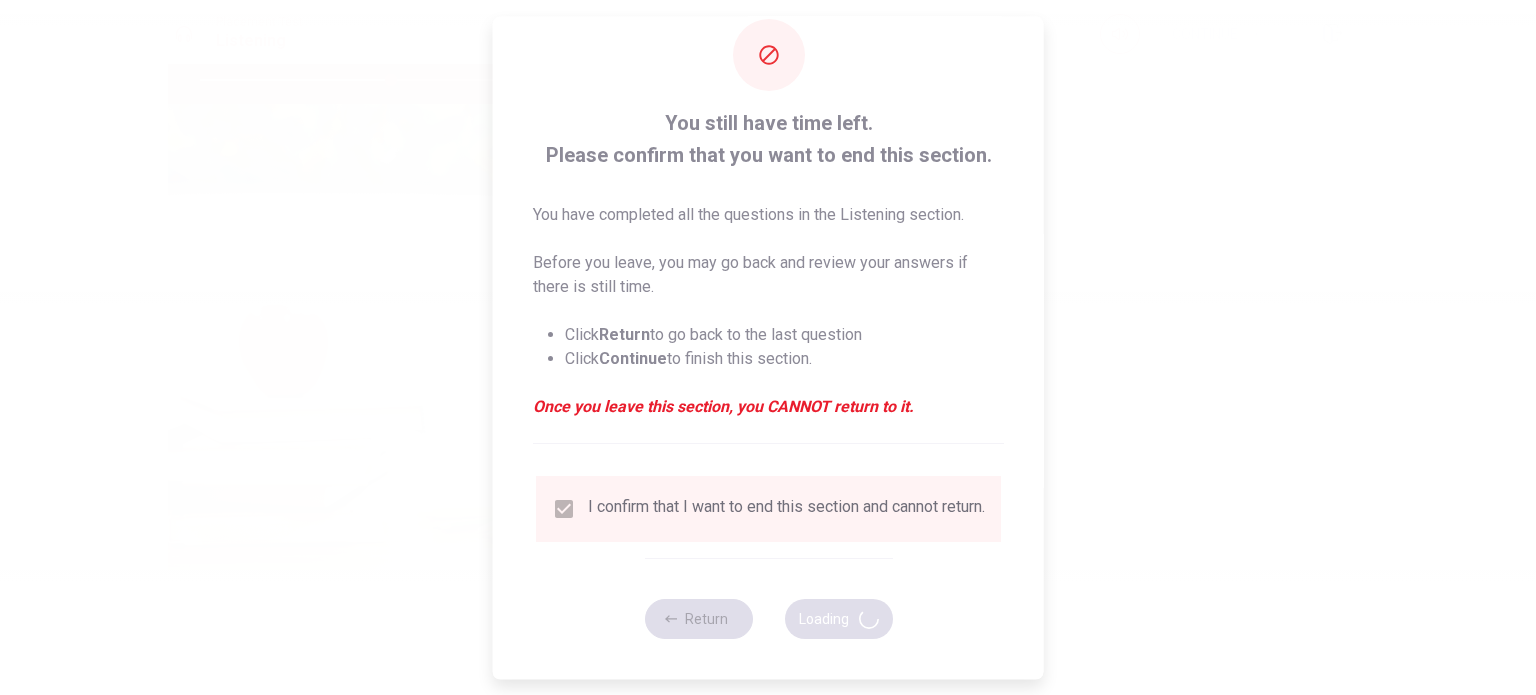 type on "53" 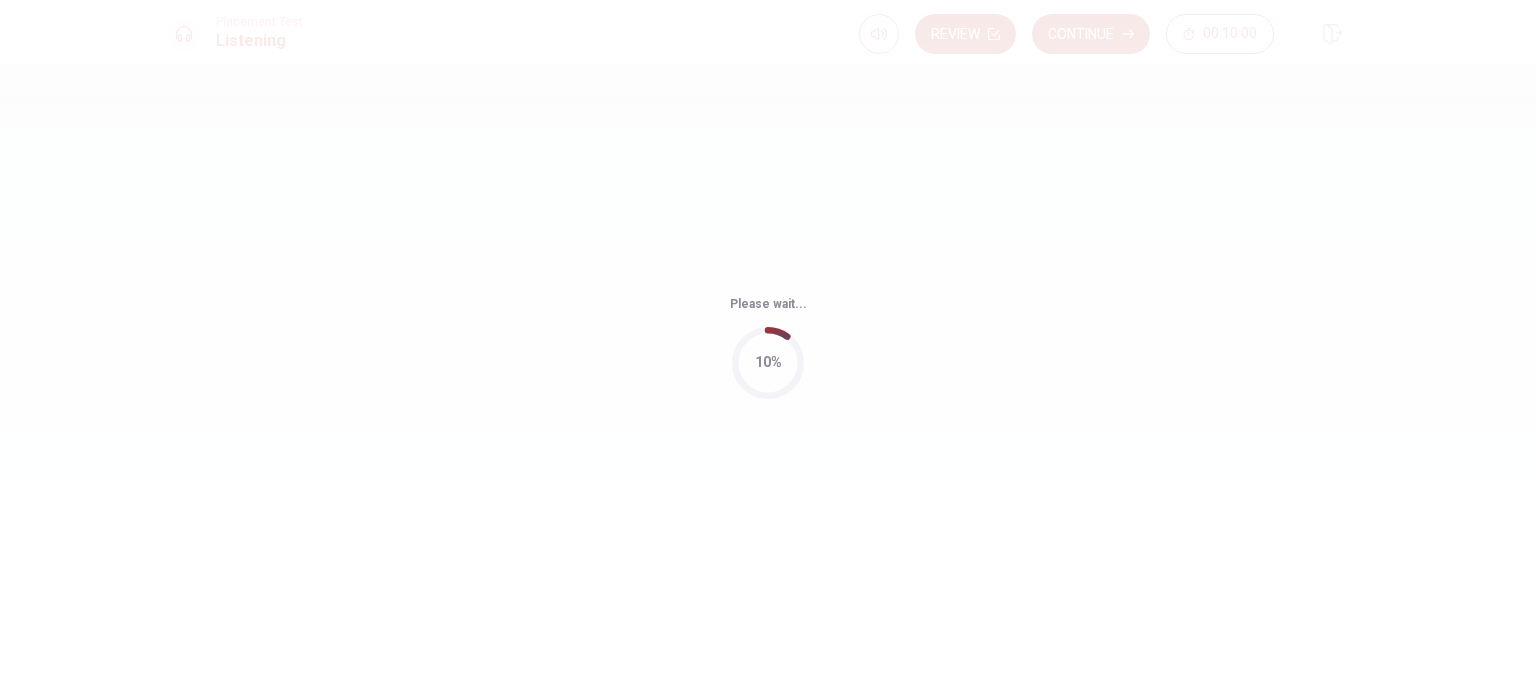 scroll, scrollTop: 0, scrollLeft: 0, axis: both 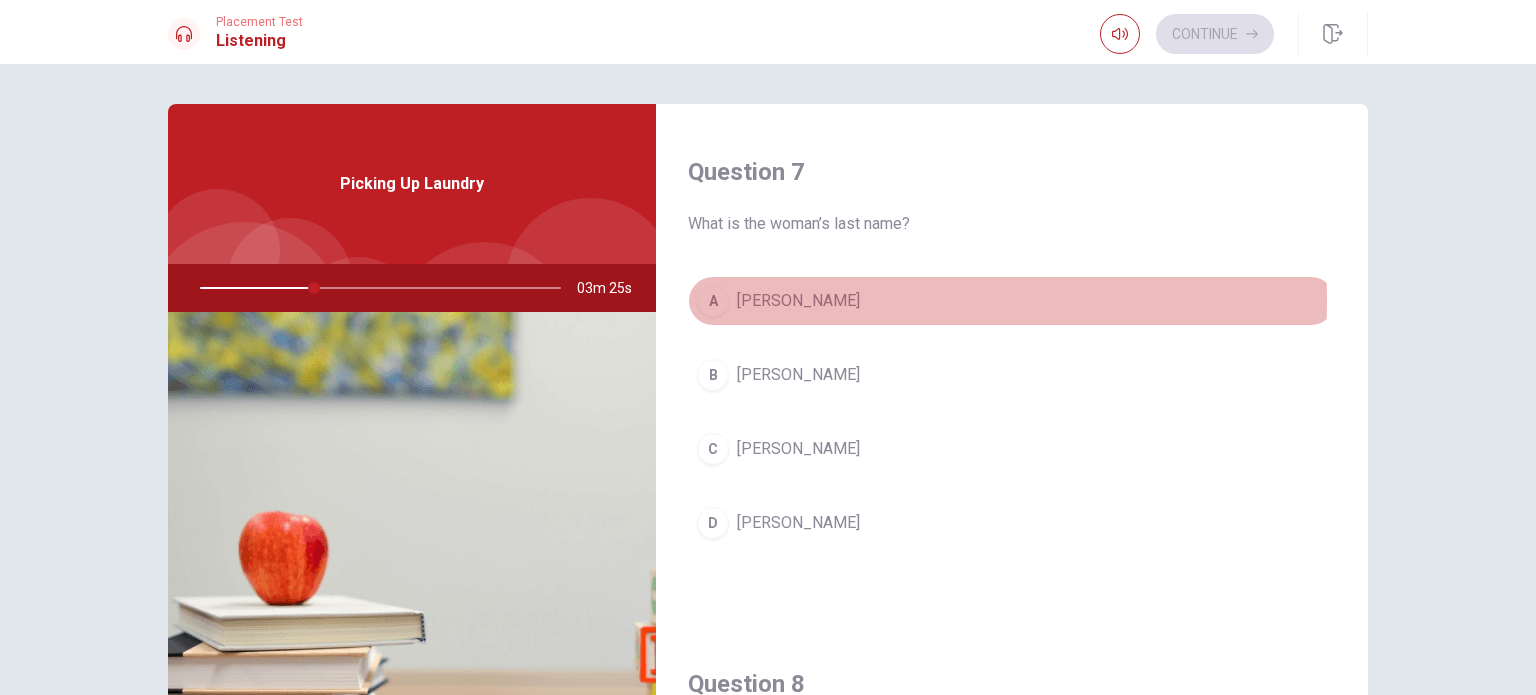 click on "Thomas" at bounding box center [798, 301] 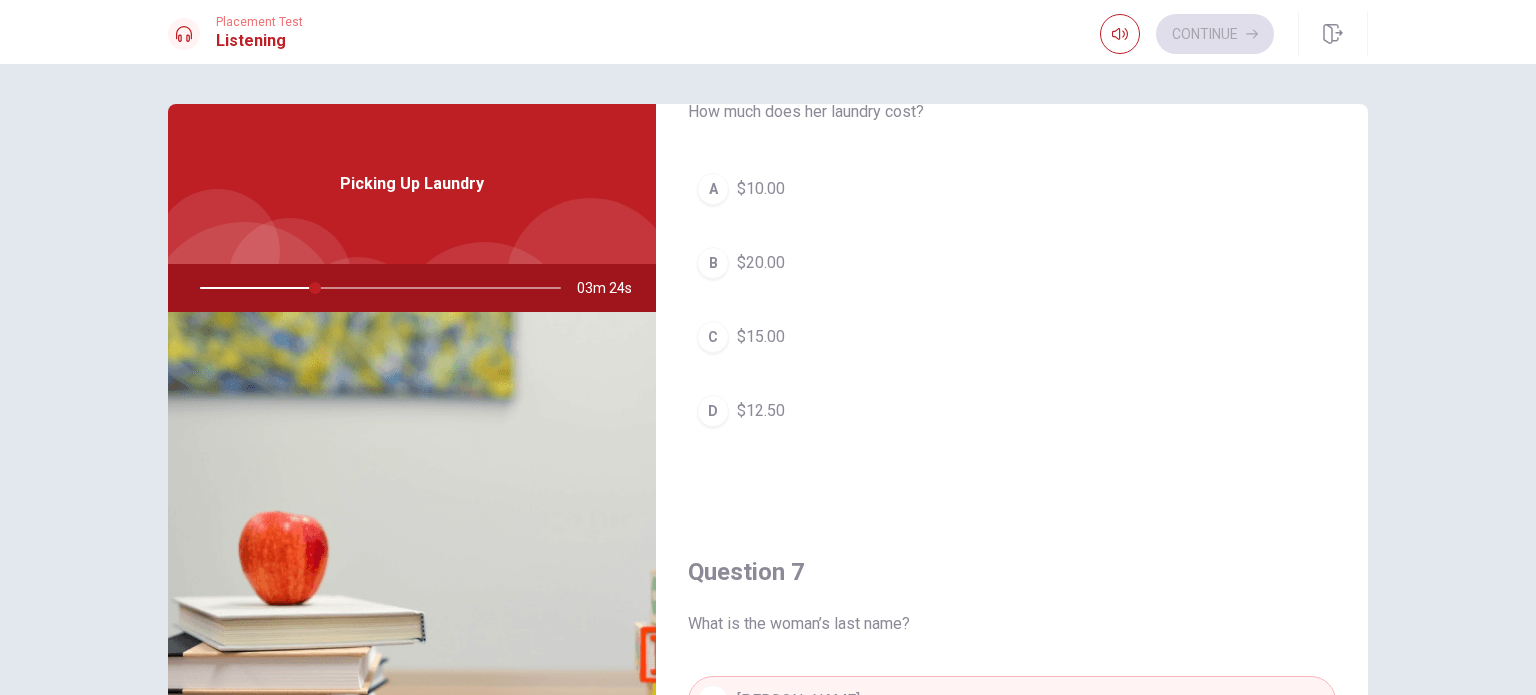 scroll, scrollTop: 0, scrollLeft: 0, axis: both 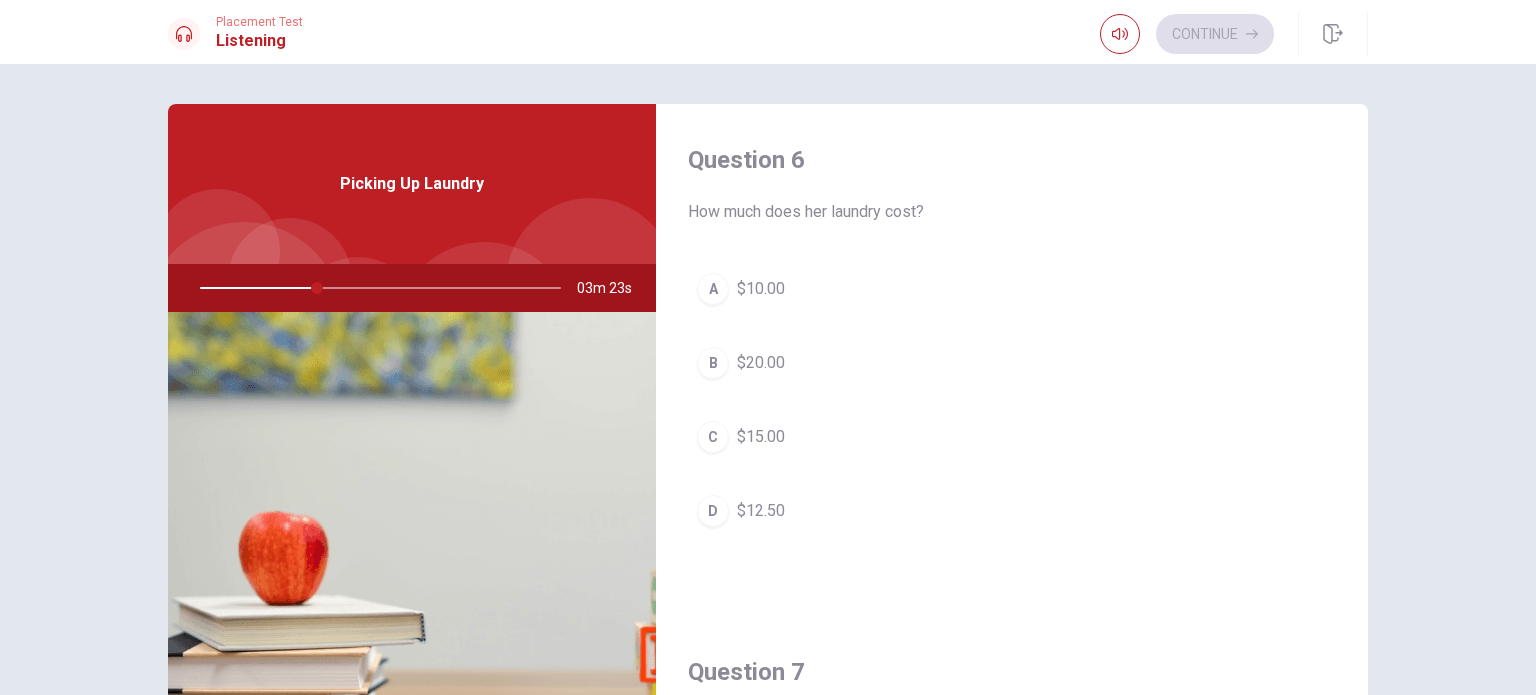 click on "$15.00" at bounding box center [761, 437] 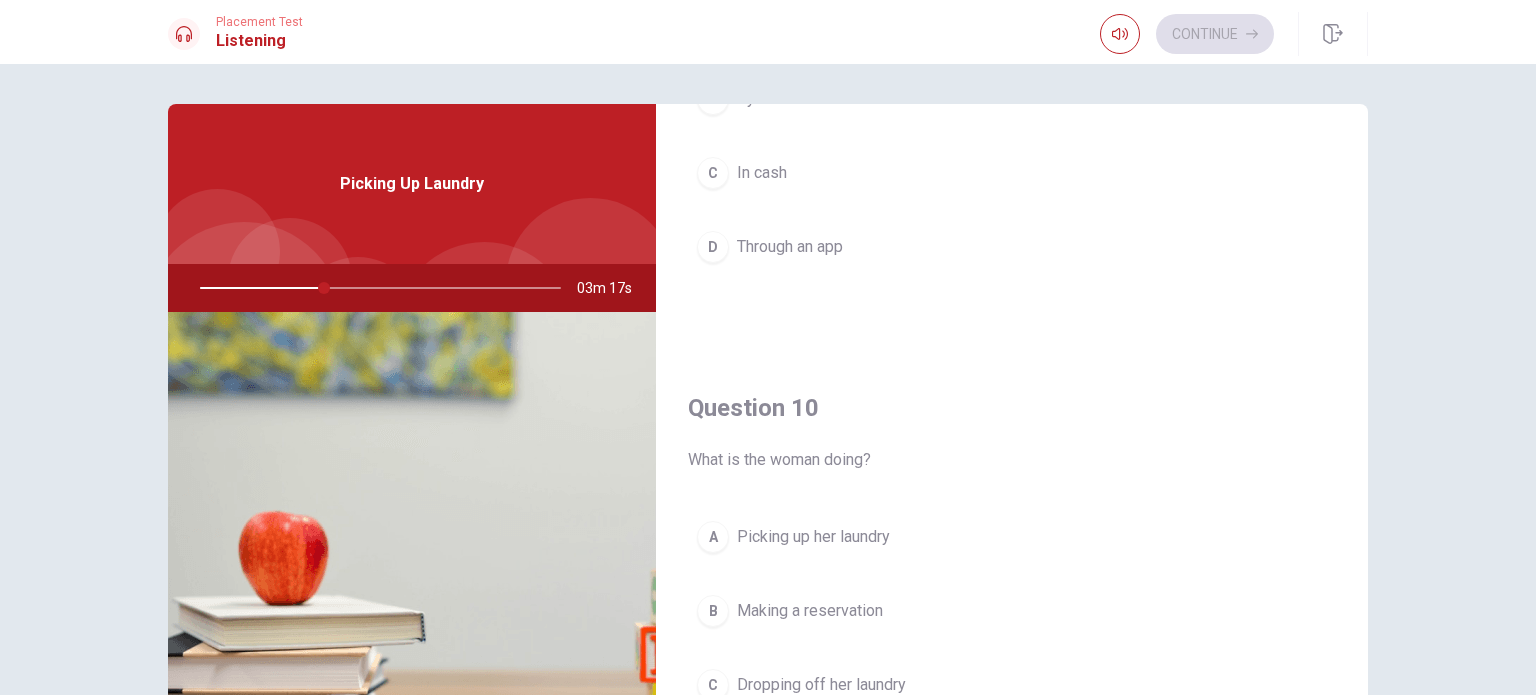 scroll, scrollTop: 1856, scrollLeft: 0, axis: vertical 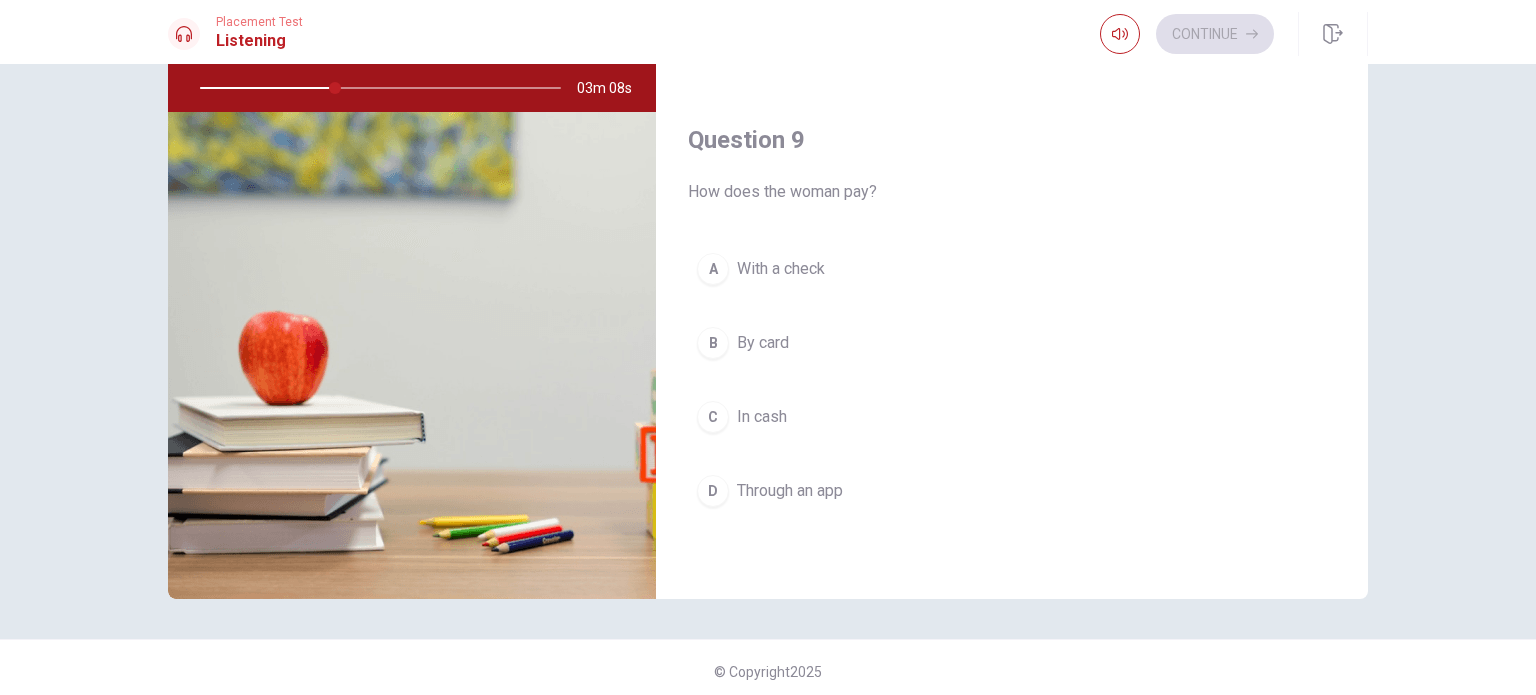 click on "In cash" at bounding box center (762, 417) 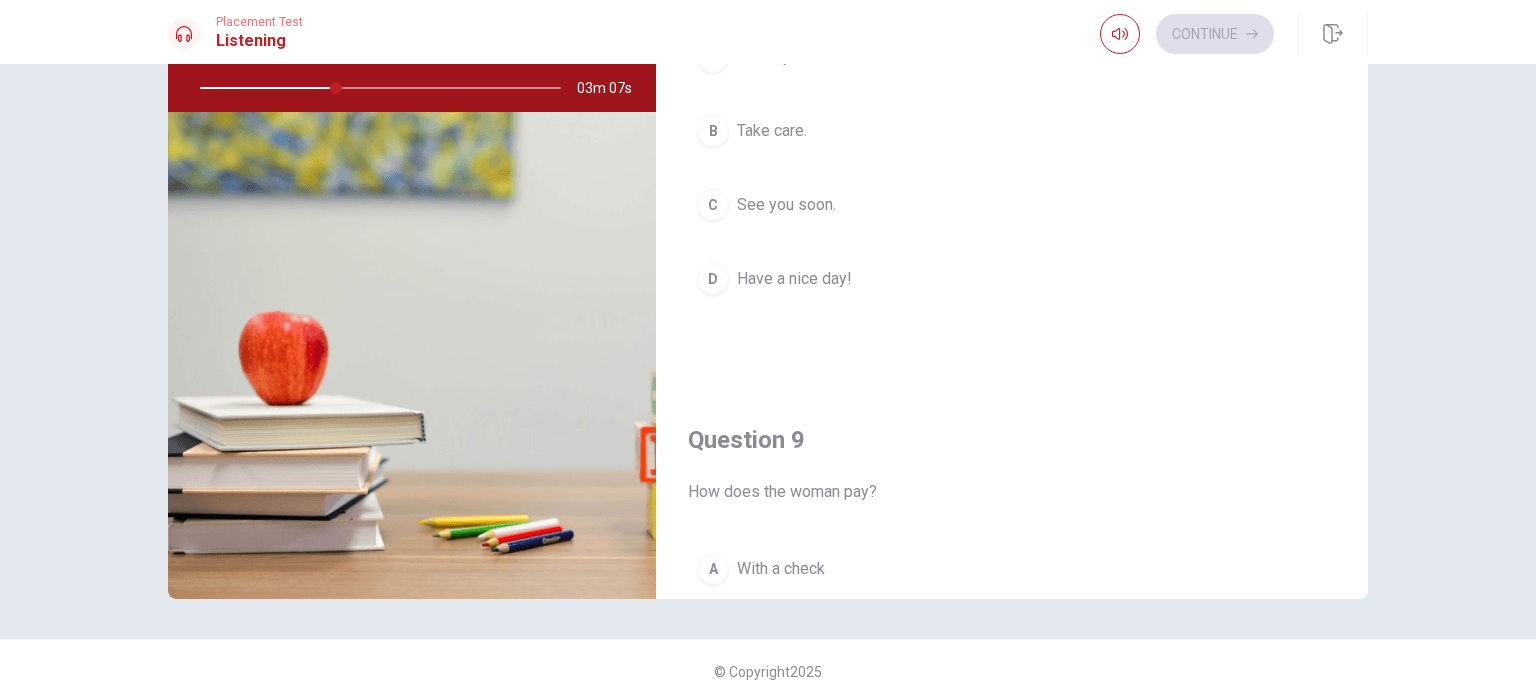 scroll, scrollTop: 956, scrollLeft: 0, axis: vertical 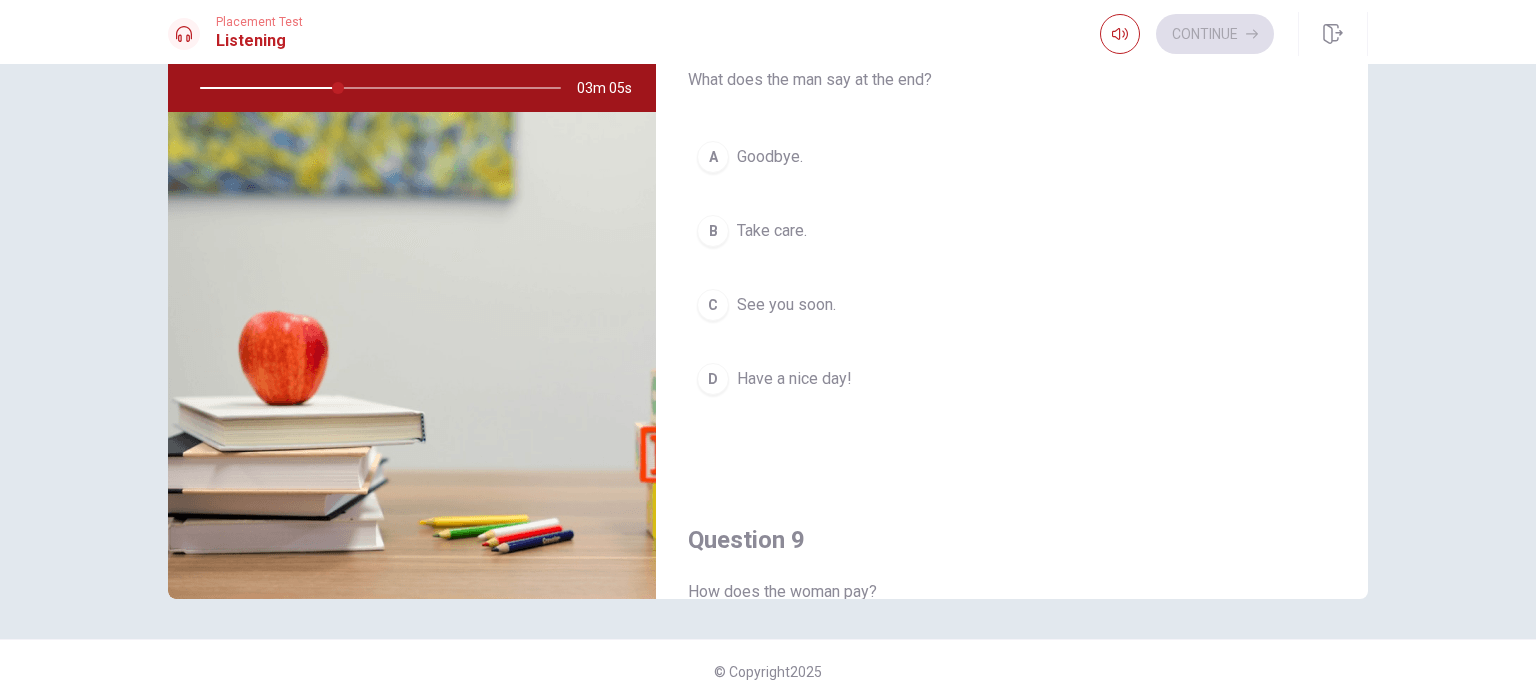 click on "Have a nice day!" at bounding box center [794, 379] 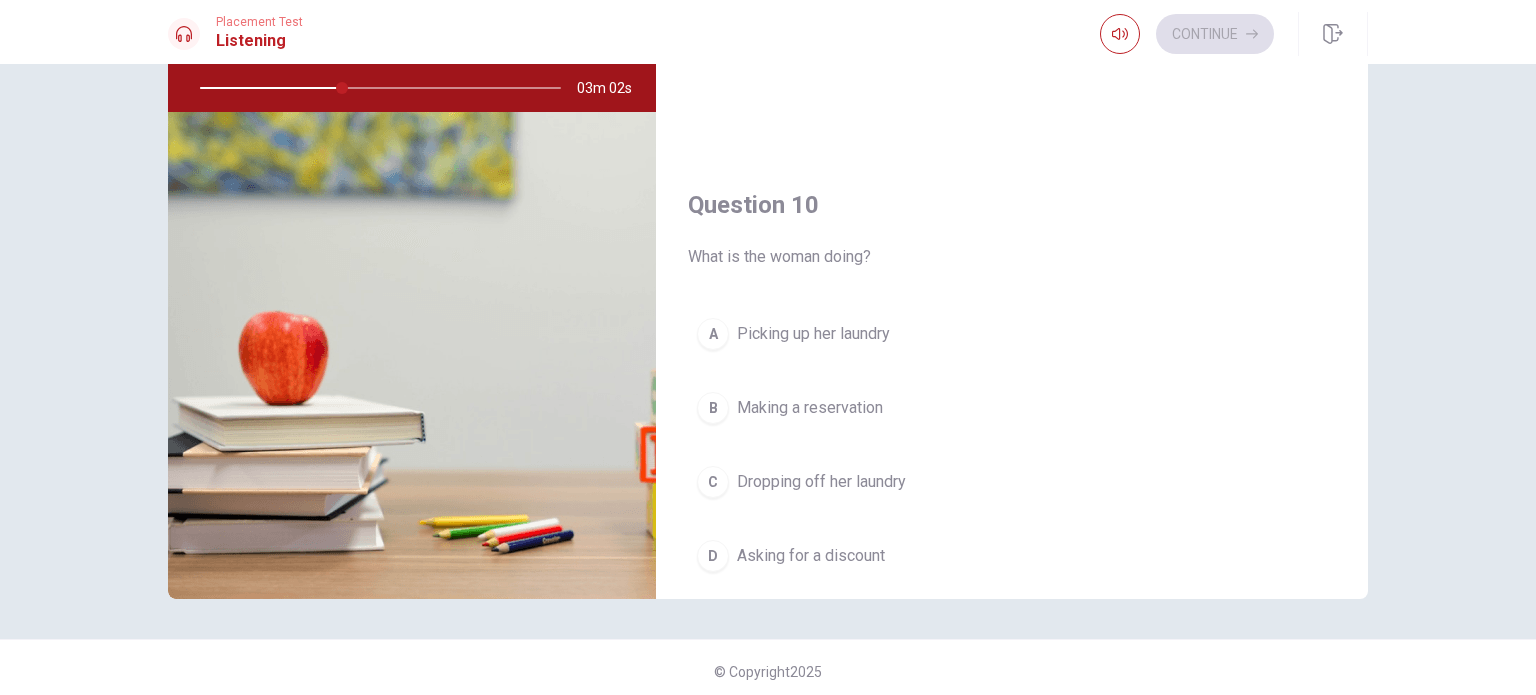 scroll, scrollTop: 1856, scrollLeft: 0, axis: vertical 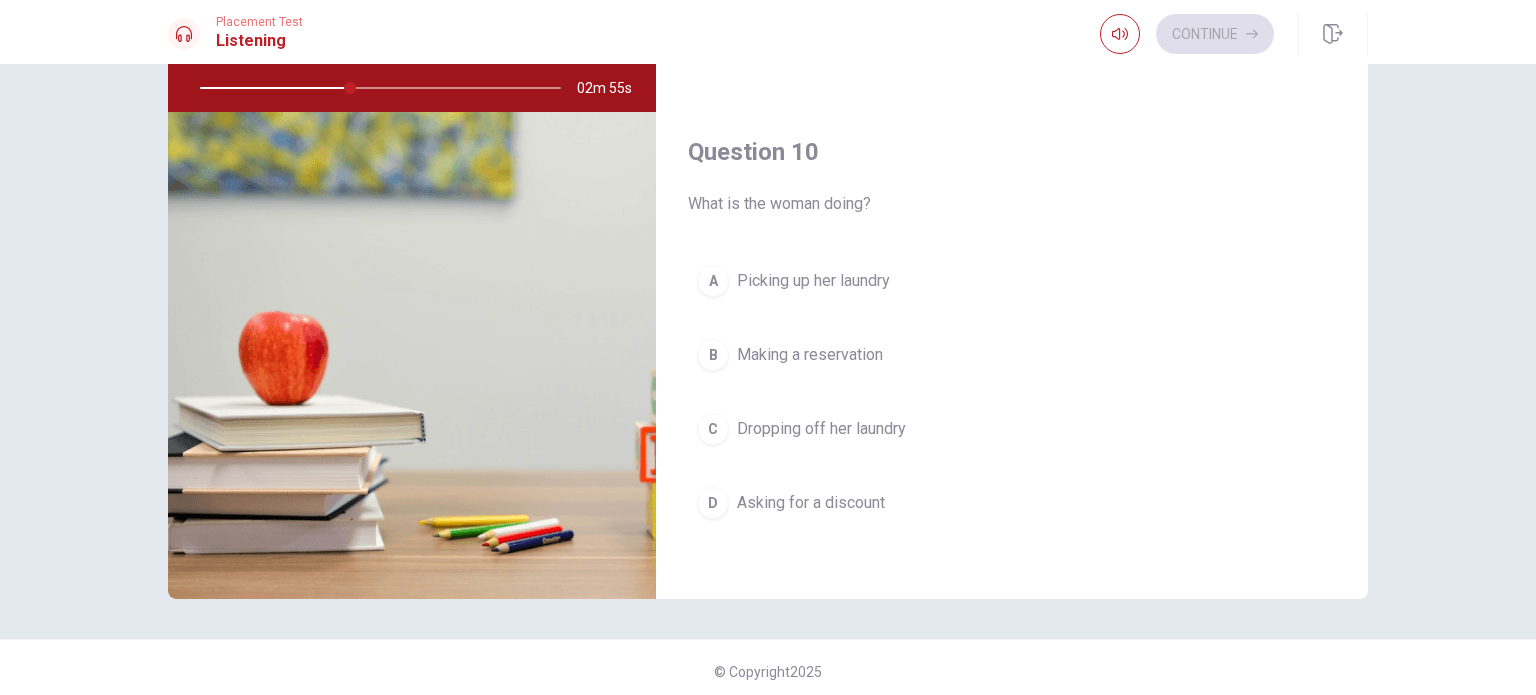 click on "Dropping off her laundry" at bounding box center [821, 429] 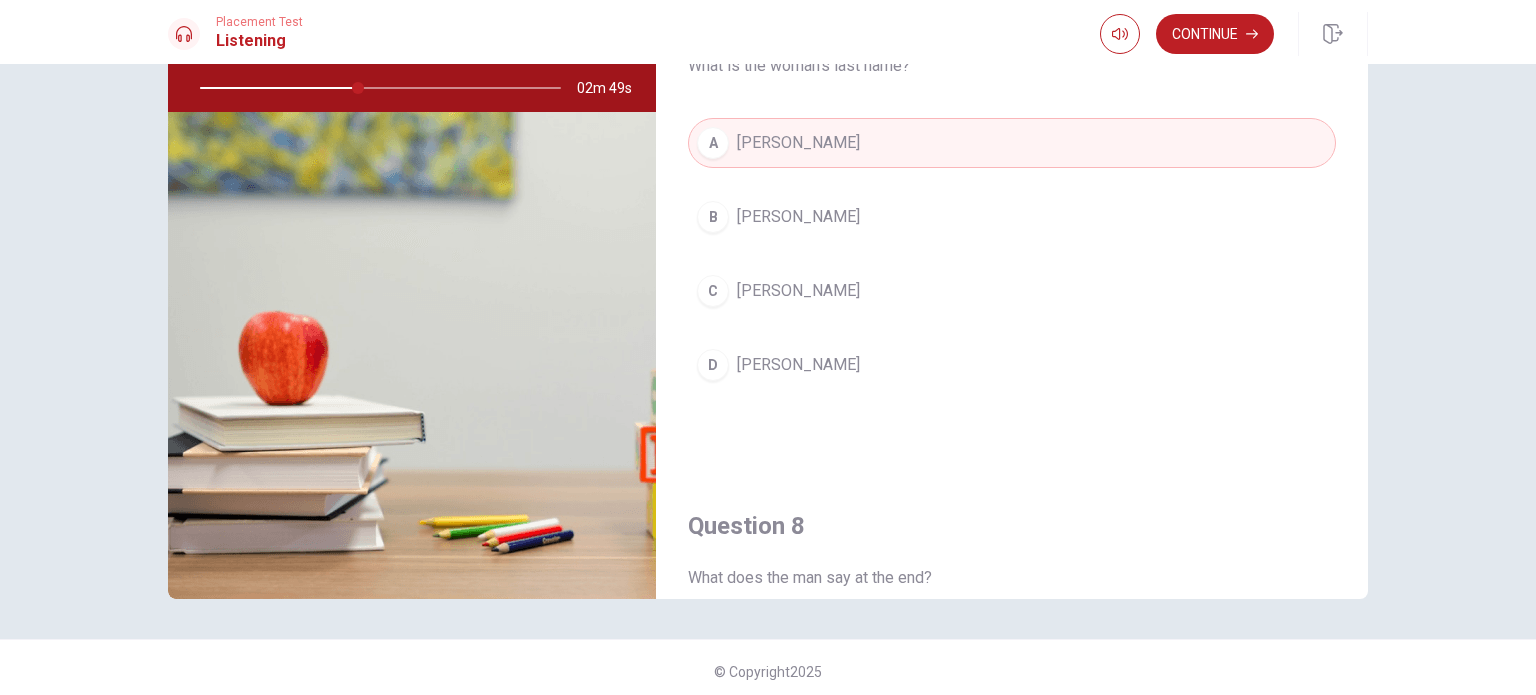 scroll, scrollTop: 456, scrollLeft: 0, axis: vertical 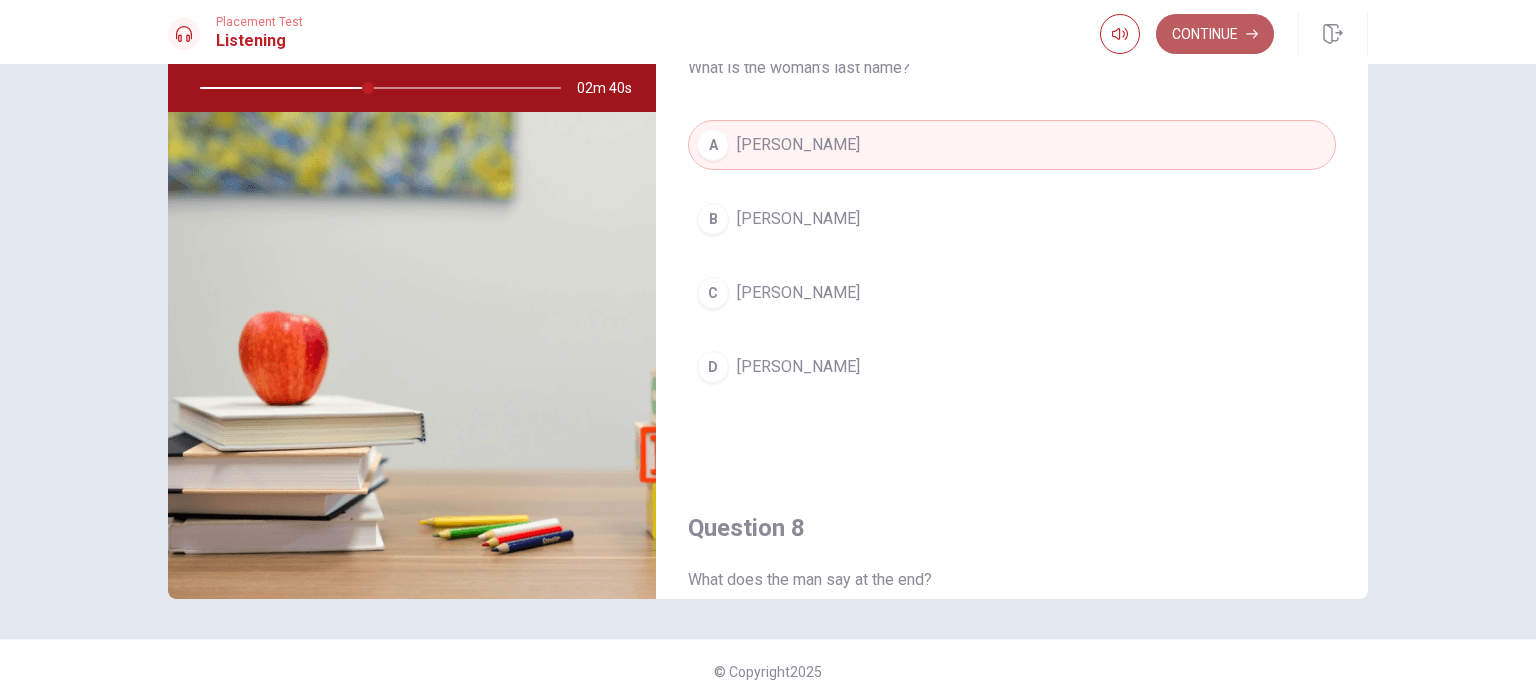 click on "Continue" at bounding box center [1215, 34] 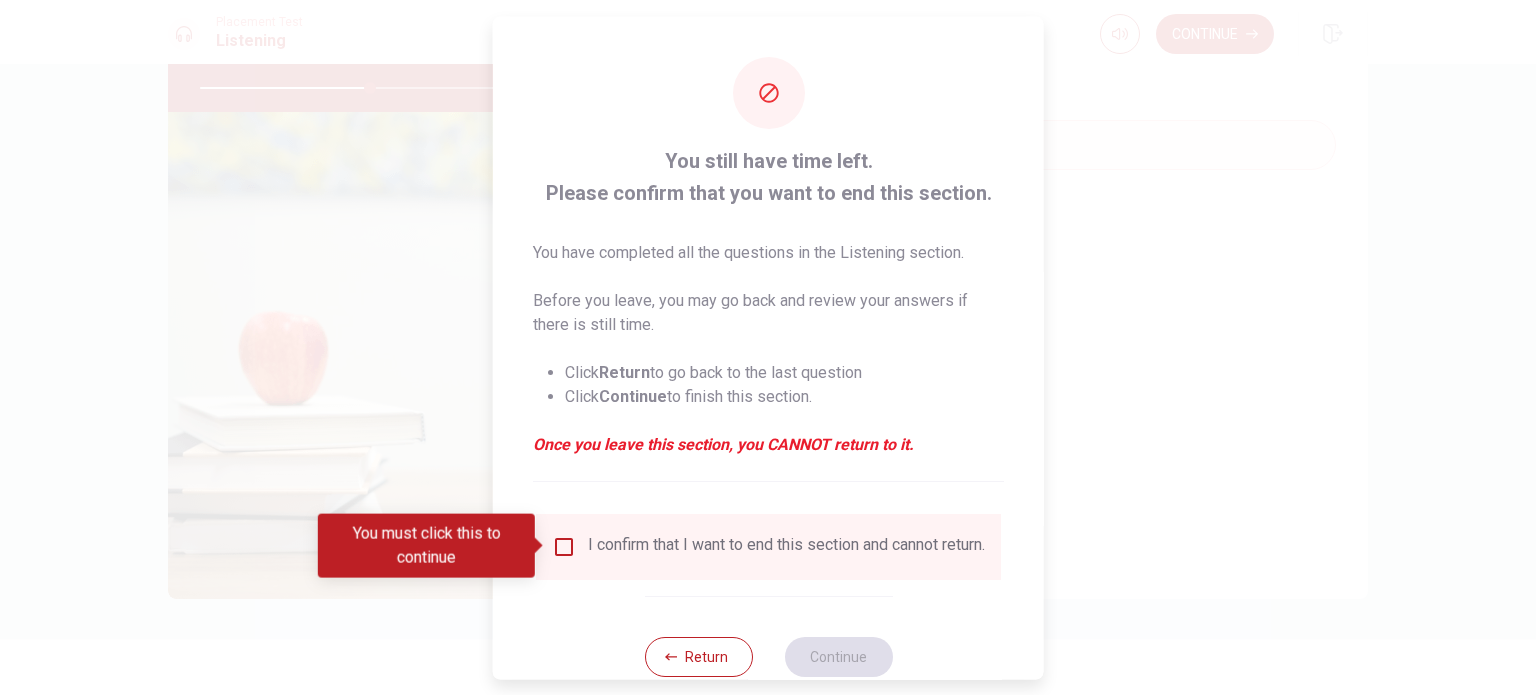 click at bounding box center (564, 546) 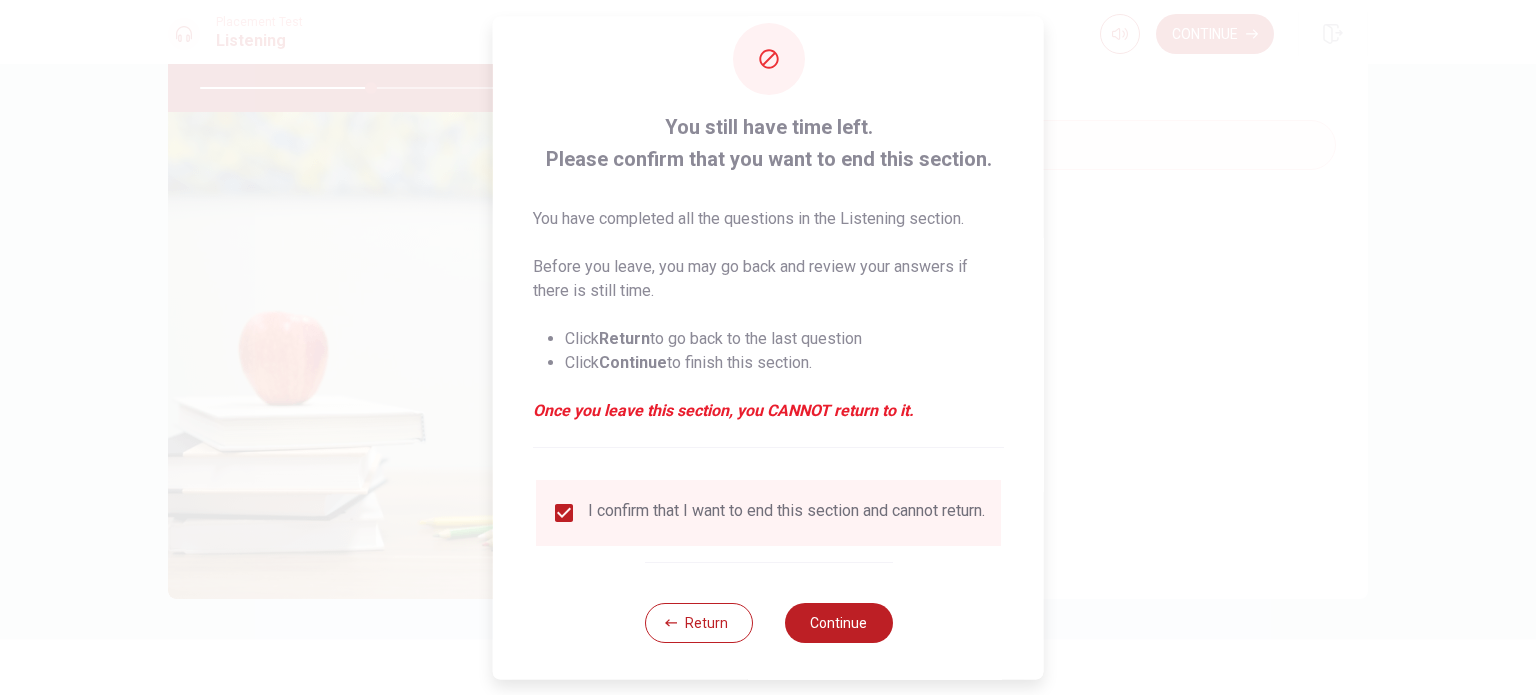 scroll, scrollTop: 50, scrollLeft: 0, axis: vertical 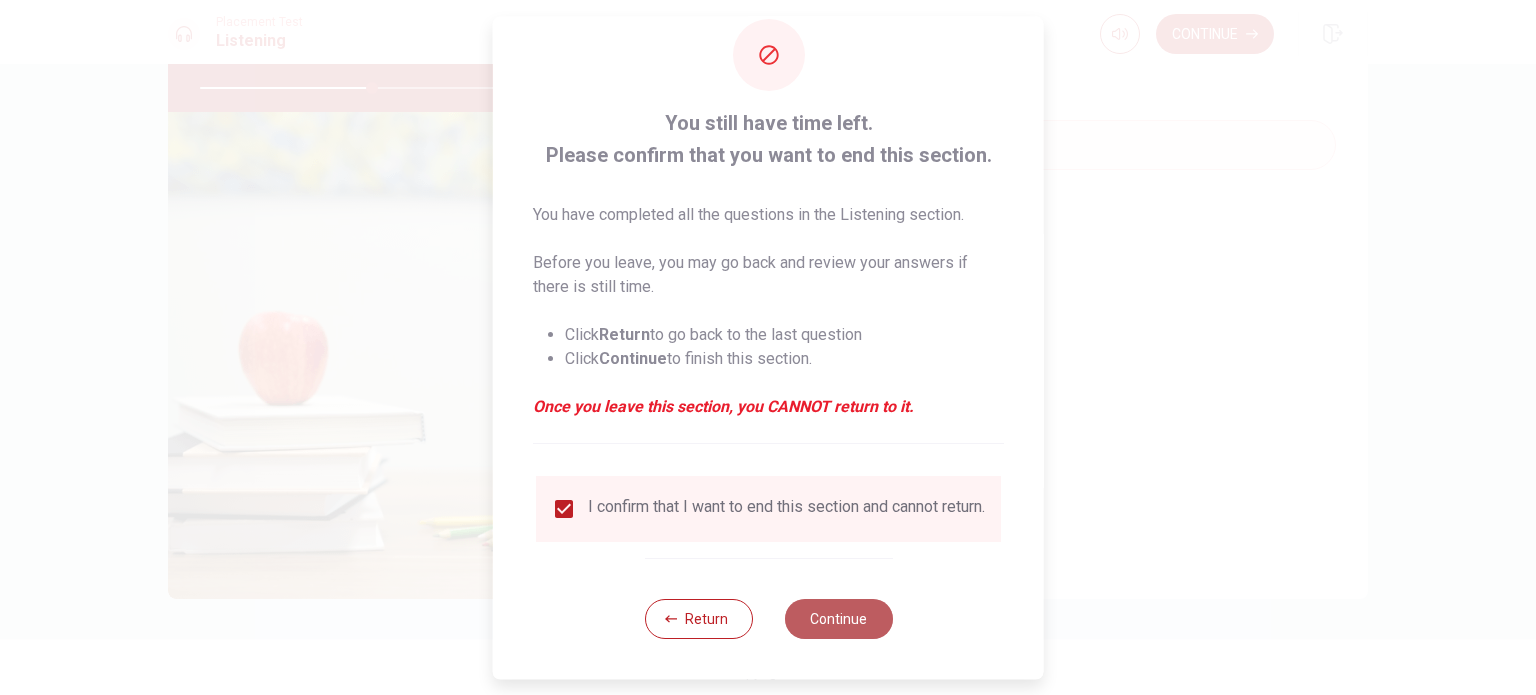 click on "Continue" at bounding box center (838, 619) 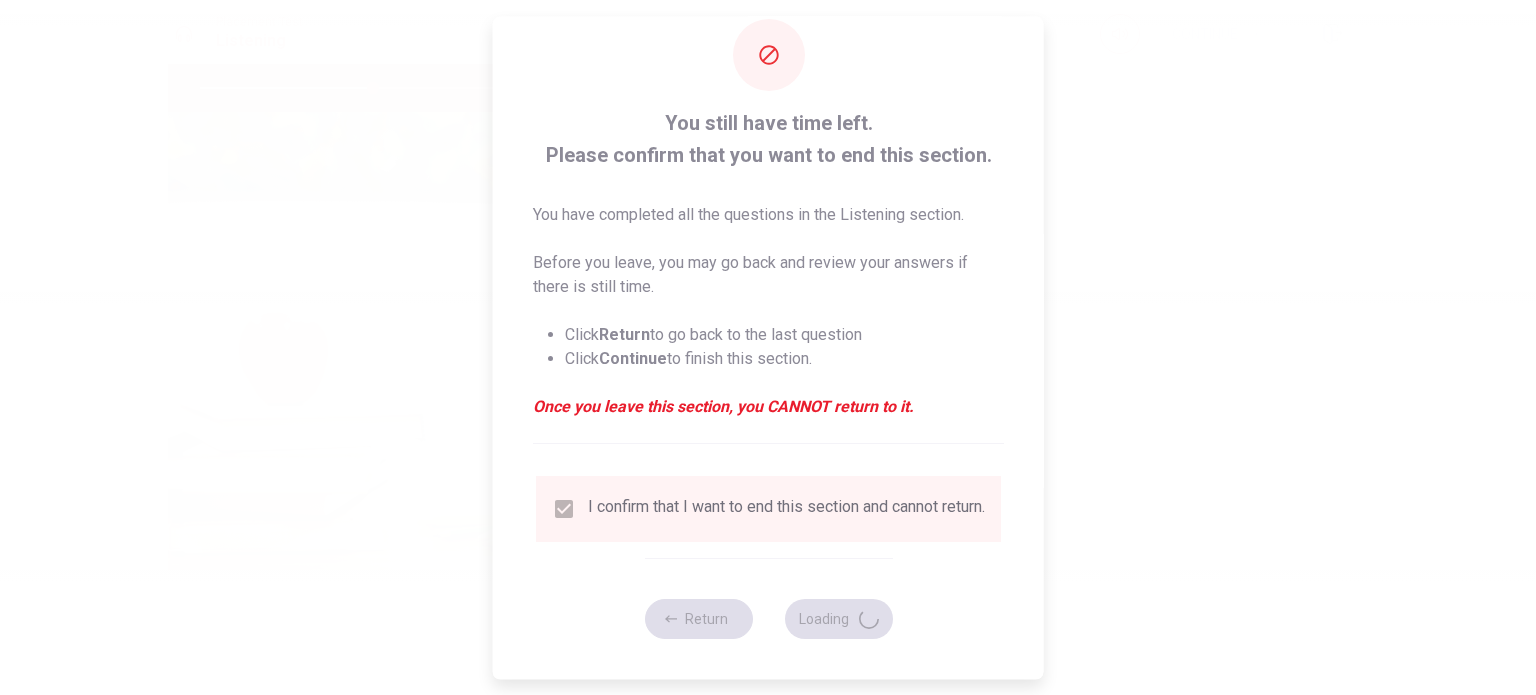 type on "48" 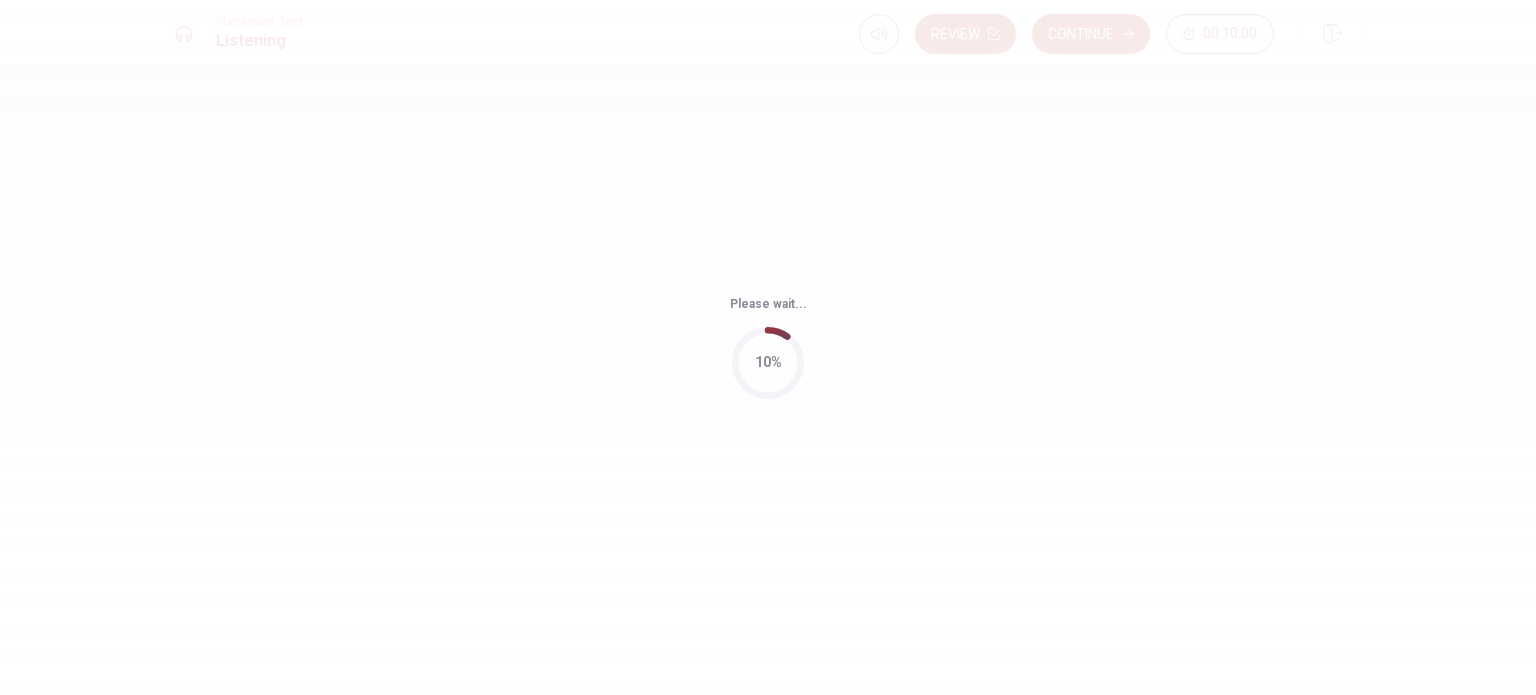 scroll, scrollTop: 0, scrollLeft: 0, axis: both 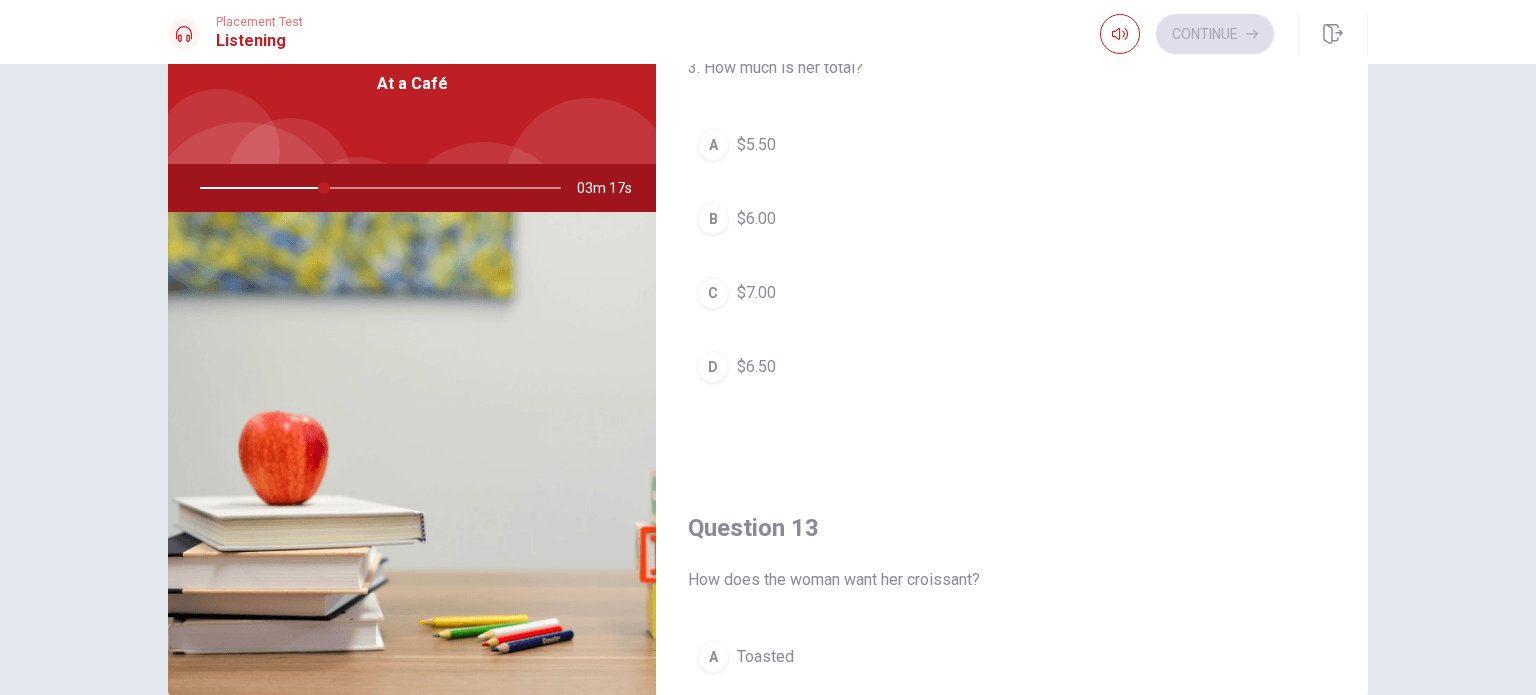 click on "$6.50" at bounding box center (756, 367) 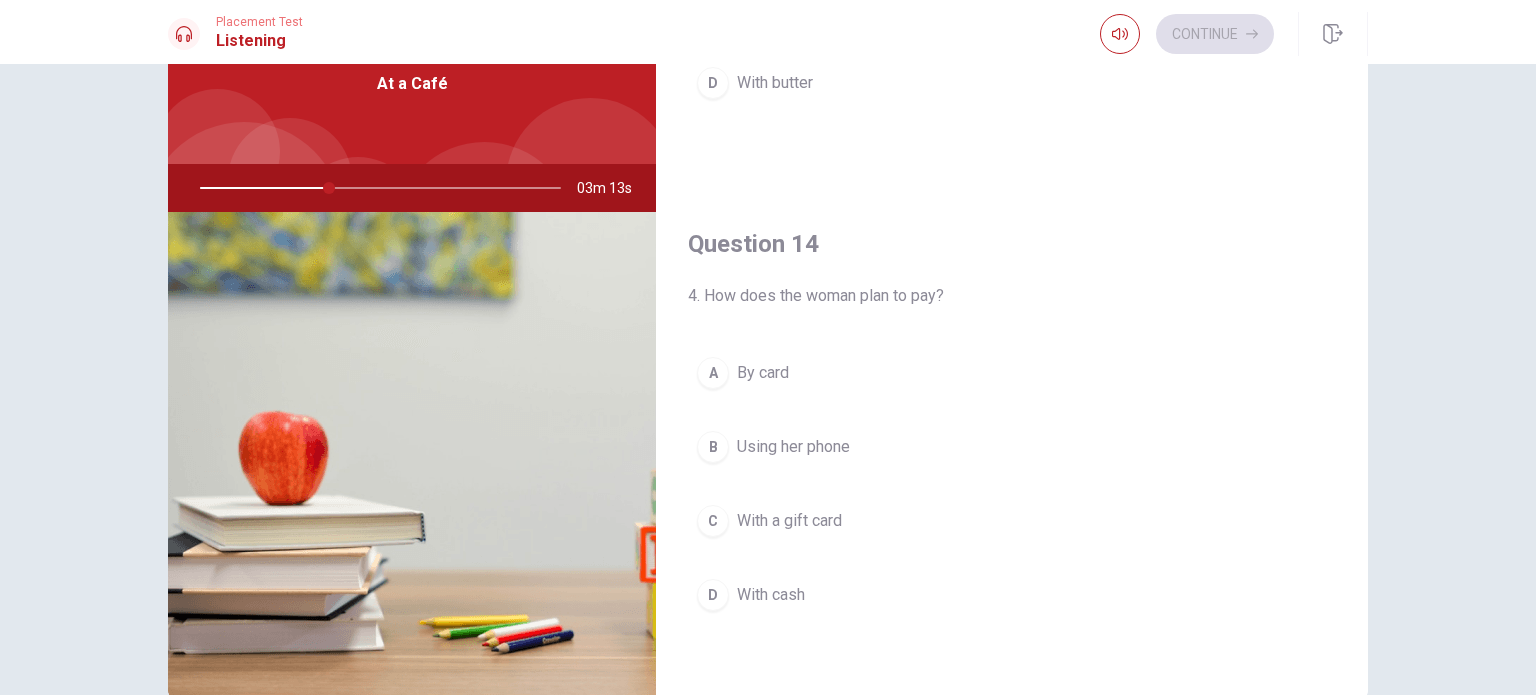 scroll, scrollTop: 1356, scrollLeft: 0, axis: vertical 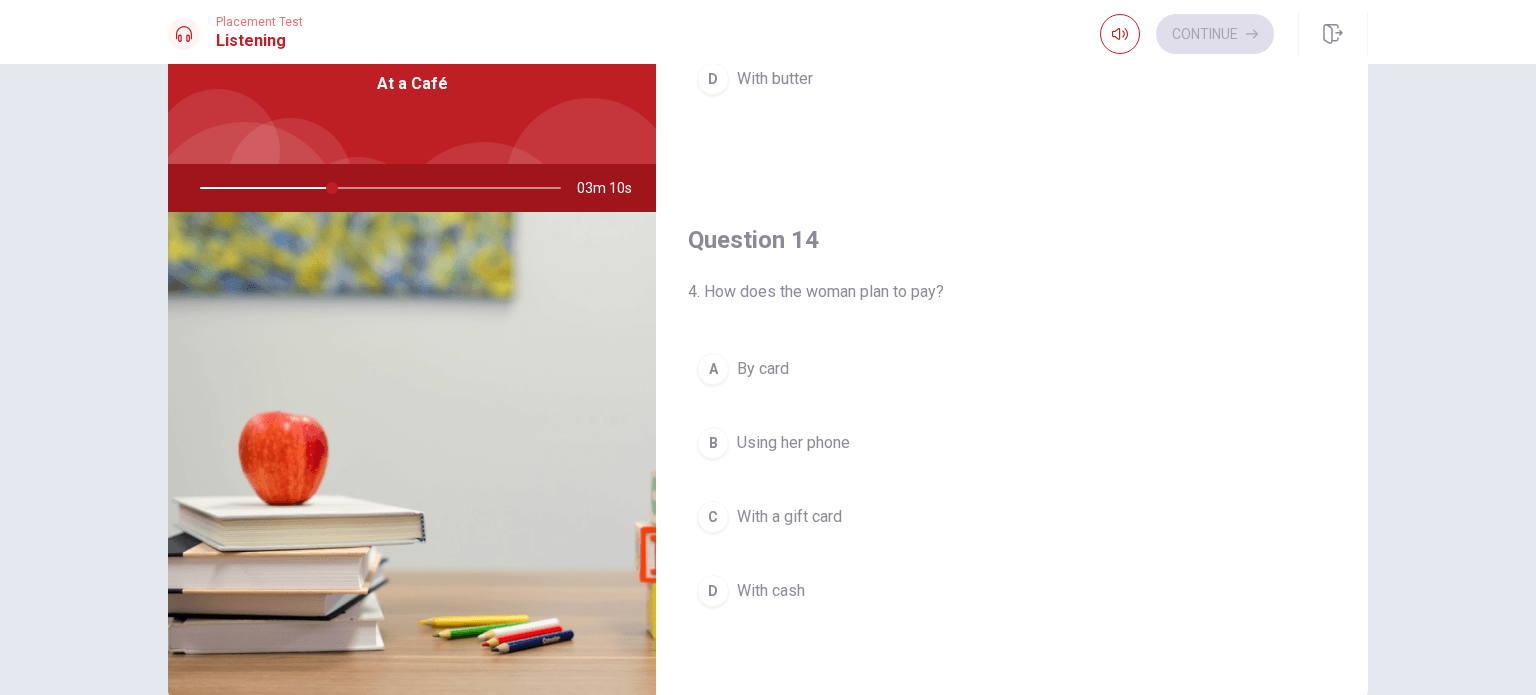 click on "By card" at bounding box center (763, 369) 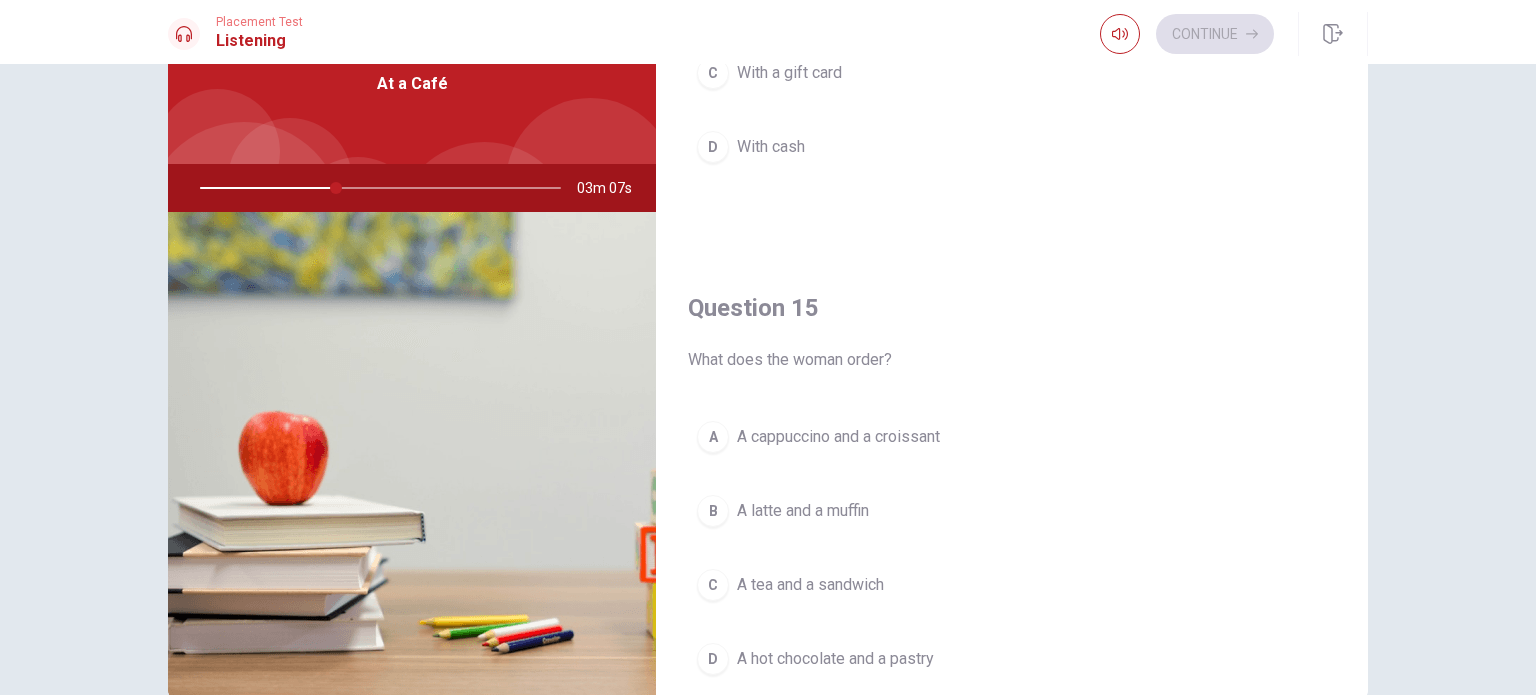scroll, scrollTop: 1856, scrollLeft: 0, axis: vertical 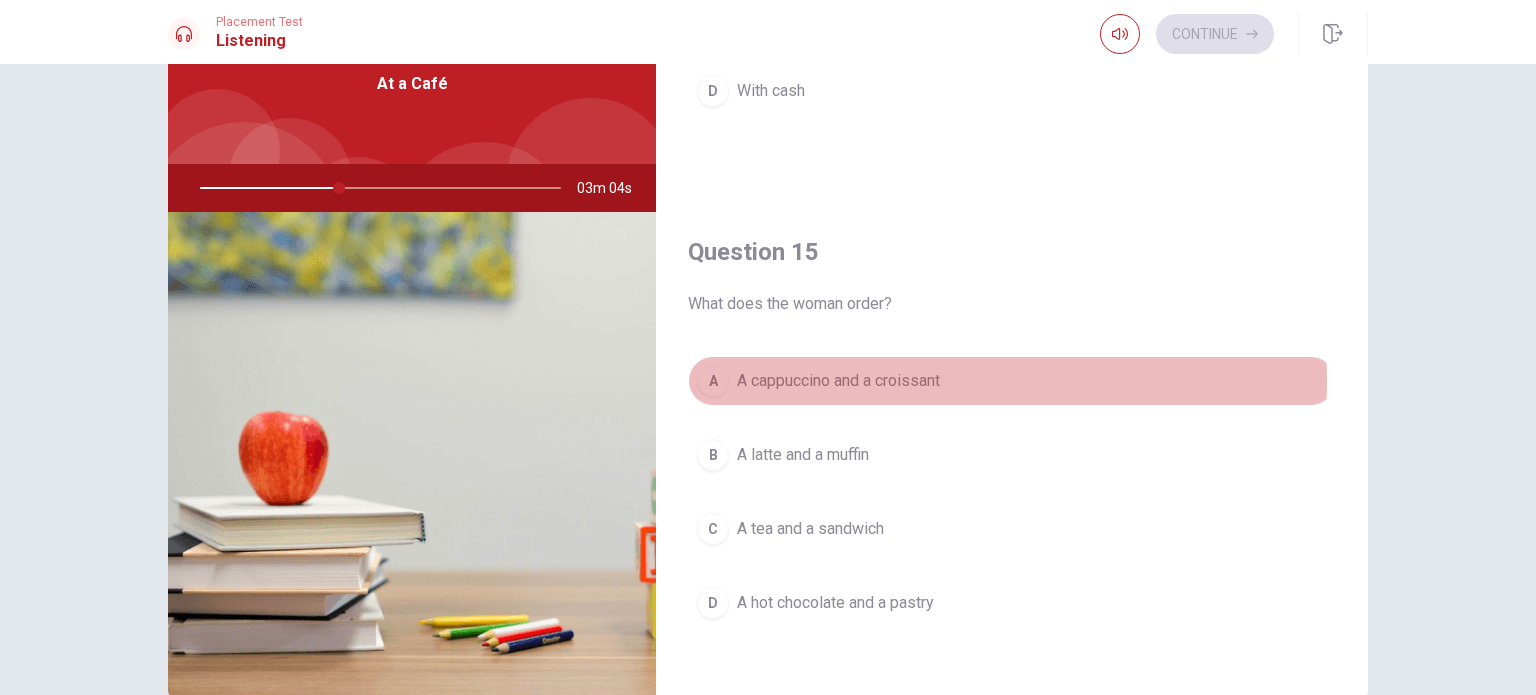 click on "A cappuccino and a croissant" at bounding box center [838, 381] 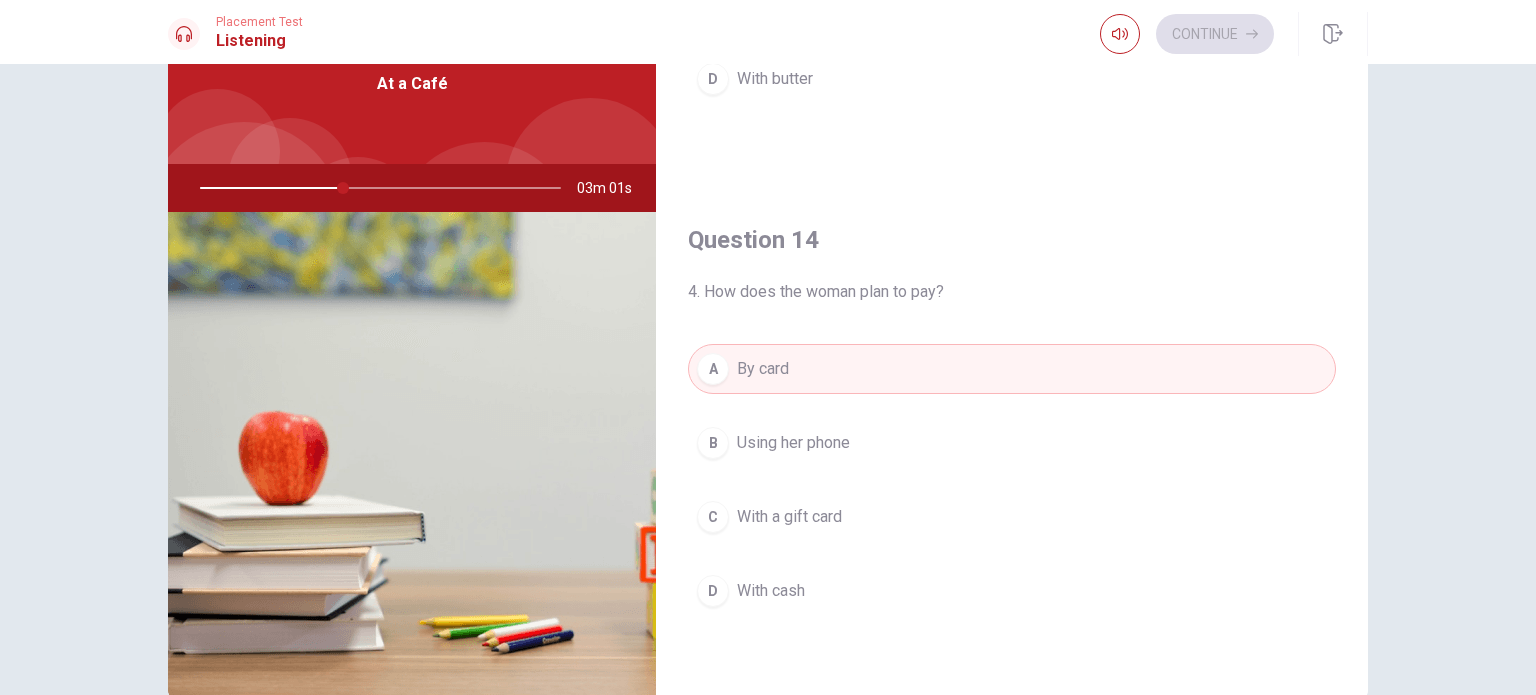 scroll, scrollTop: 1856, scrollLeft: 0, axis: vertical 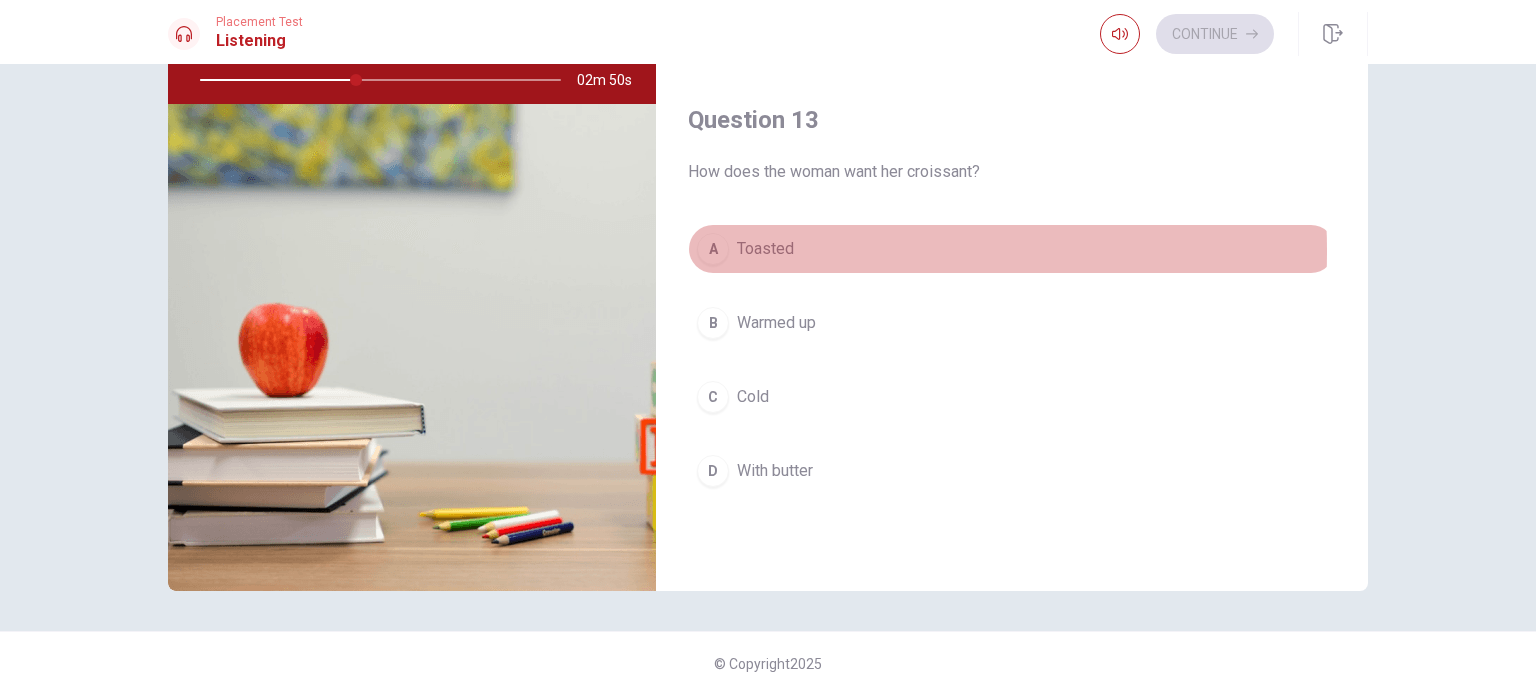 click on "Toasted" at bounding box center [765, 249] 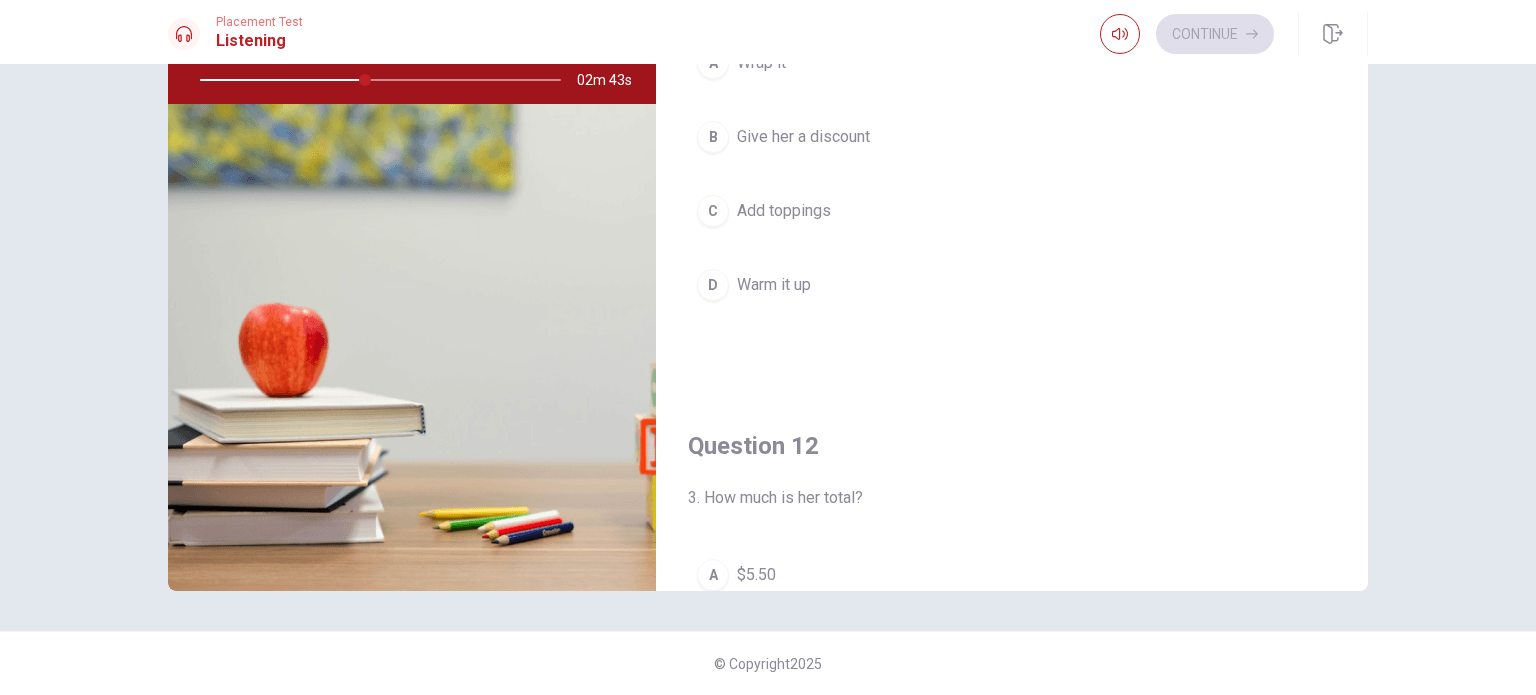scroll, scrollTop: 0, scrollLeft: 0, axis: both 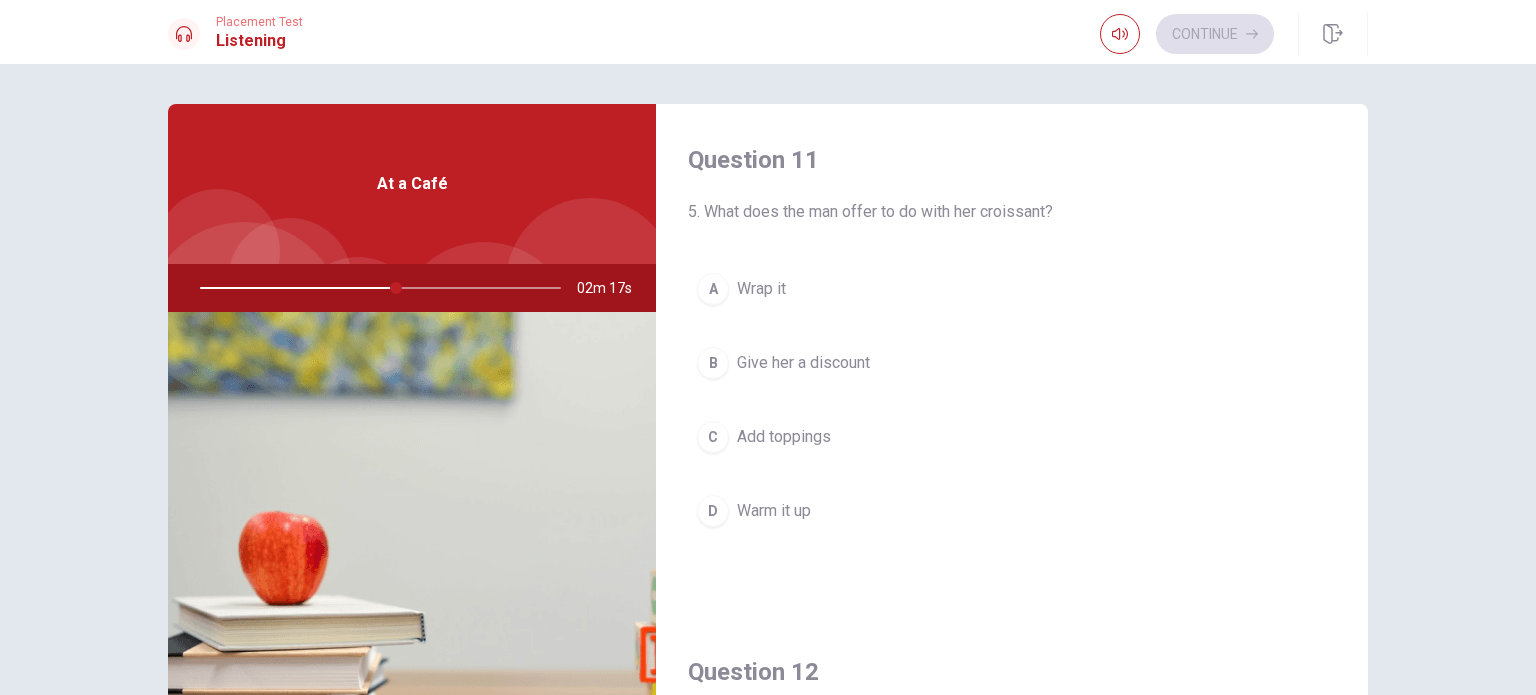 click on "Wrap it" at bounding box center (761, 289) 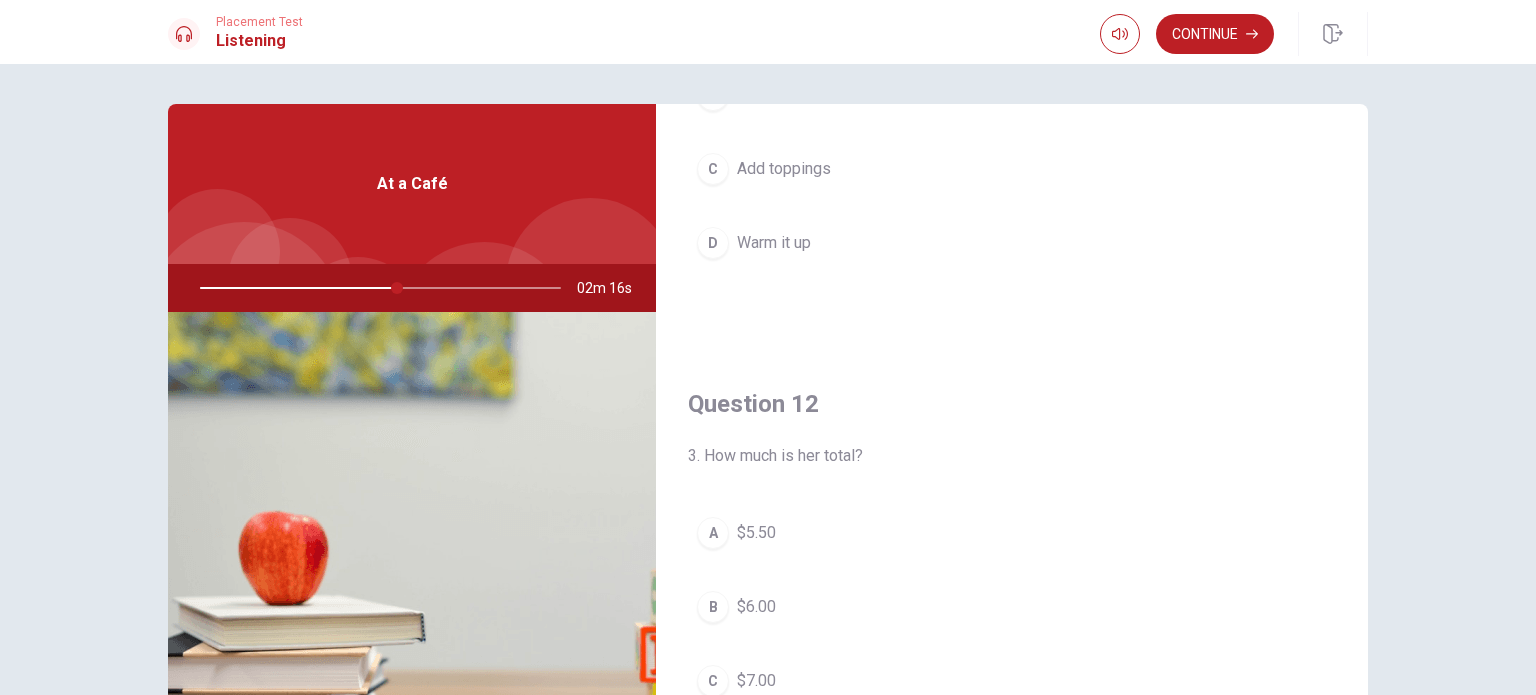 scroll, scrollTop: 400, scrollLeft: 0, axis: vertical 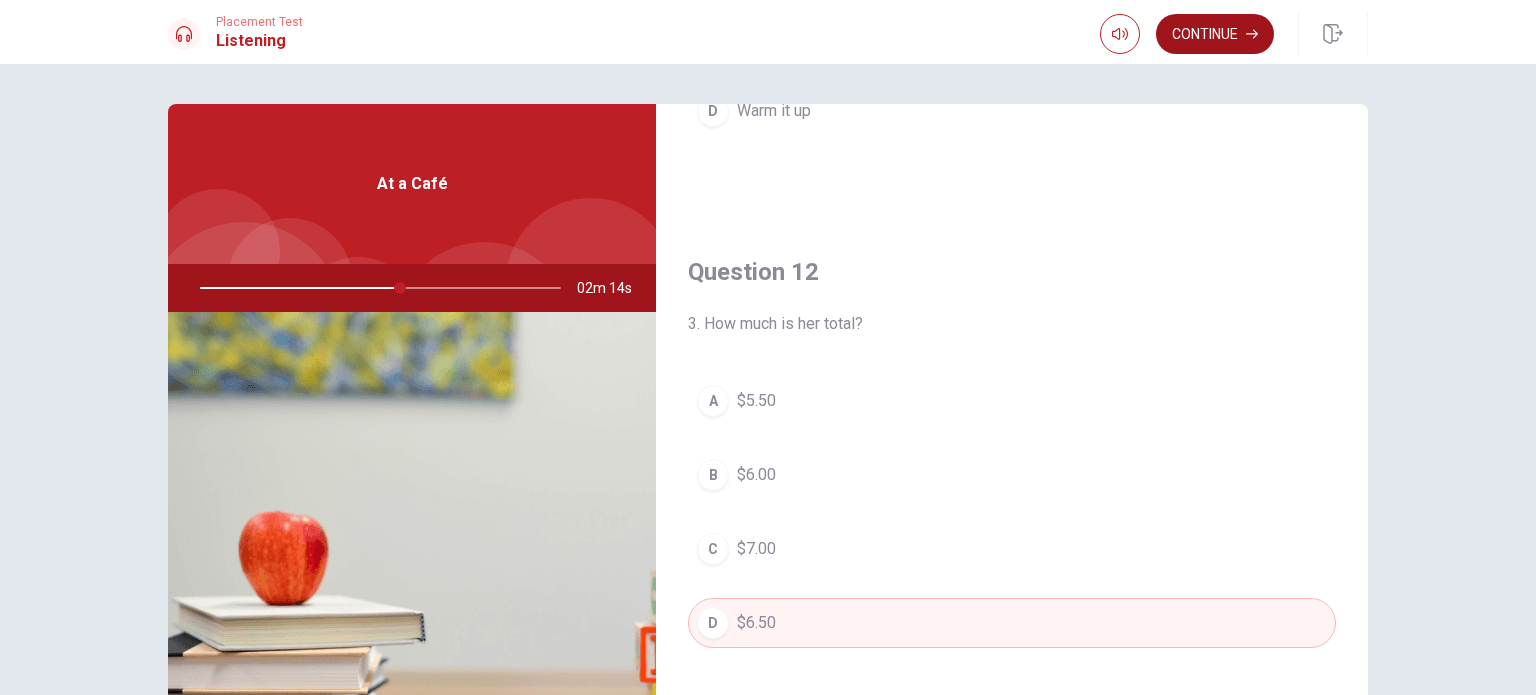 click on "Continue" at bounding box center (1215, 34) 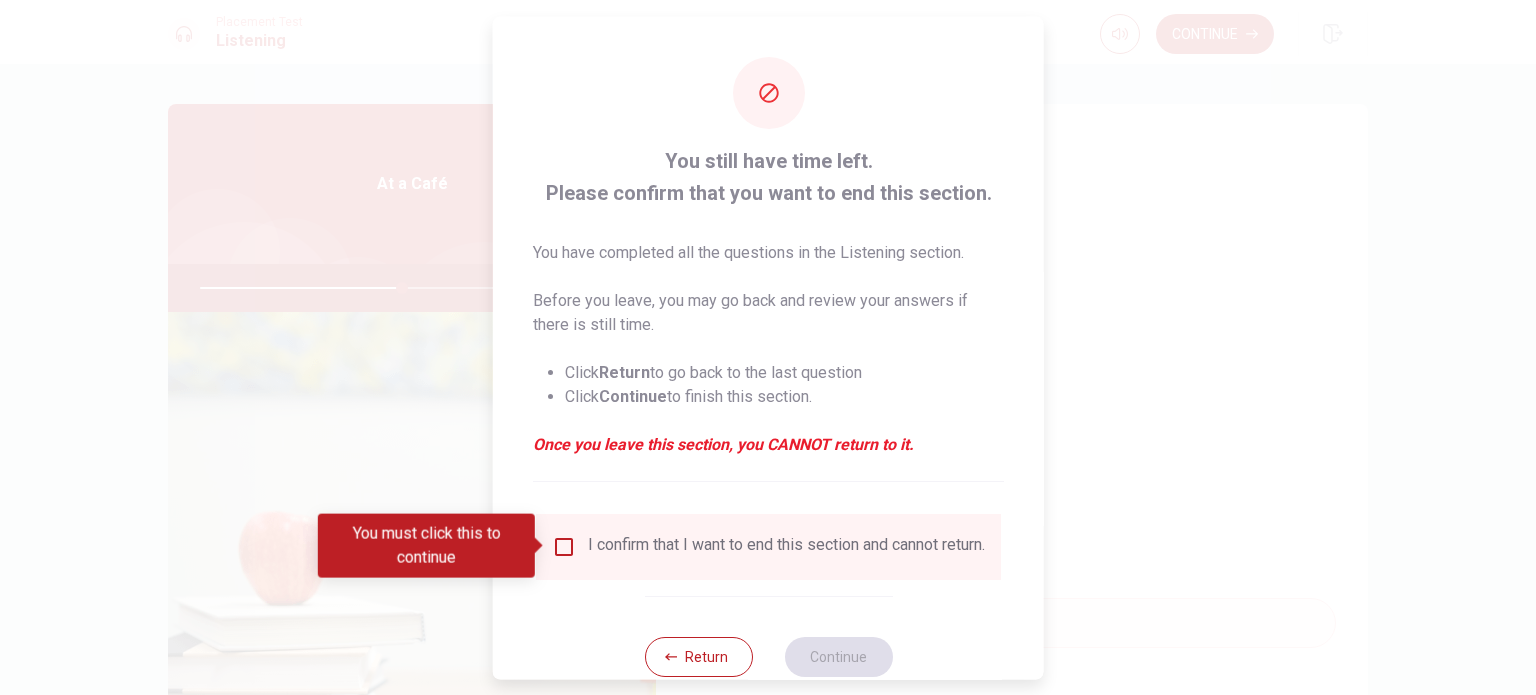 click at bounding box center [564, 546] 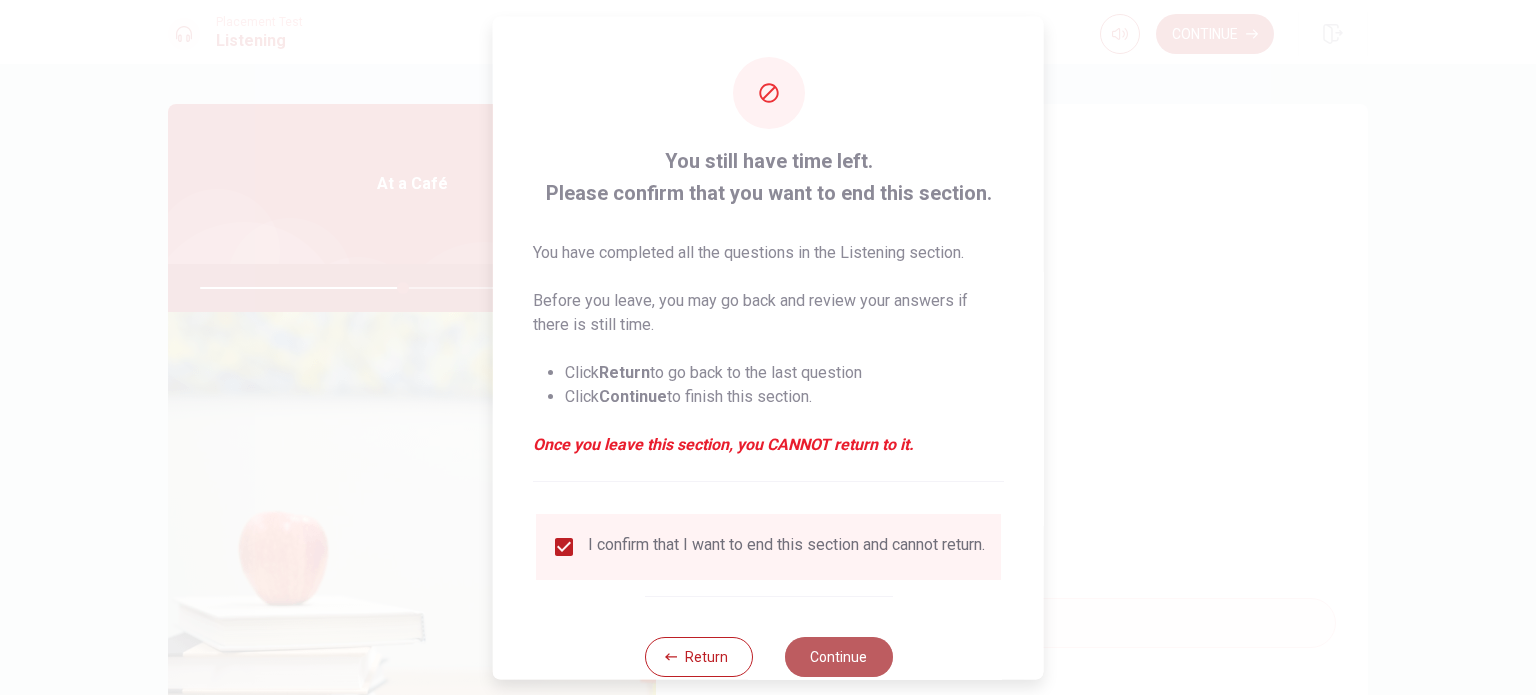click on "Continue" at bounding box center (838, 656) 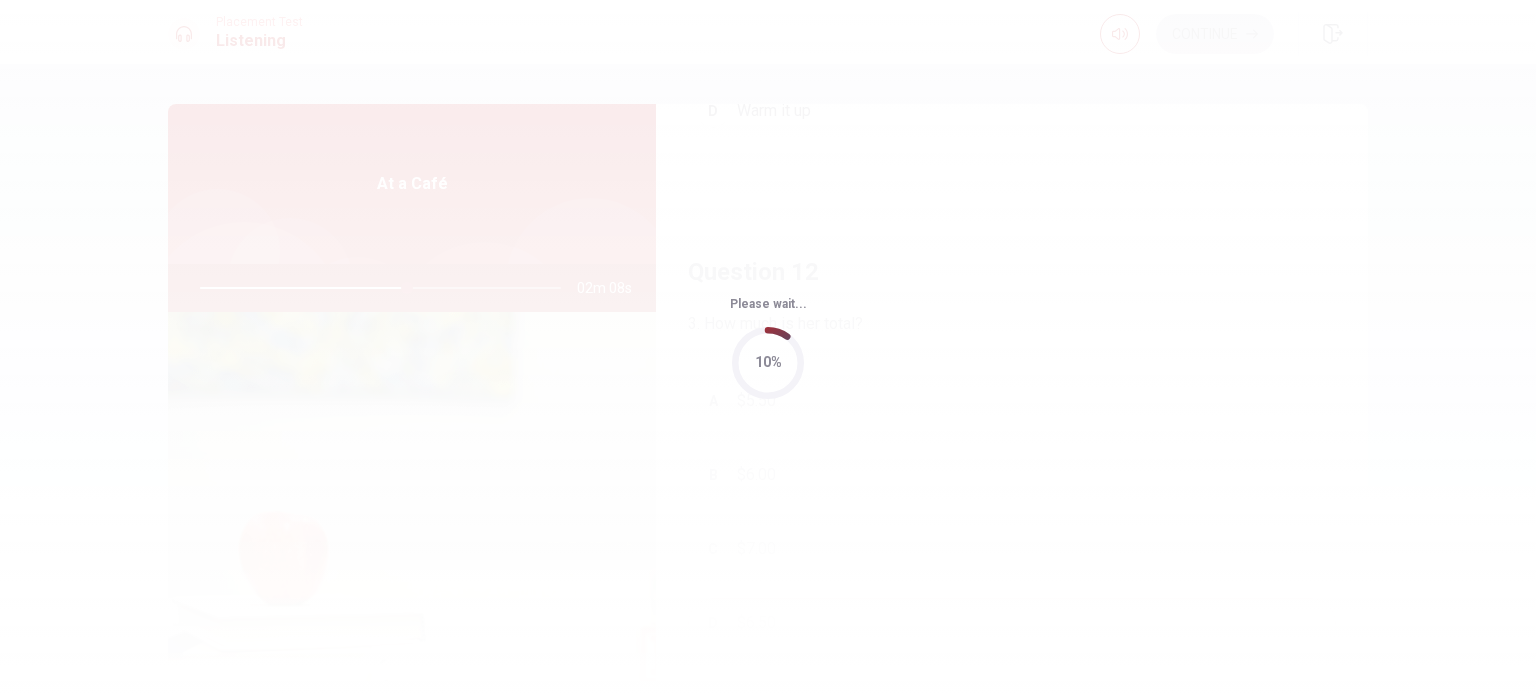type on "58" 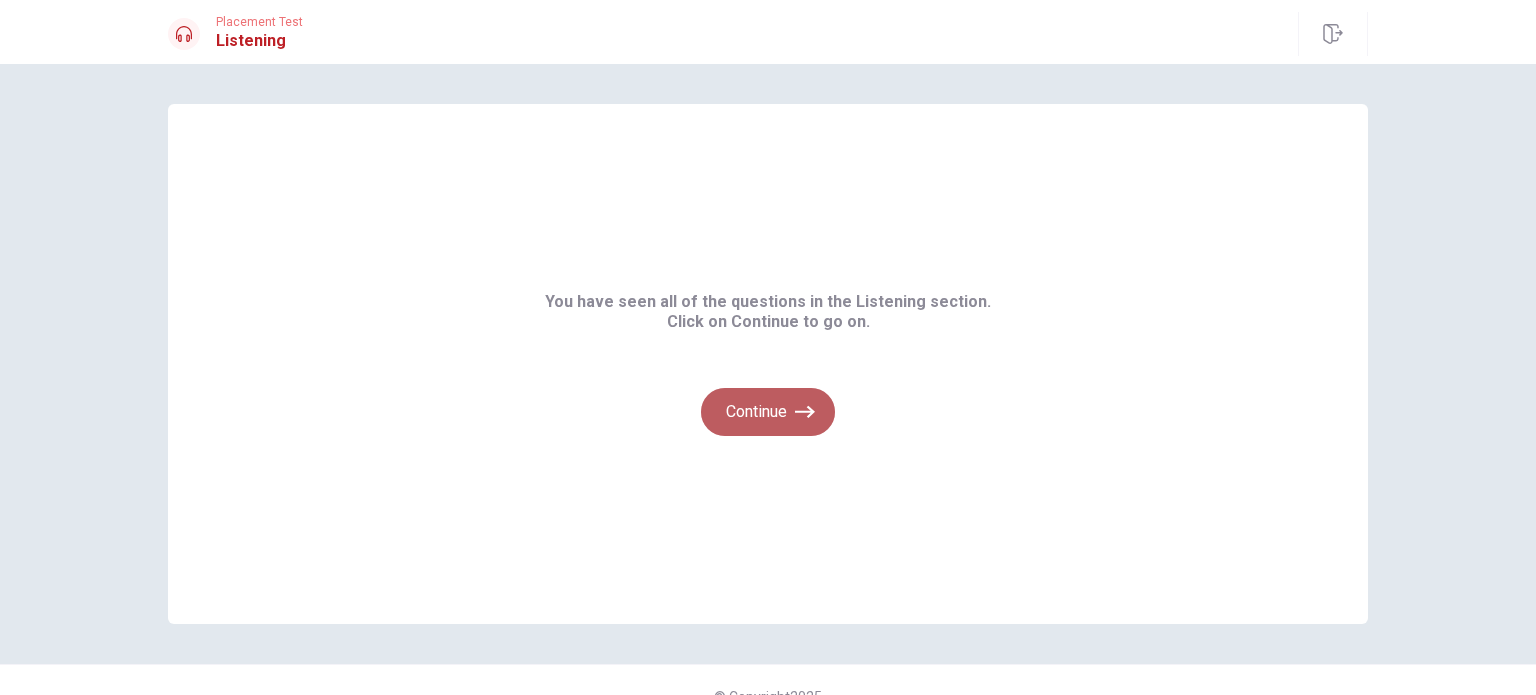 click on "Continue" at bounding box center [768, 412] 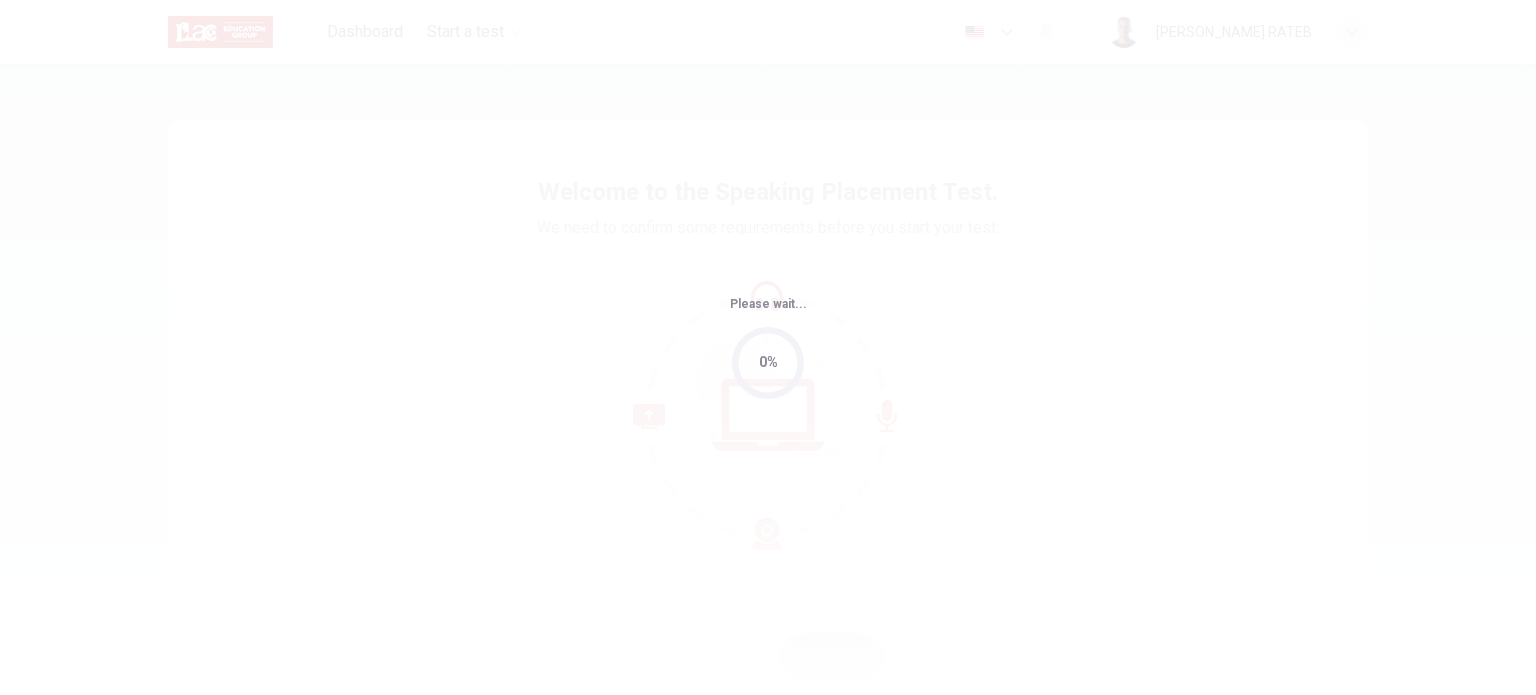 scroll, scrollTop: 0, scrollLeft: 0, axis: both 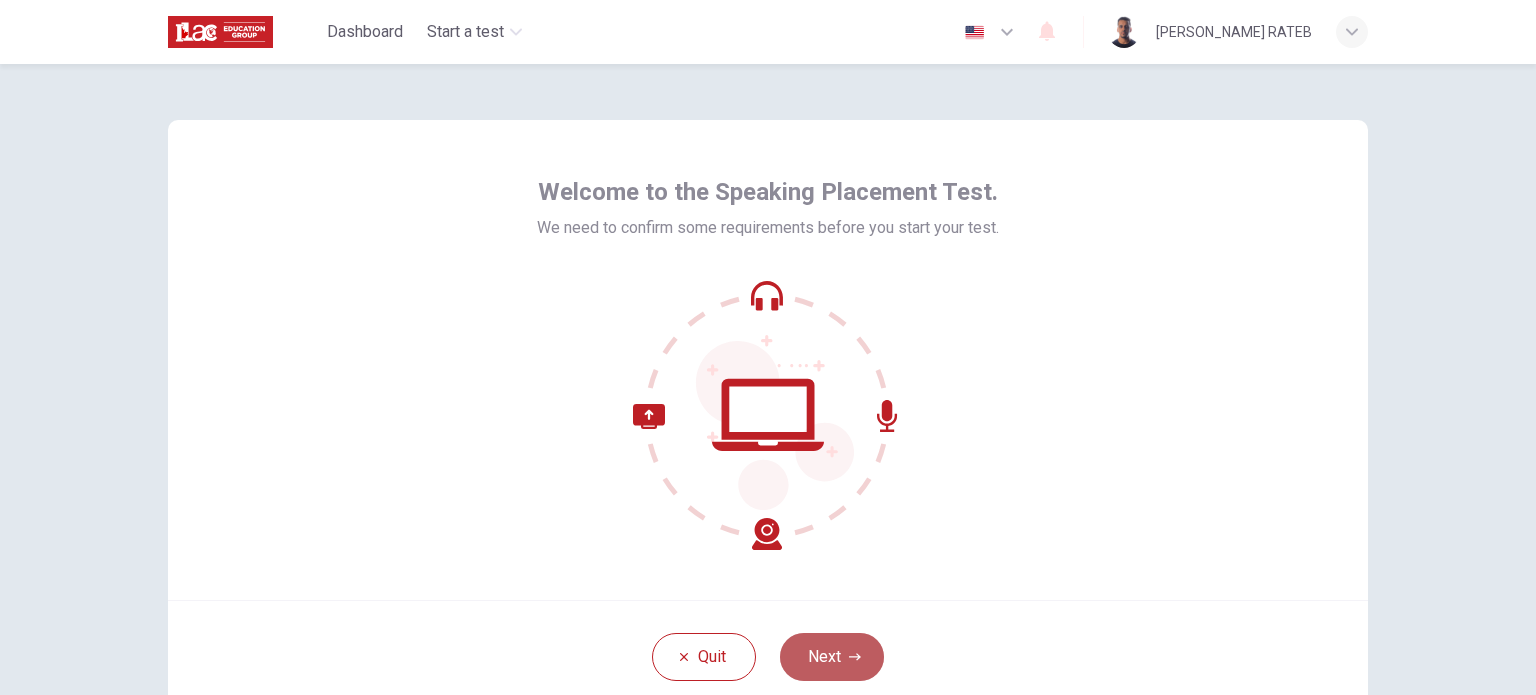 click 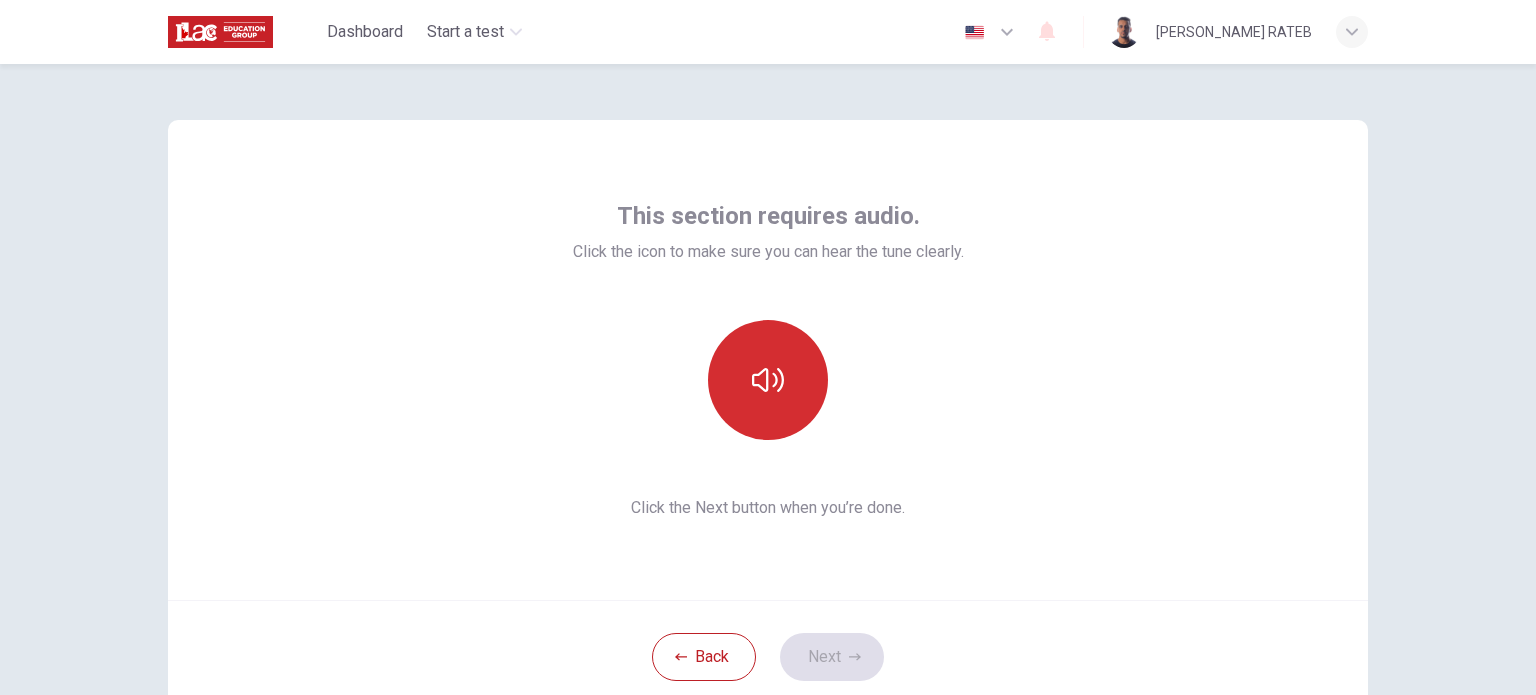 drag, startPoint x: 710, startPoint y: 339, endPoint x: 750, endPoint y: 374, distance: 53.15073 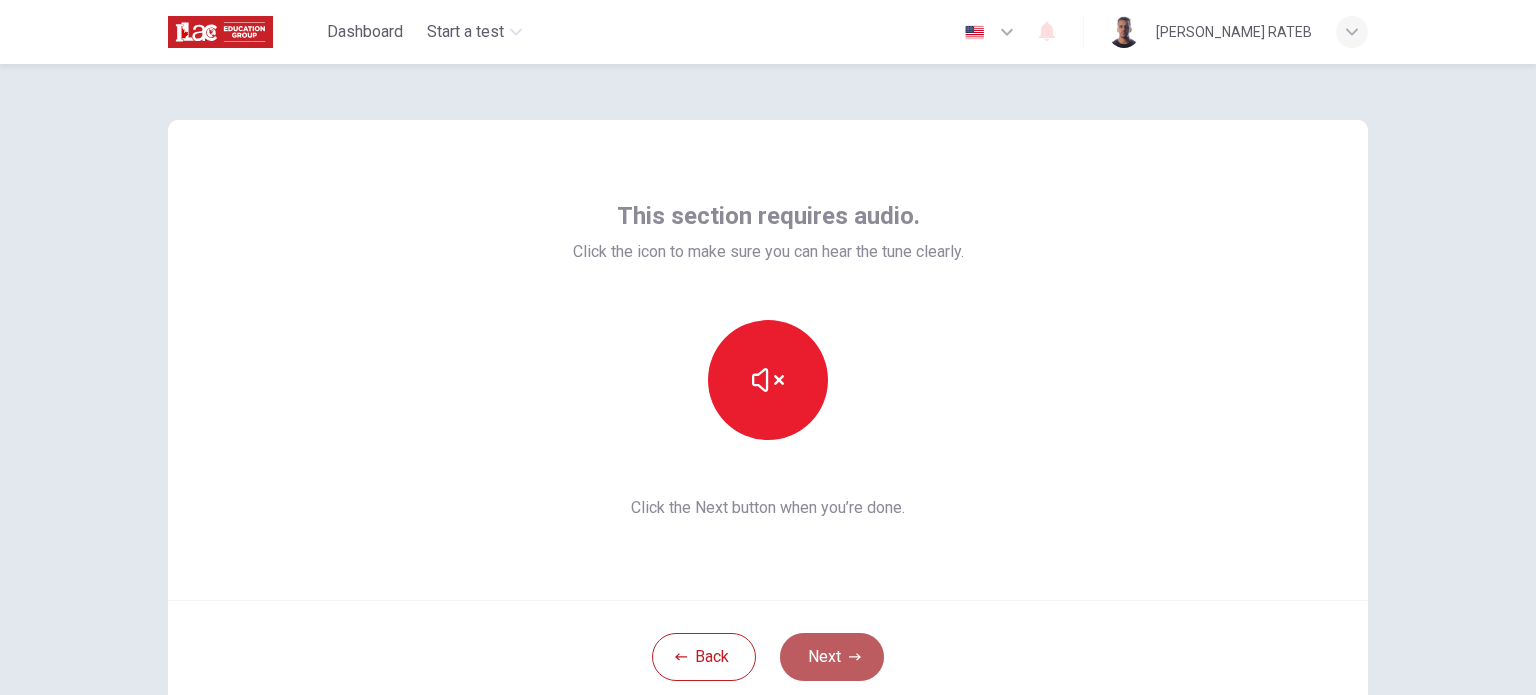 click on "Next" at bounding box center [832, 657] 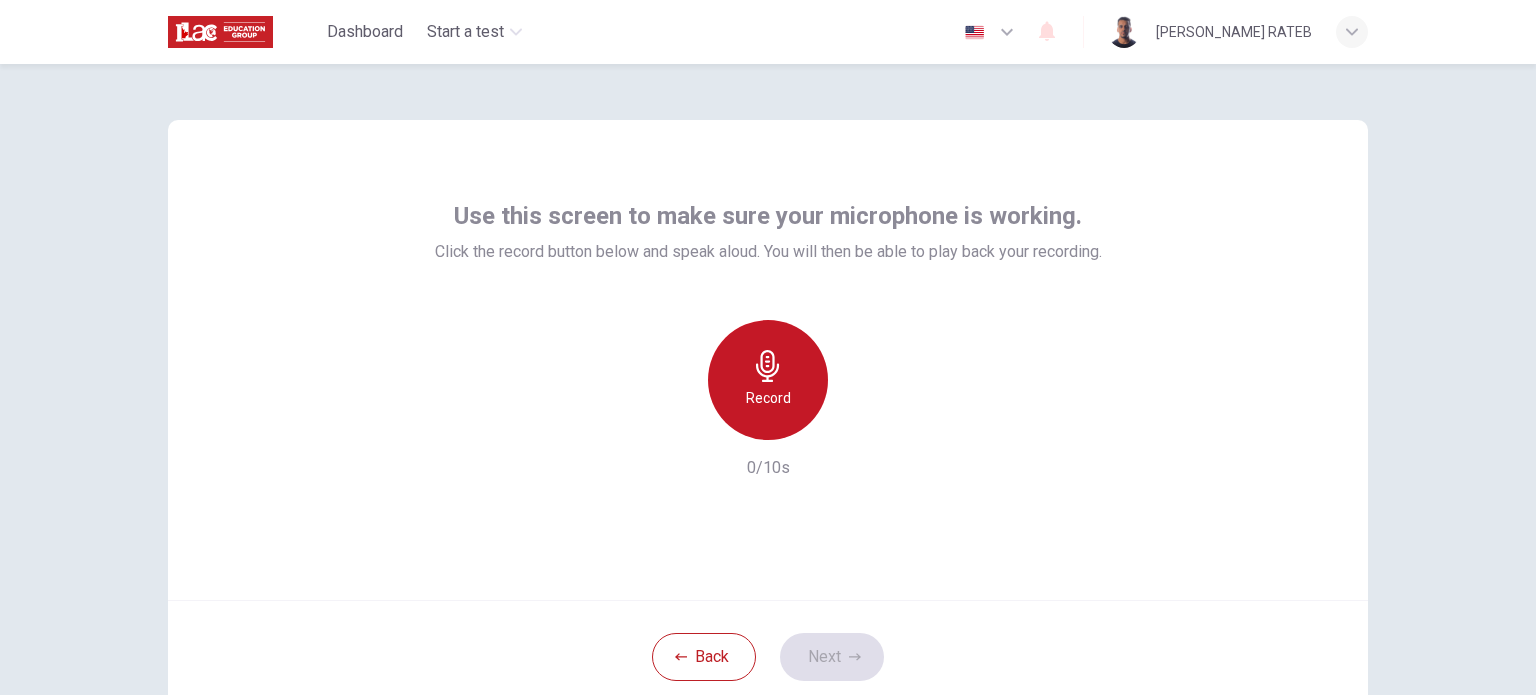 click 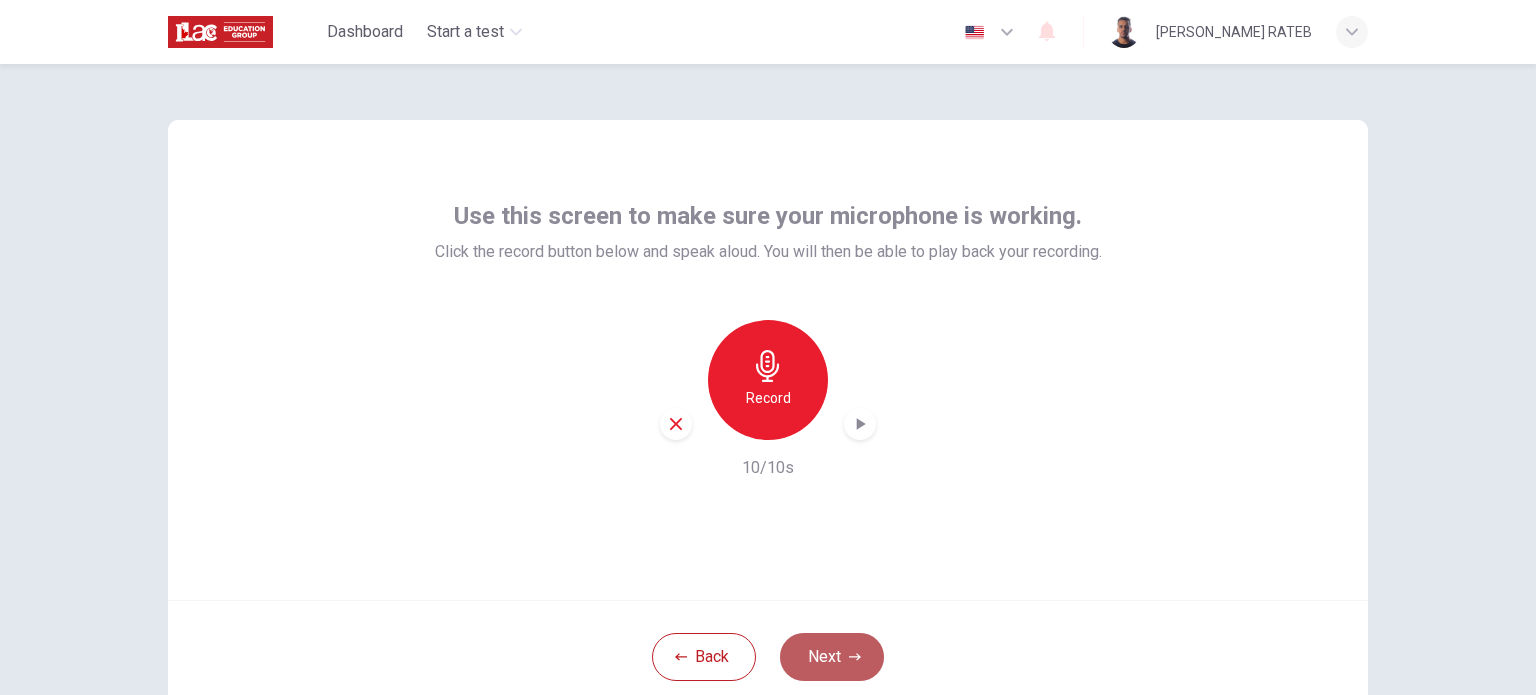 click on "Next" at bounding box center (832, 657) 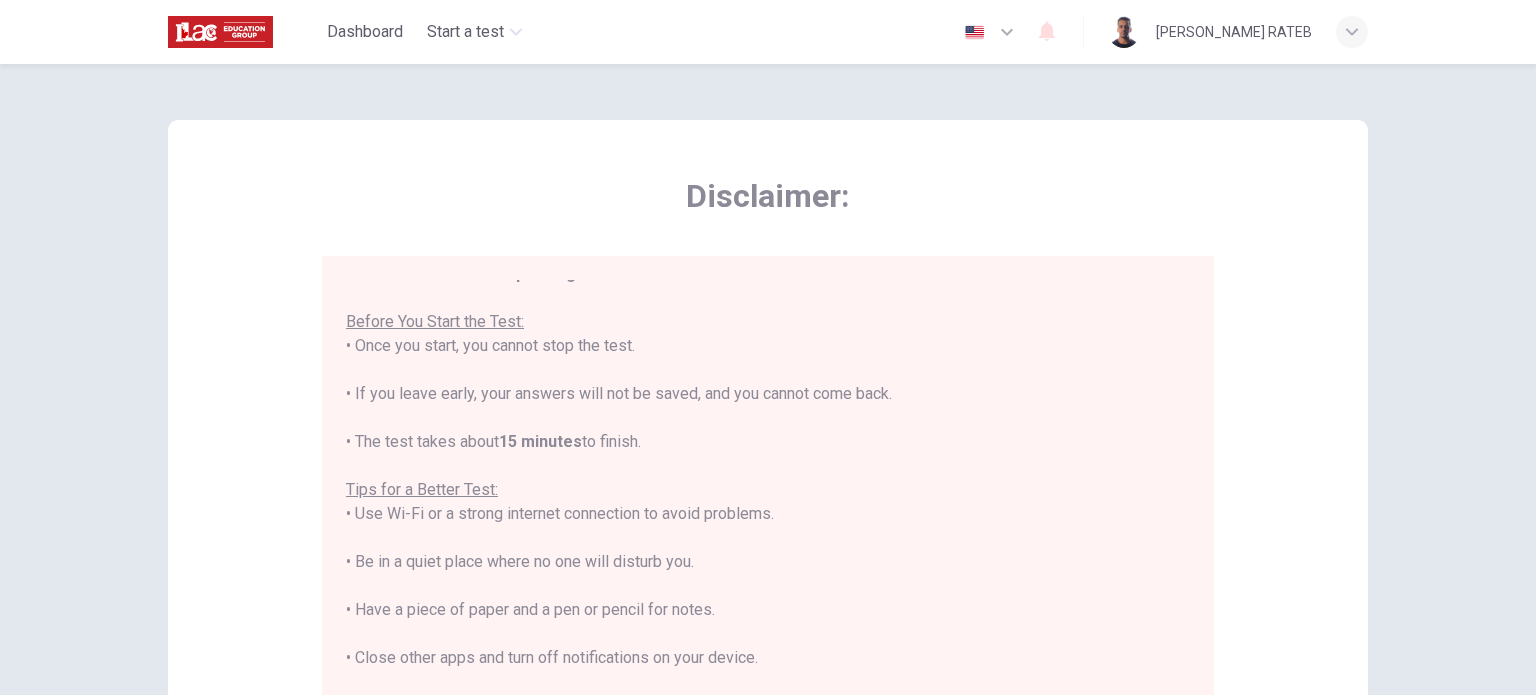scroll, scrollTop: 23, scrollLeft: 0, axis: vertical 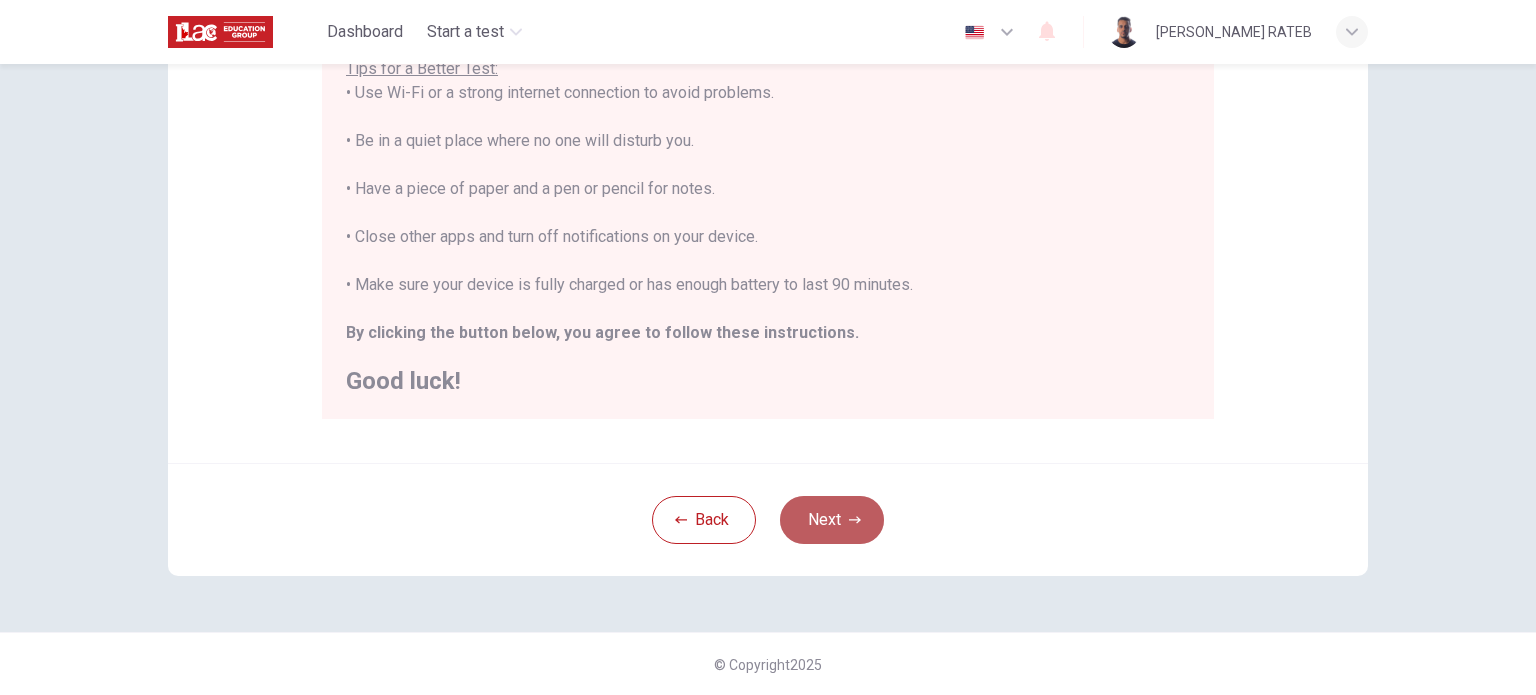 click on "Next" at bounding box center [832, 520] 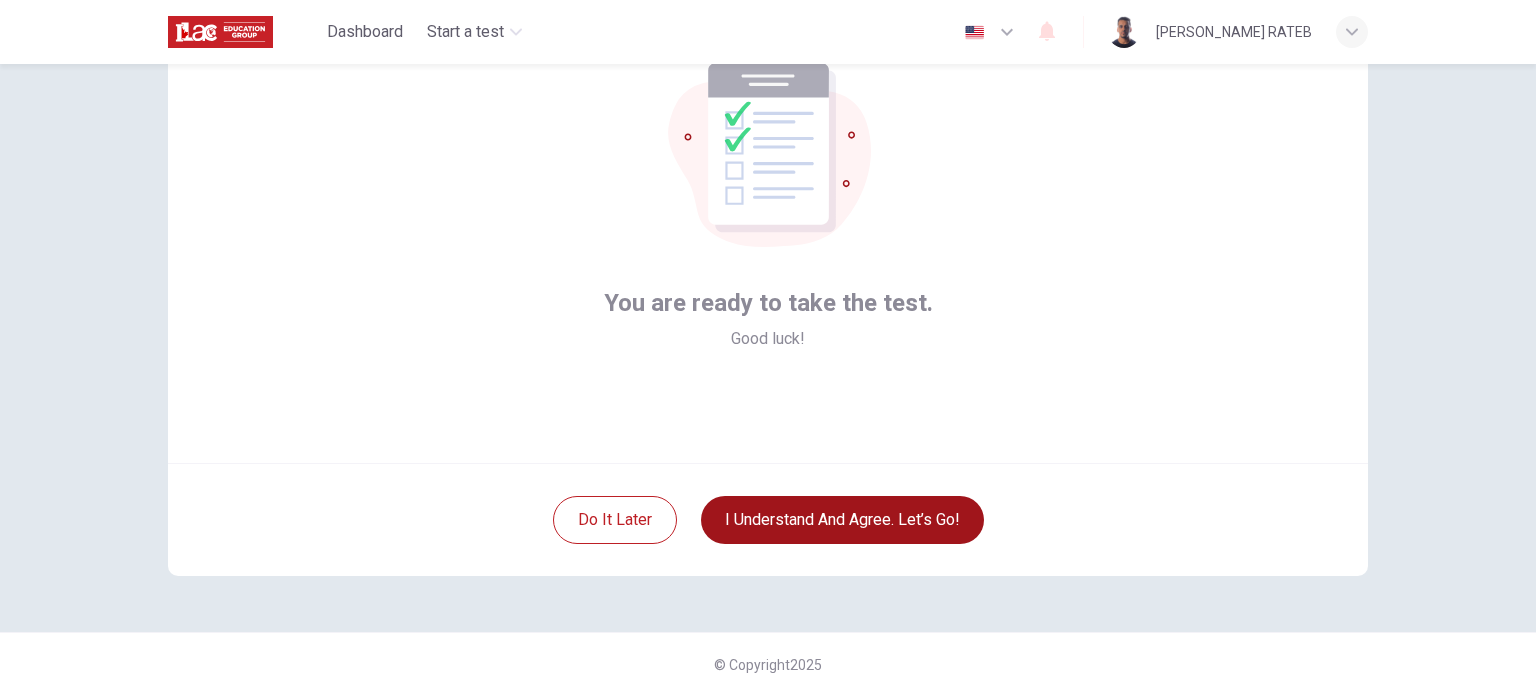 click on "I understand and agree. Let’s go!" at bounding box center (842, 520) 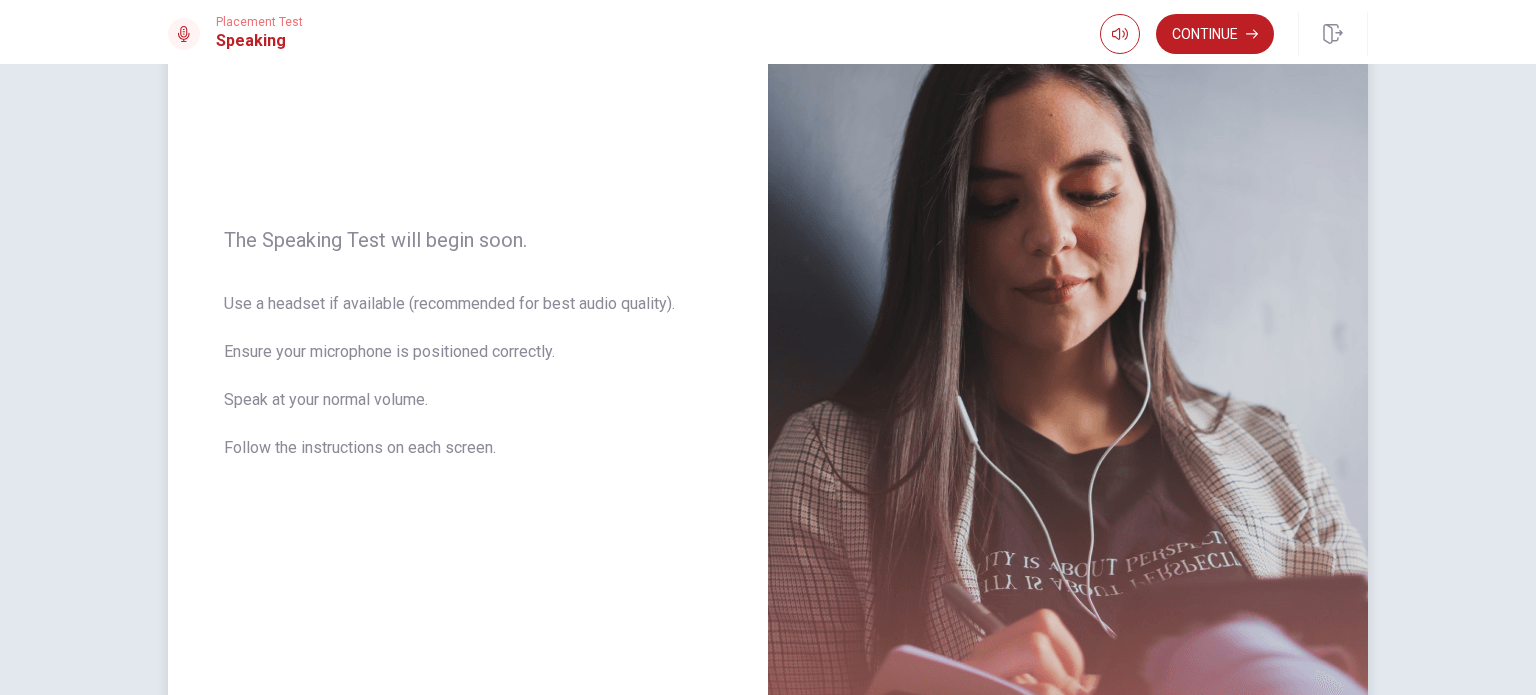 scroll, scrollTop: 84, scrollLeft: 0, axis: vertical 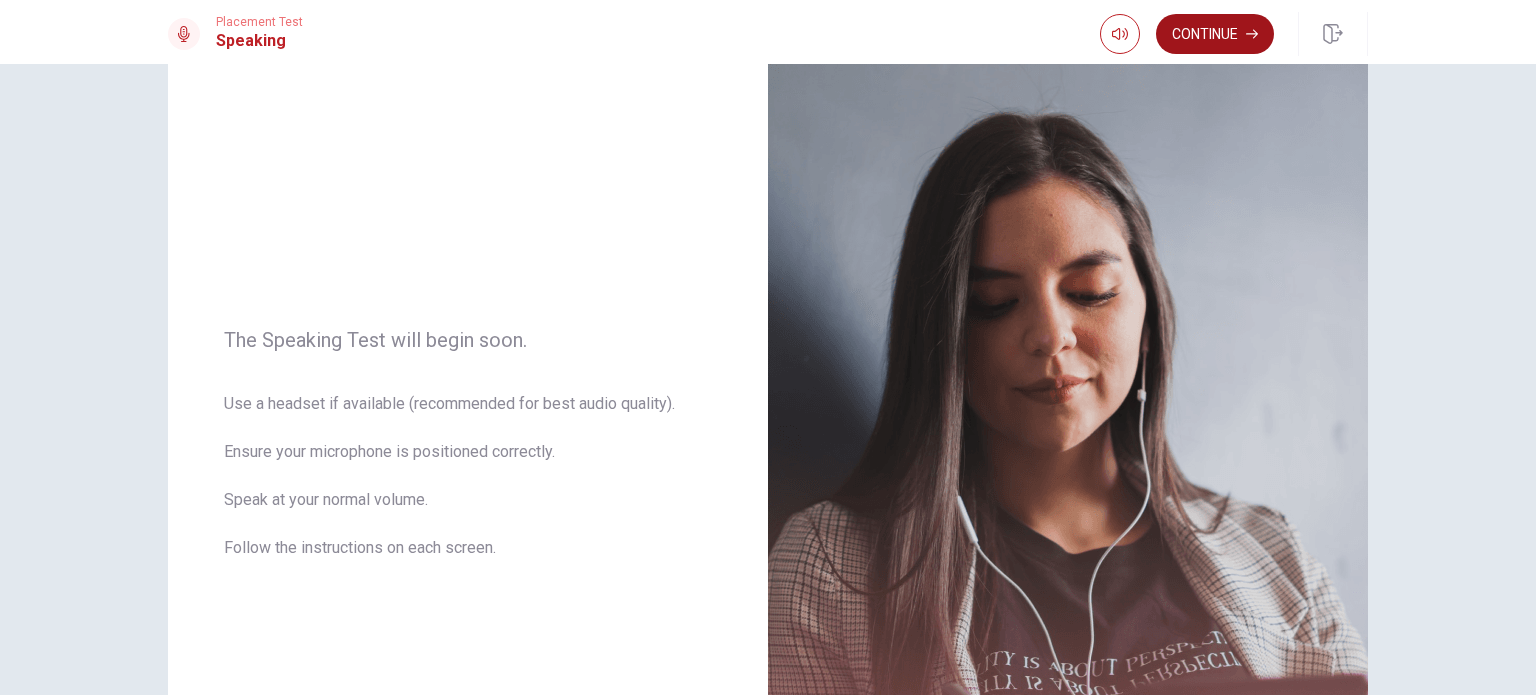 click on "Continue" at bounding box center (1215, 34) 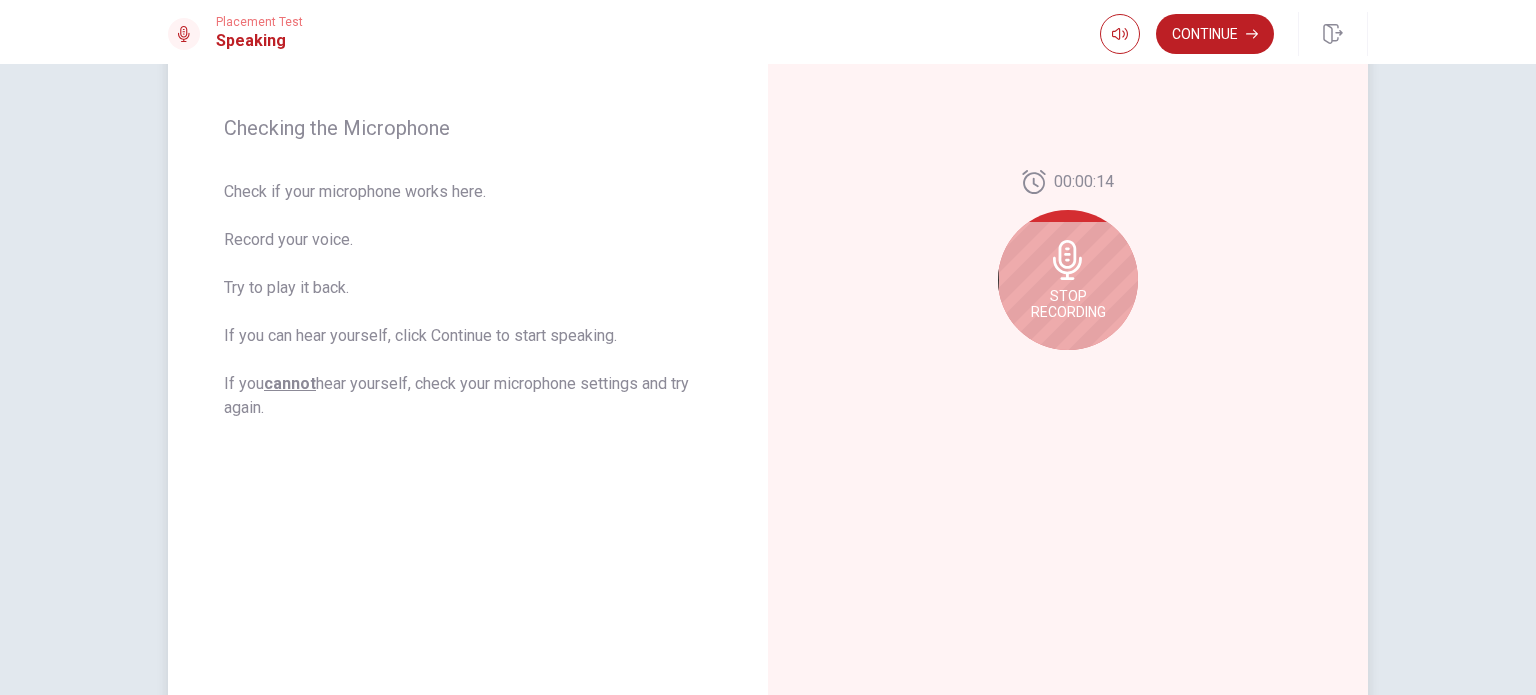 scroll, scrollTop: 284, scrollLeft: 0, axis: vertical 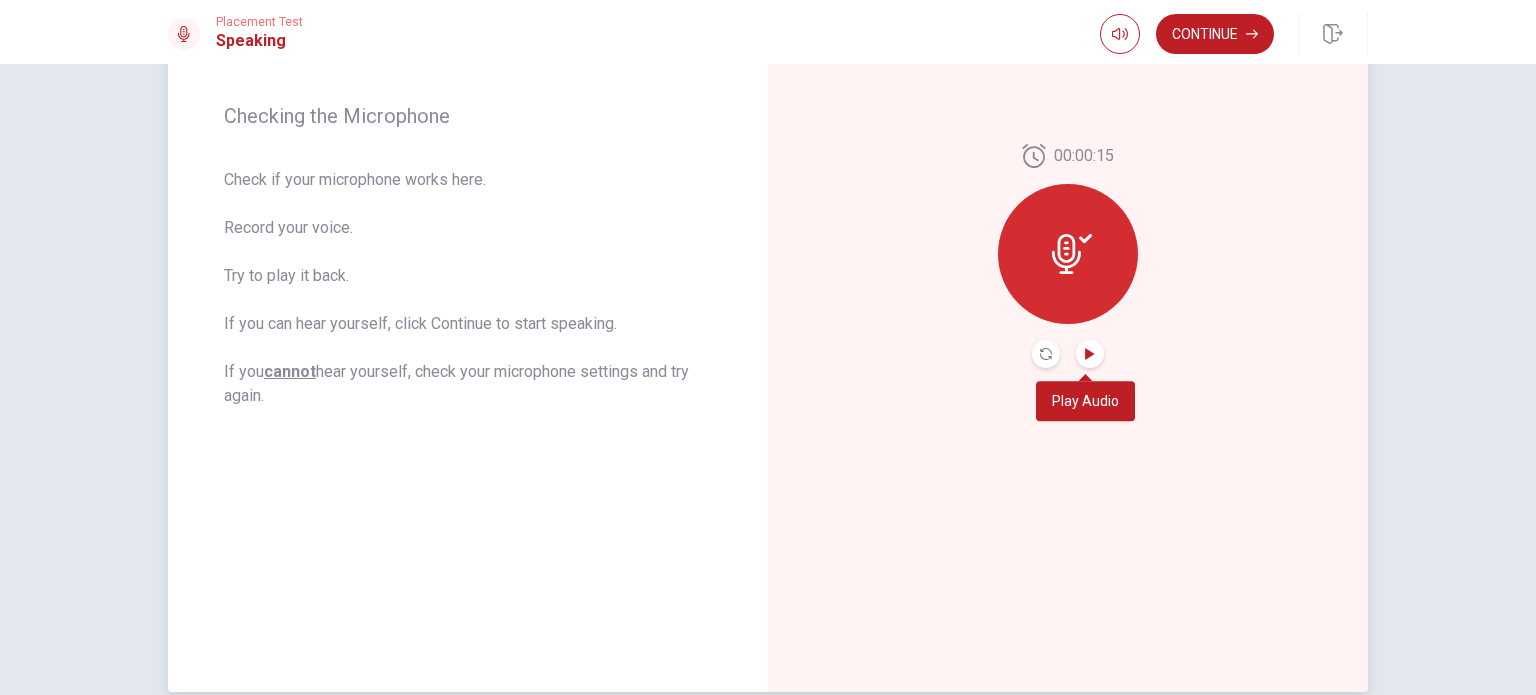 click 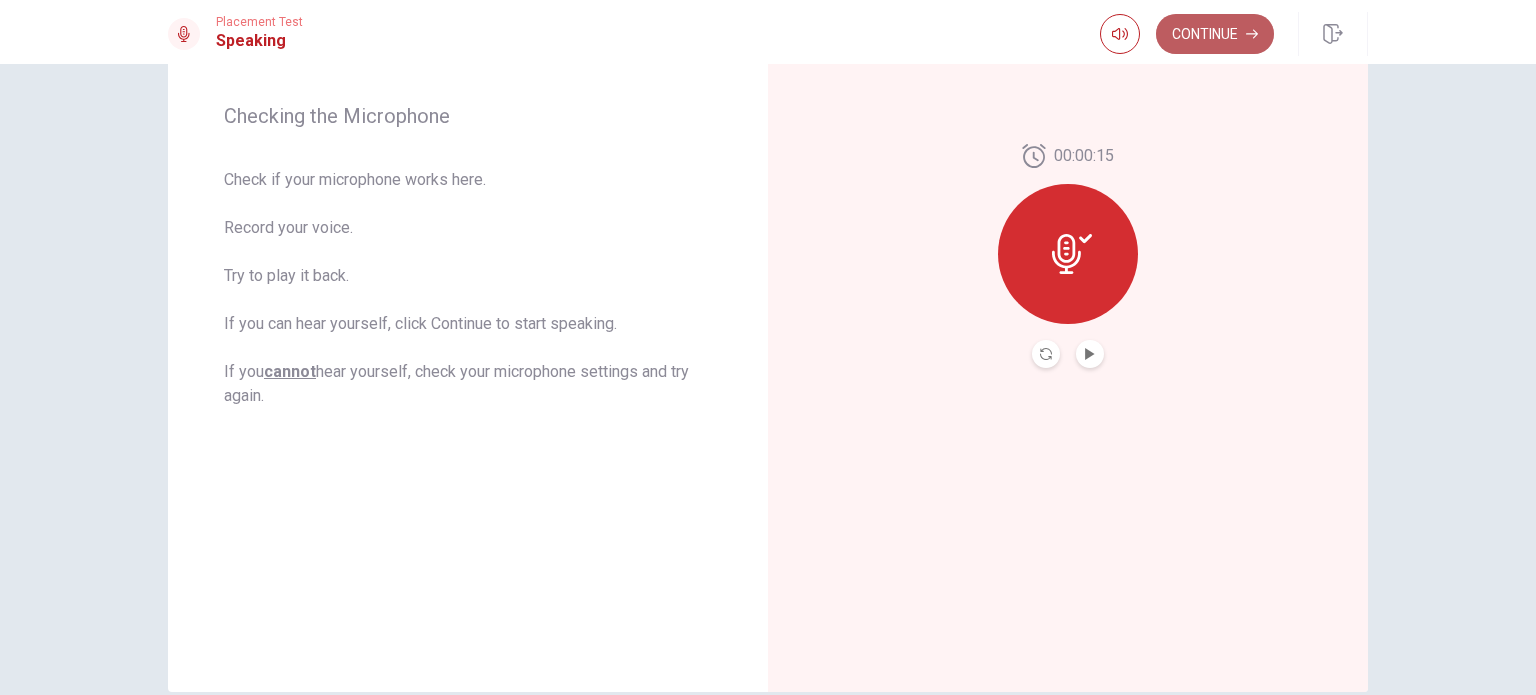 click on "Continue" at bounding box center (1215, 34) 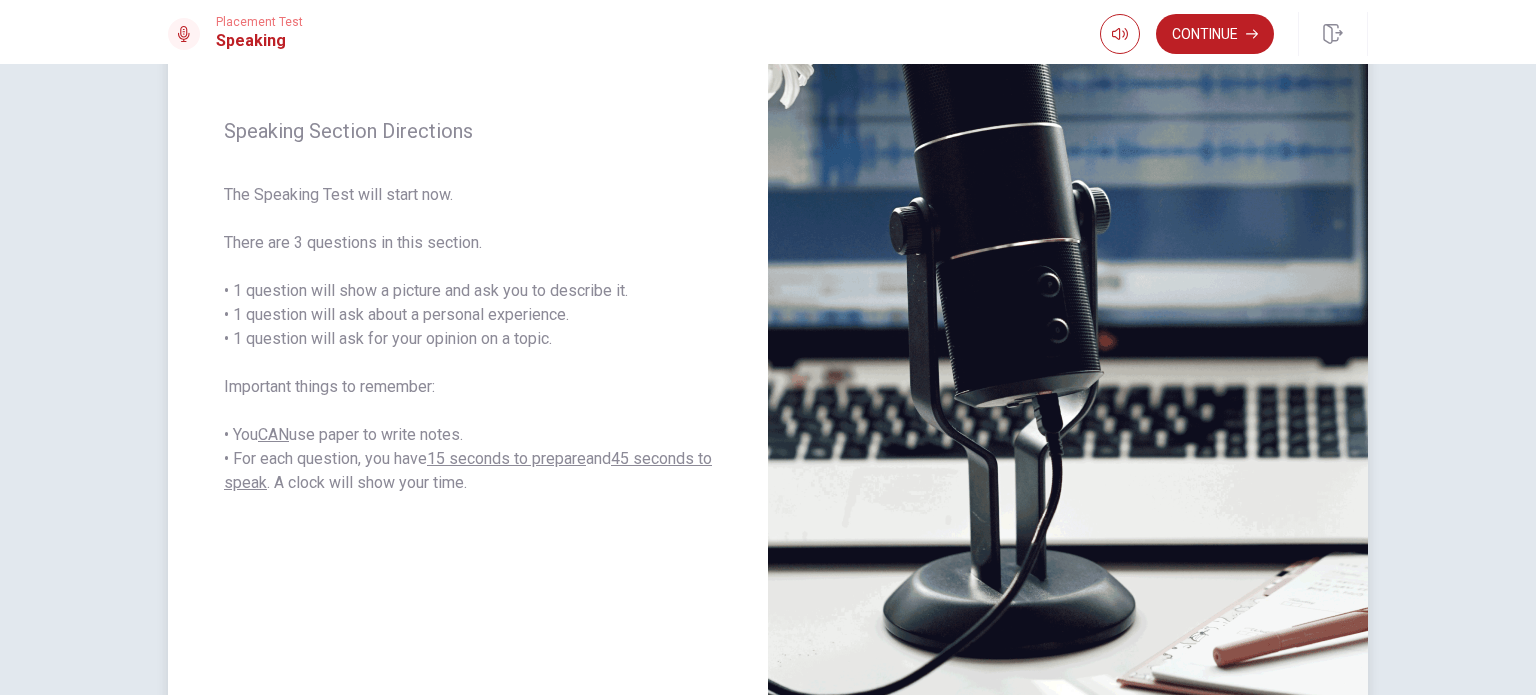 scroll, scrollTop: 184, scrollLeft: 0, axis: vertical 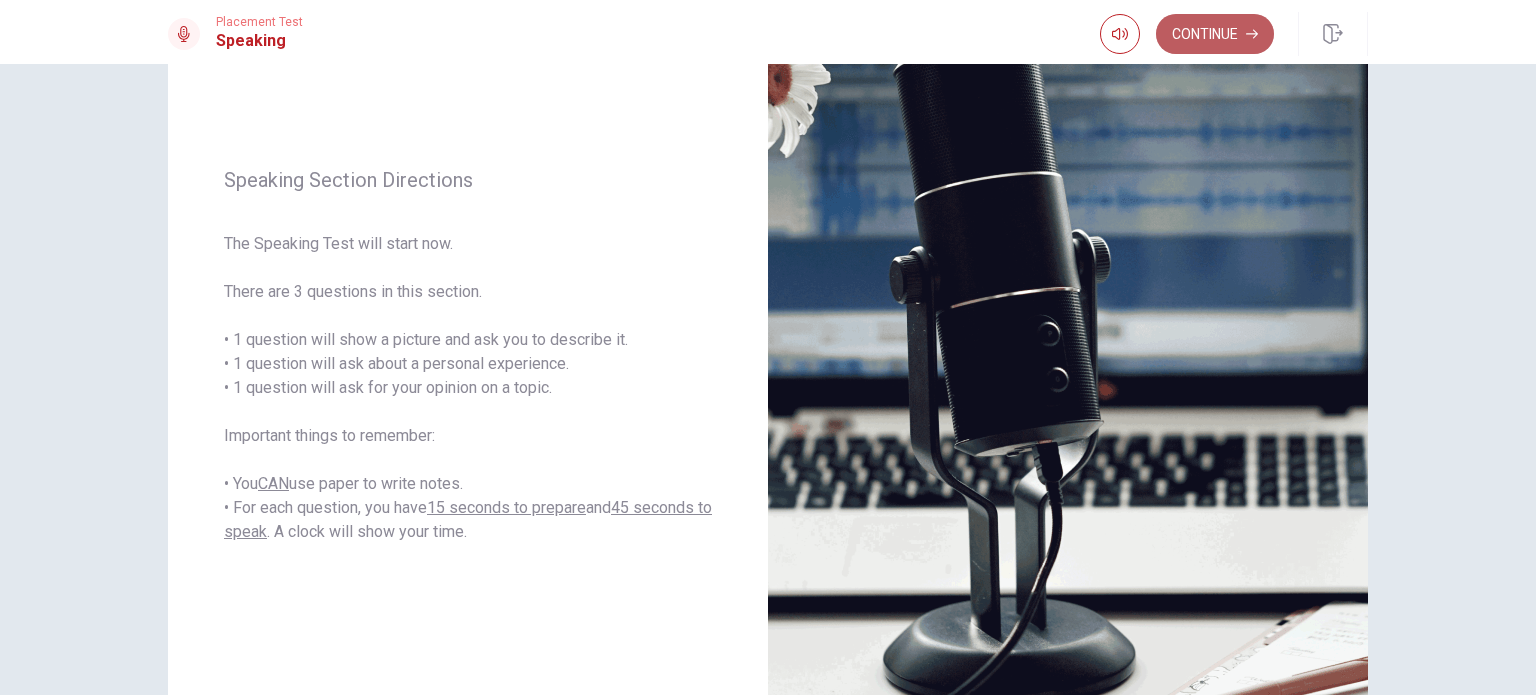 click 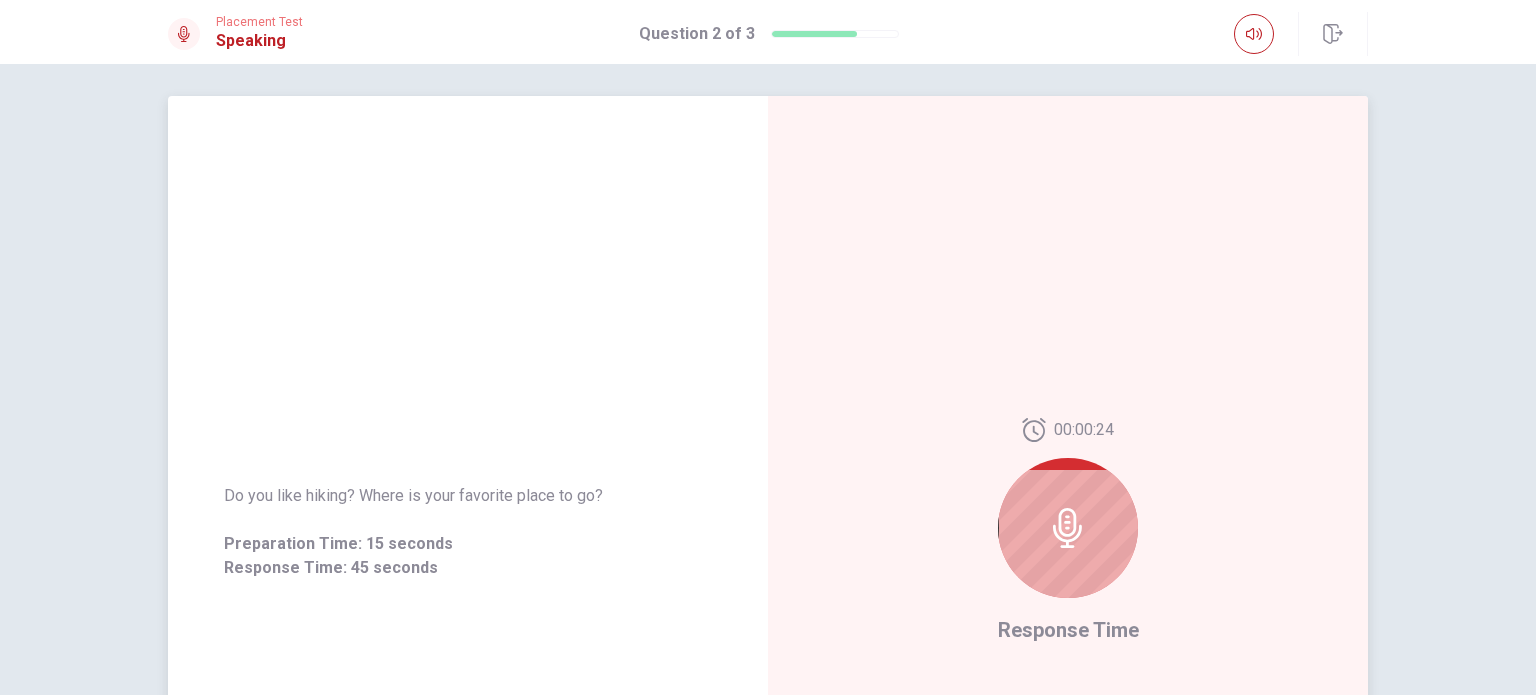 scroll, scrollTop: 0, scrollLeft: 0, axis: both 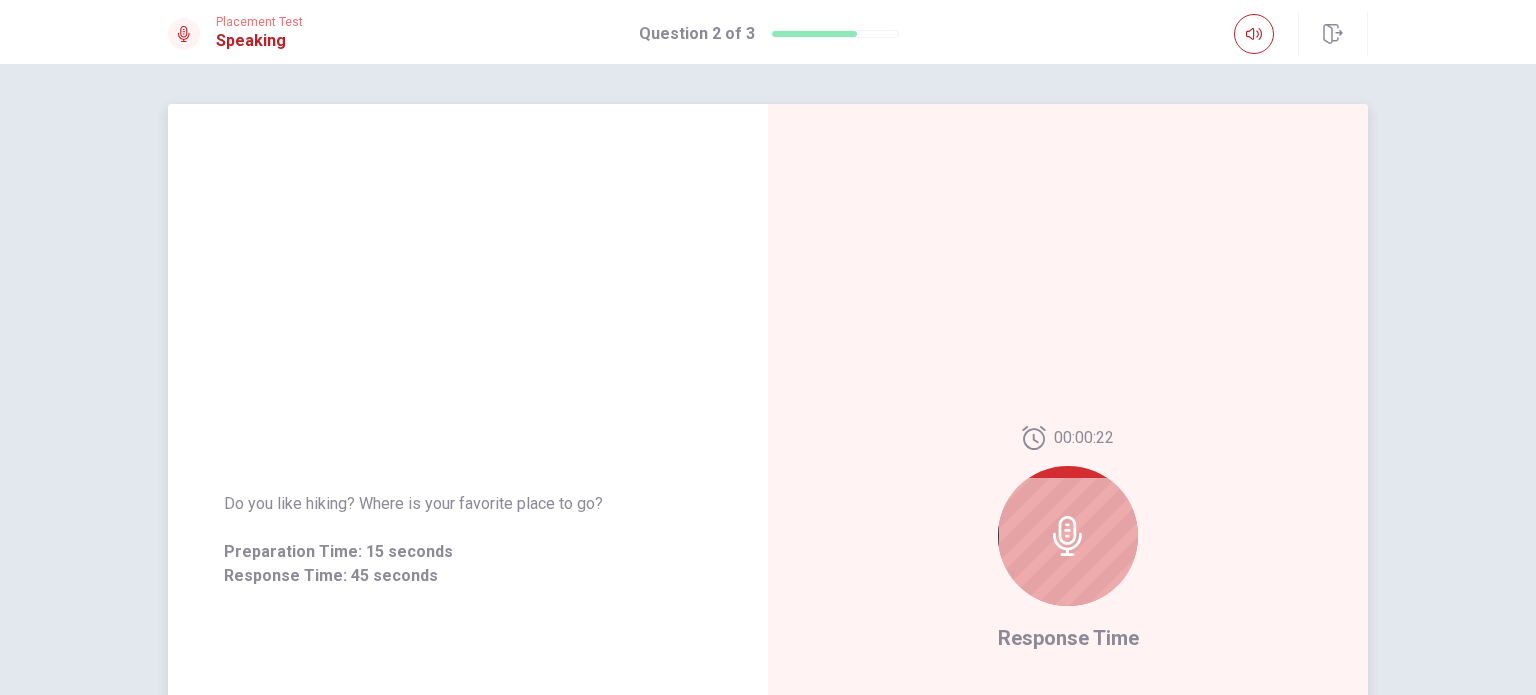 click on "Do you like hiking? Where is your favorite place to go? Preparation Time: 15 seconds Response Time: 45 seconds" at bounding box center [468, 540] 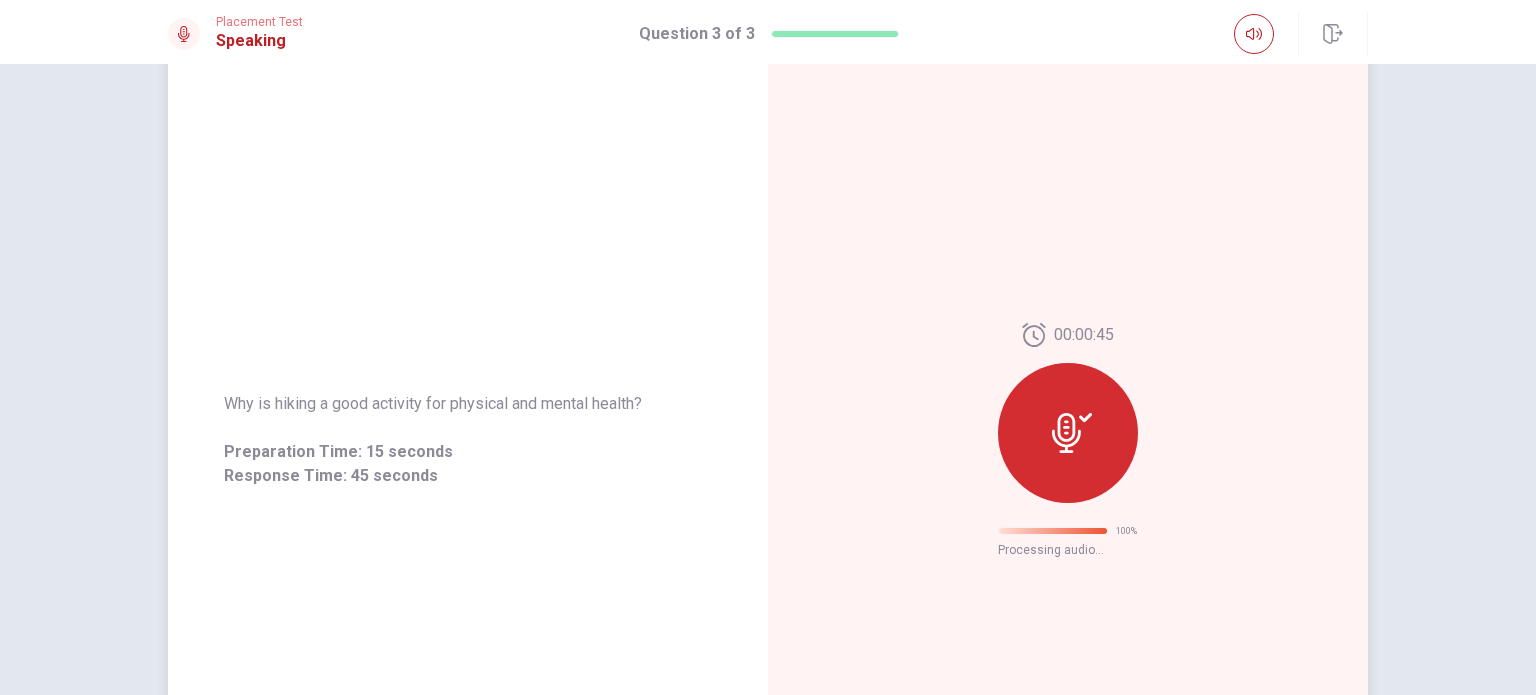 scroll, scrollTop: 32, scrollLeft: 0, axis: vertical 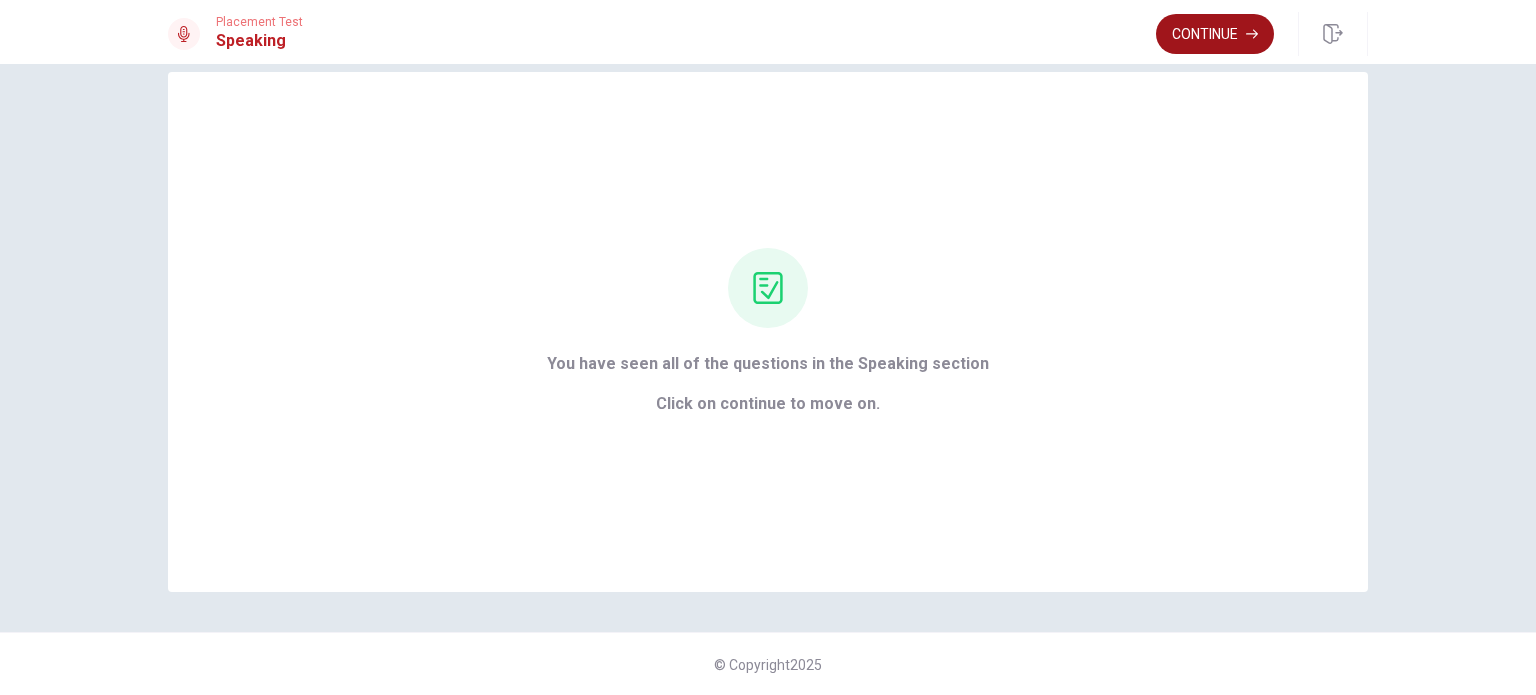 click on "Continue" at bounding box center (1215, 34) 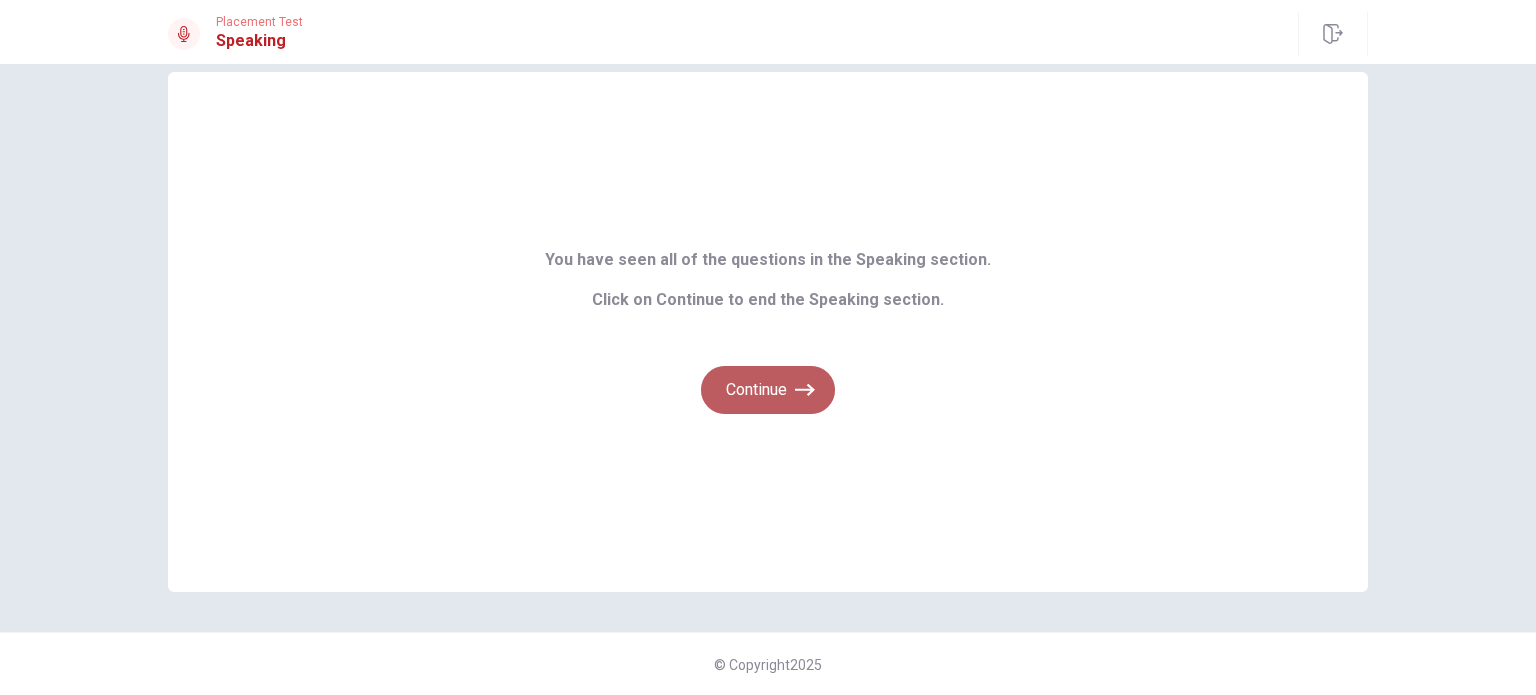 click on "Continue" at bounding box center (768, 390) 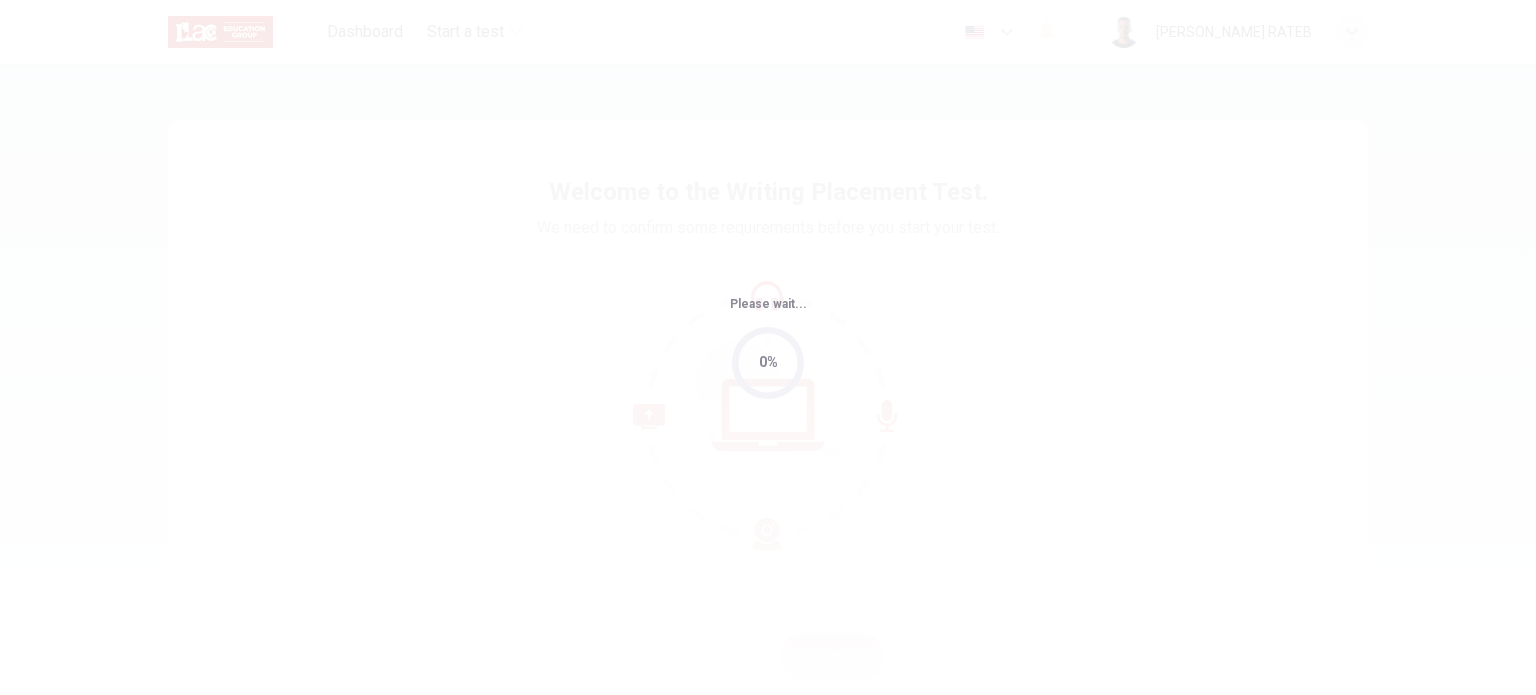 scroll, scrollTop: 0, scrollLeft: 0, axis: both 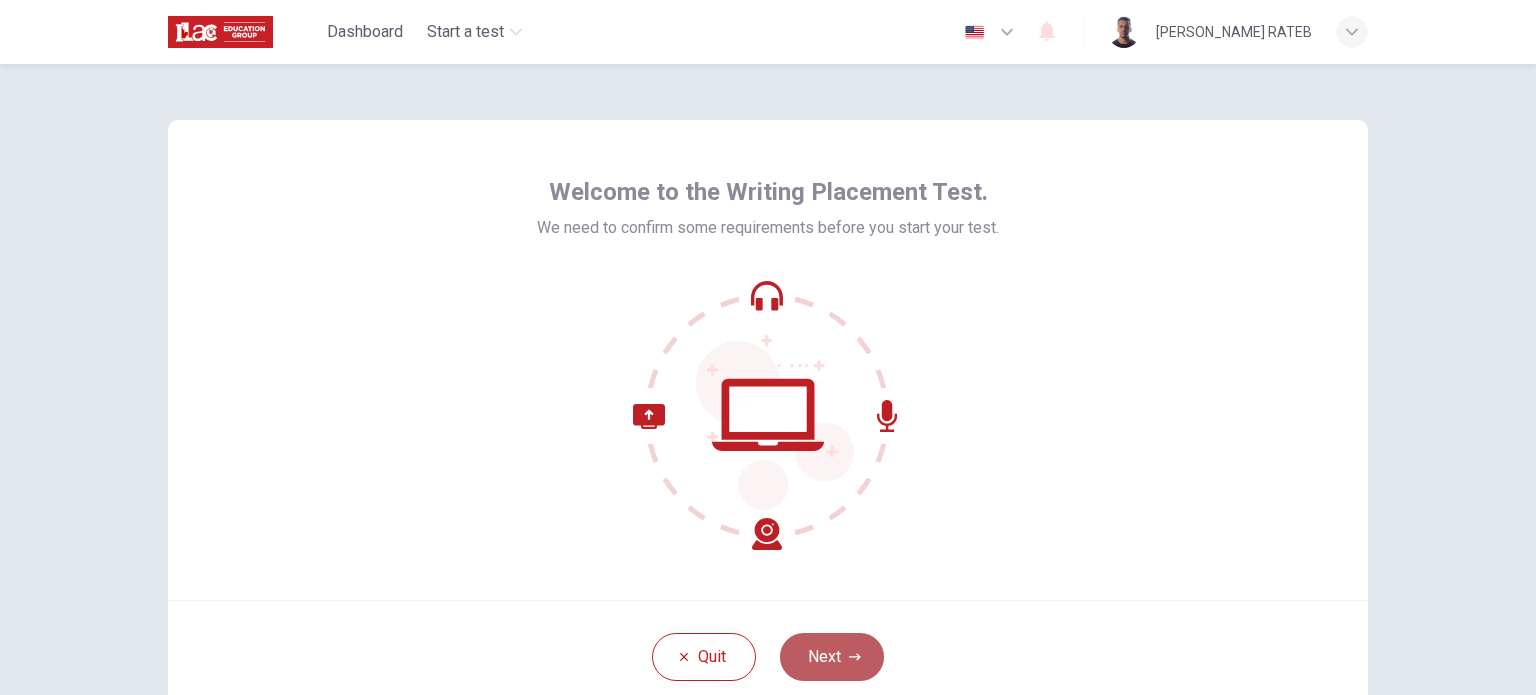 click 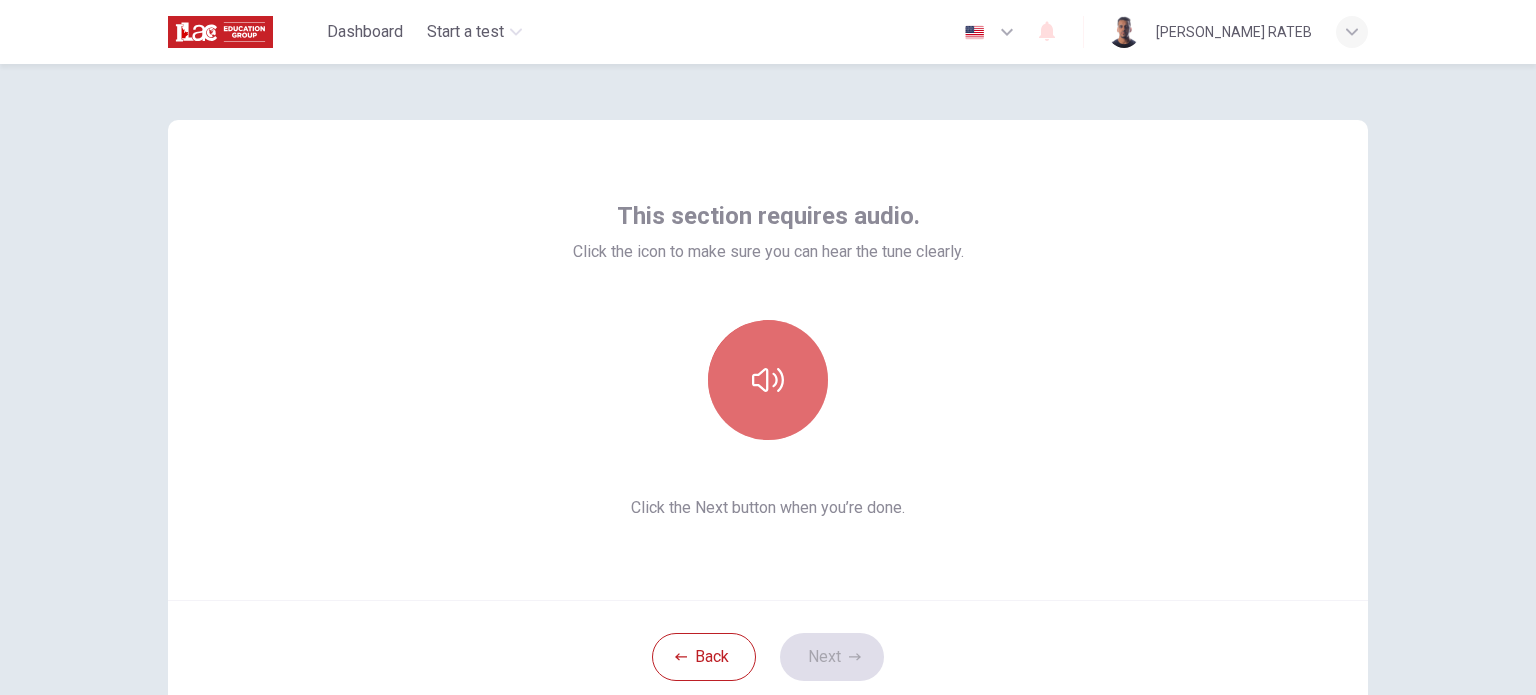 click at bounding box center [768, 380] 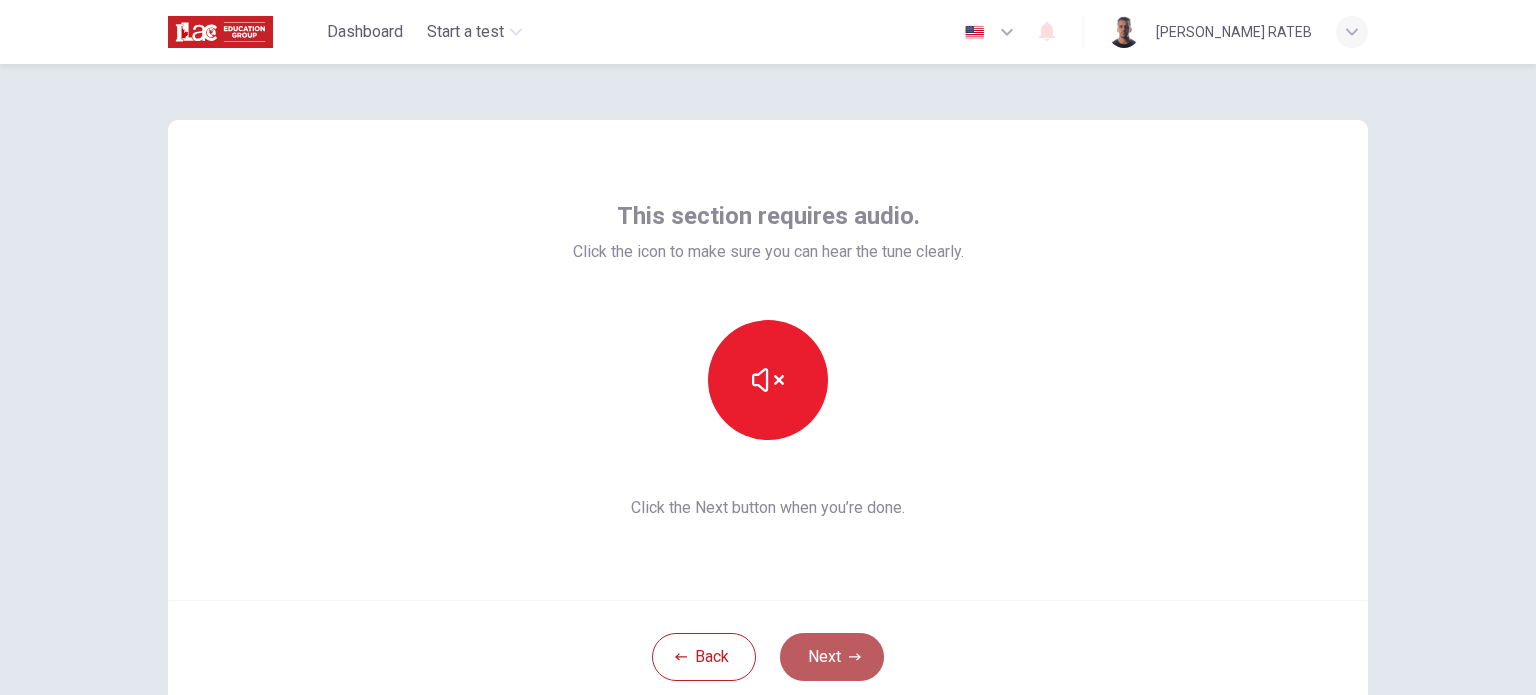 click on "Next" at bounding box center (832, 657) 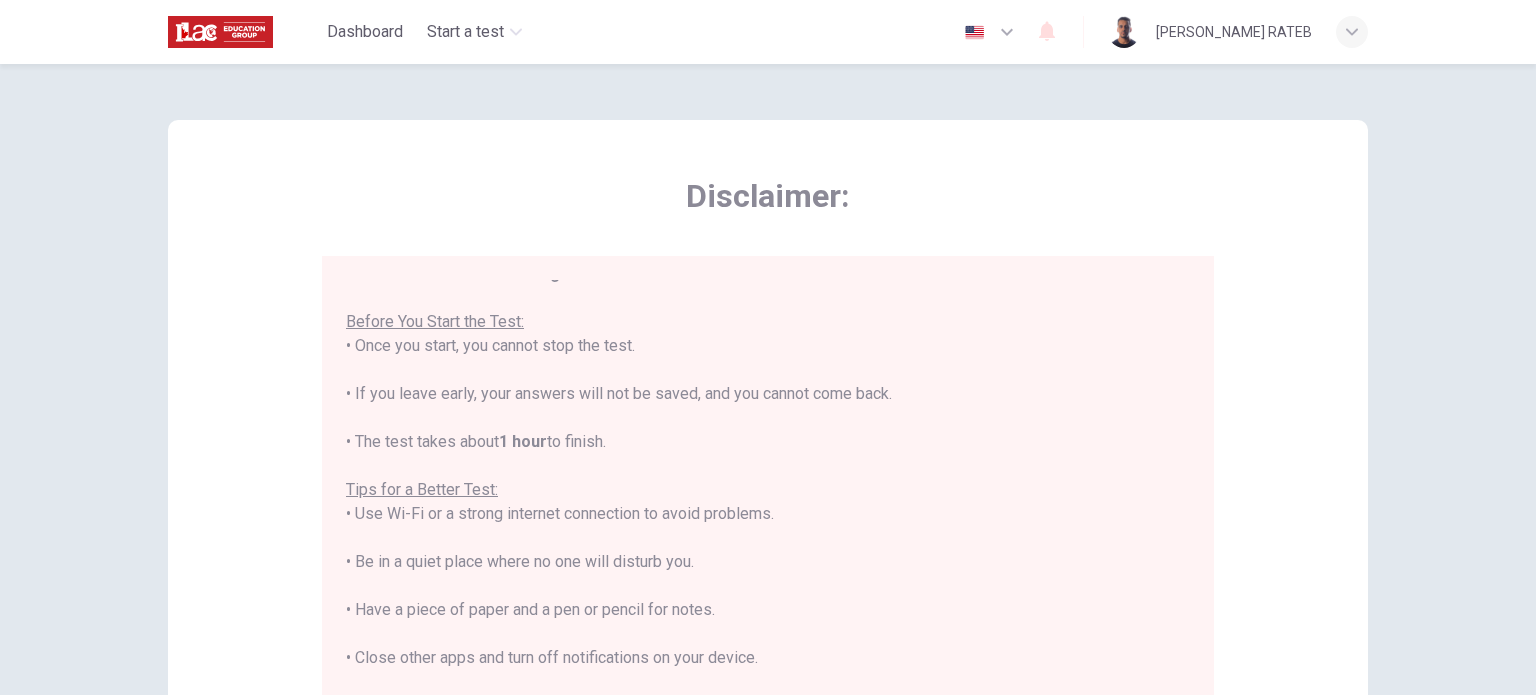 scroll, scrollTop: 23, scrollLeft: 0, axis: vertical 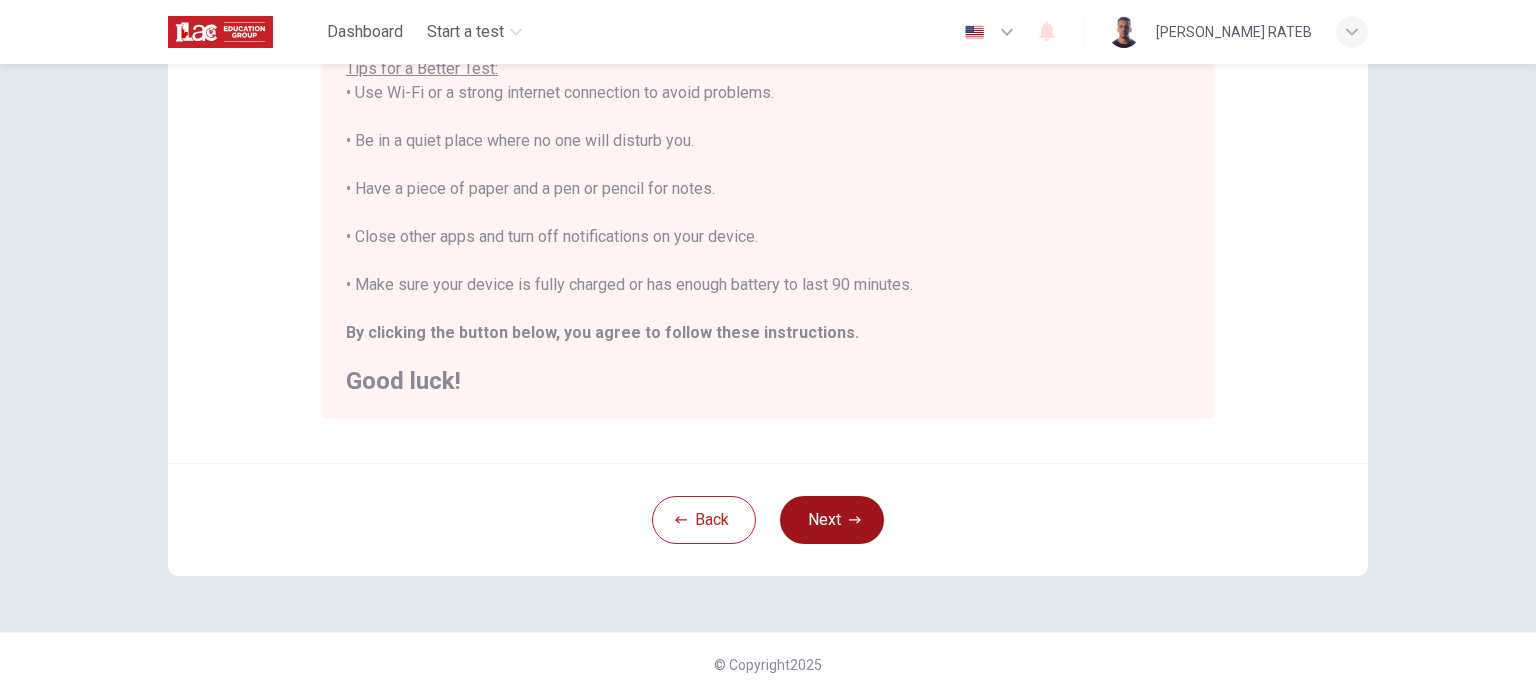 click 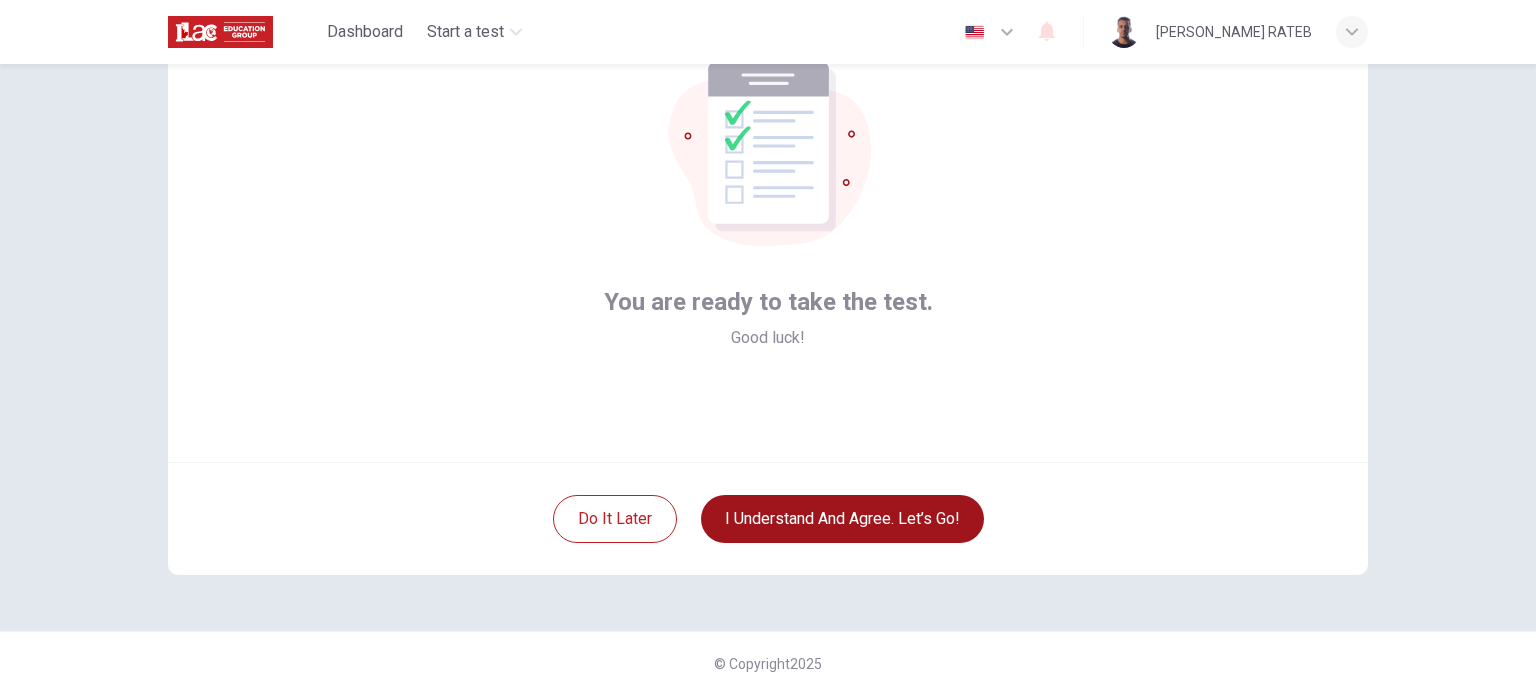 scroll, scrollTop: 137, scrollLeft: 0, axis: vertical 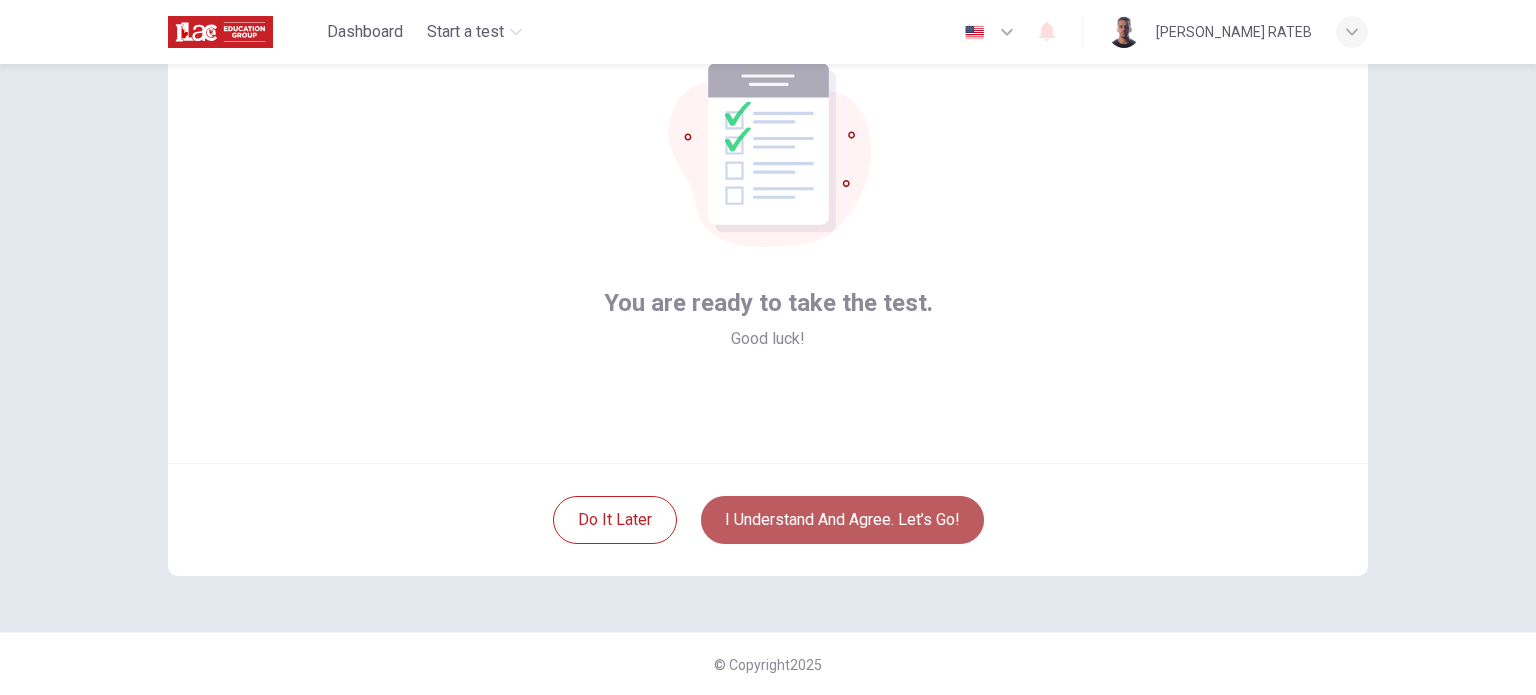 click on "I understand and agree. Let’s go!" at bounding box center [842, 520] 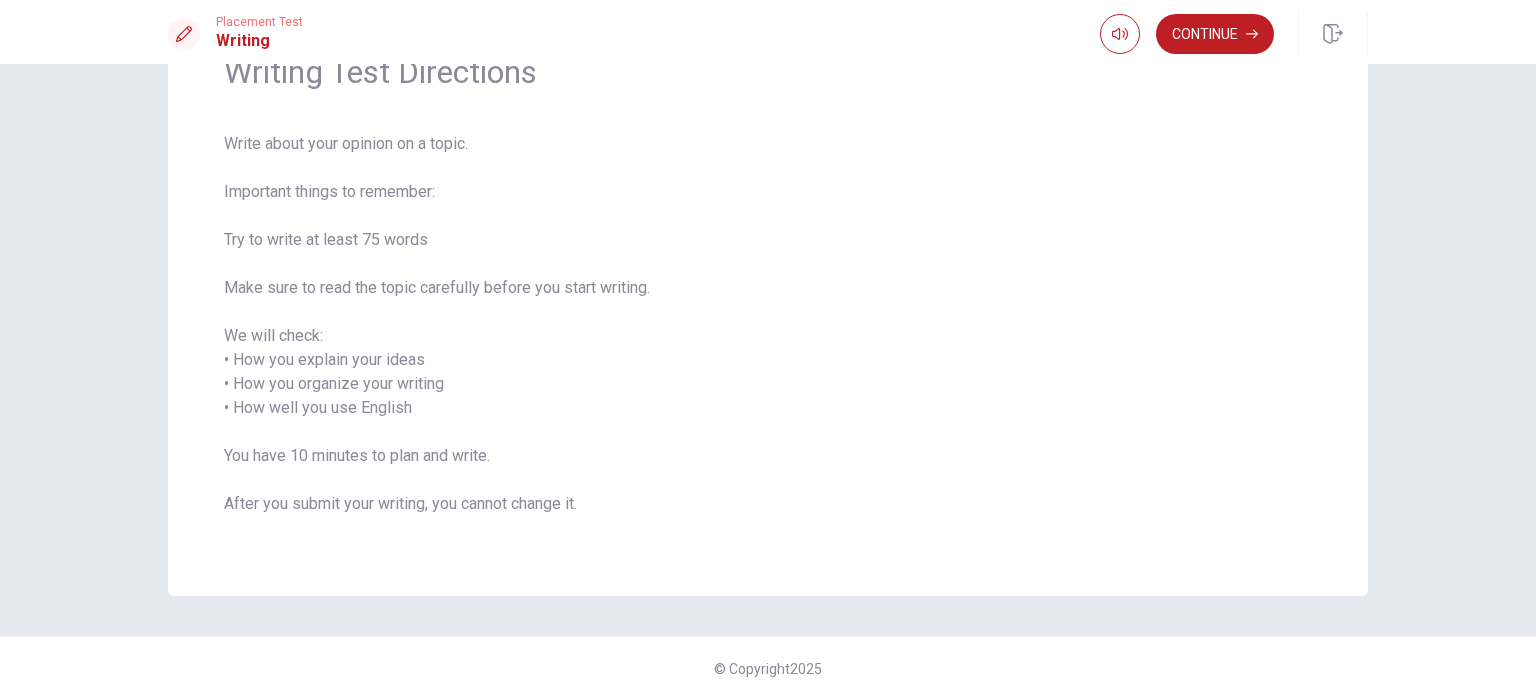 scroll, scrollTop: 112, scrollLeft: 0, axis: vertical 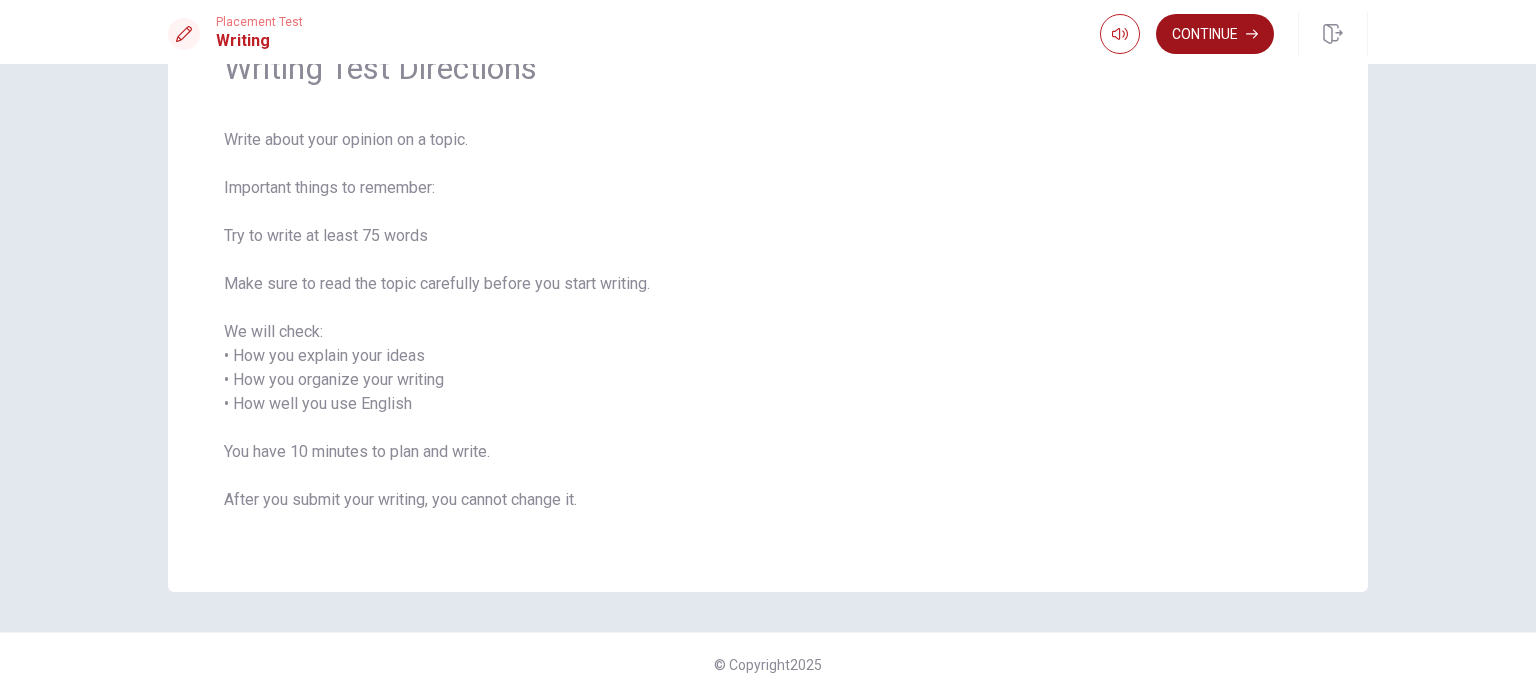 click on "Continue" at bounding box center [1215, 34] 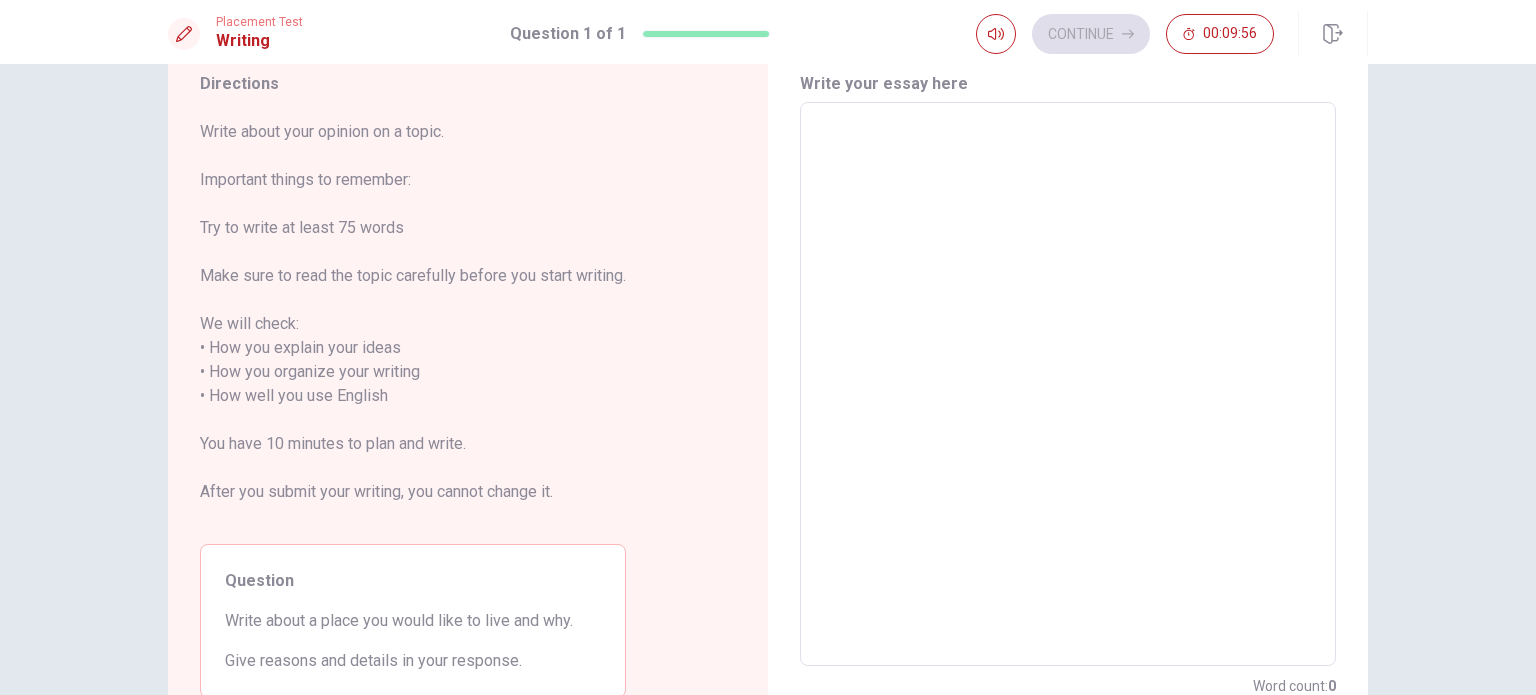 scroll, scrollTop: 200, scrollLeft: 0, axis: vertical 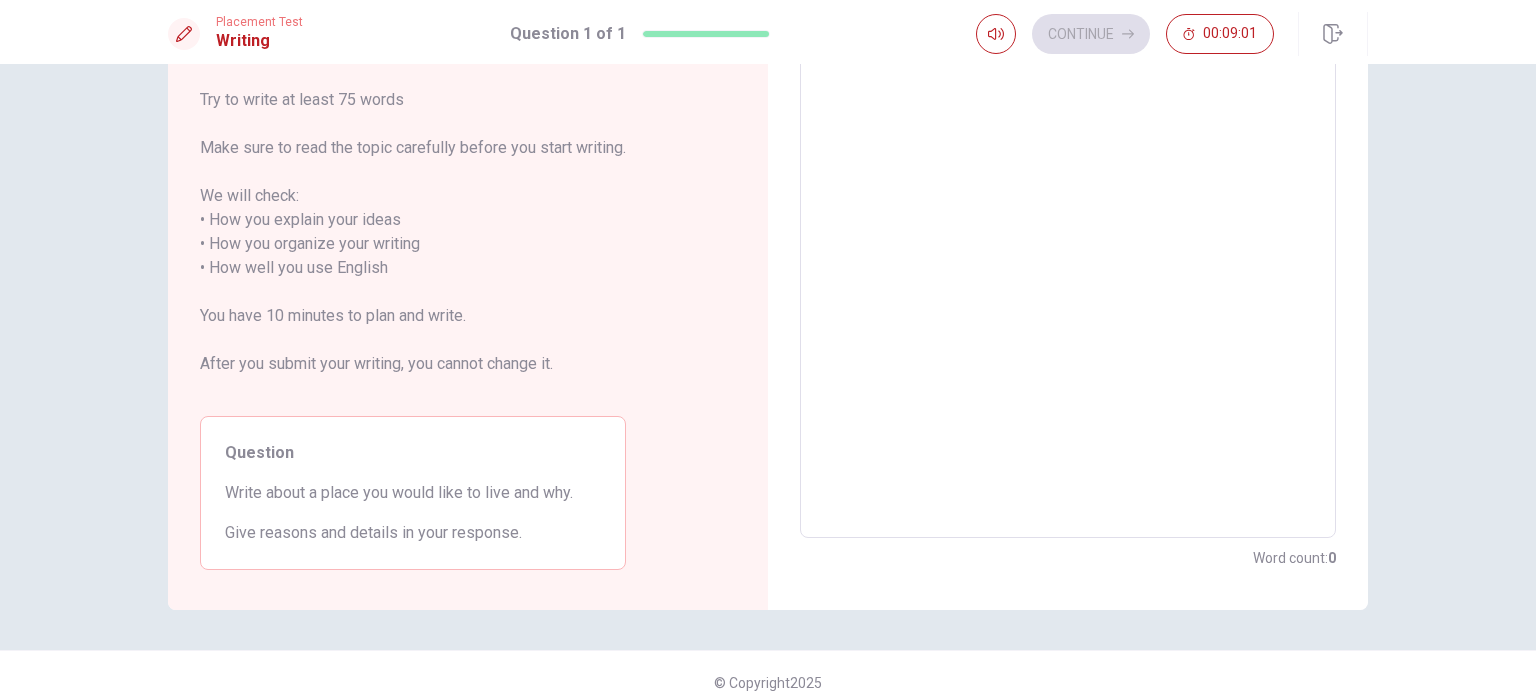 click at bounding box center (1068, 256) 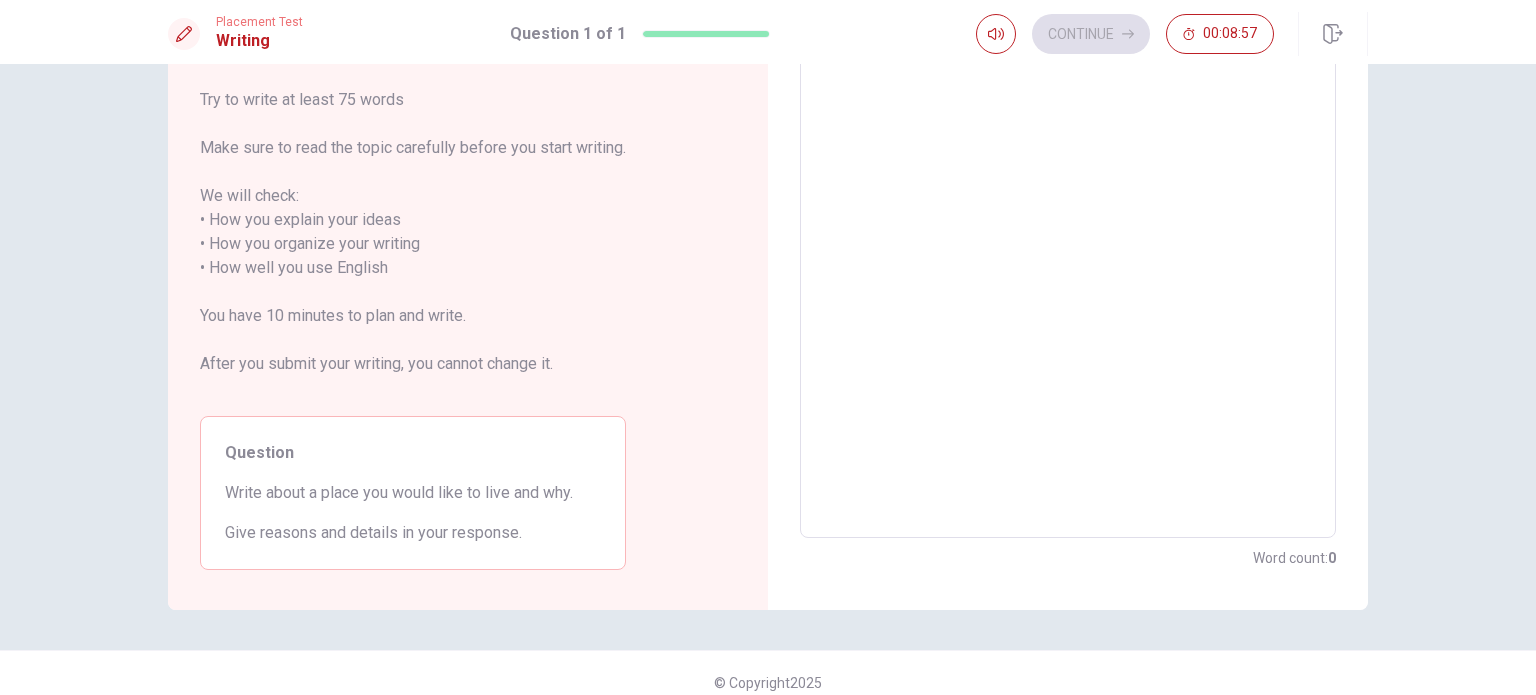 type on "I" 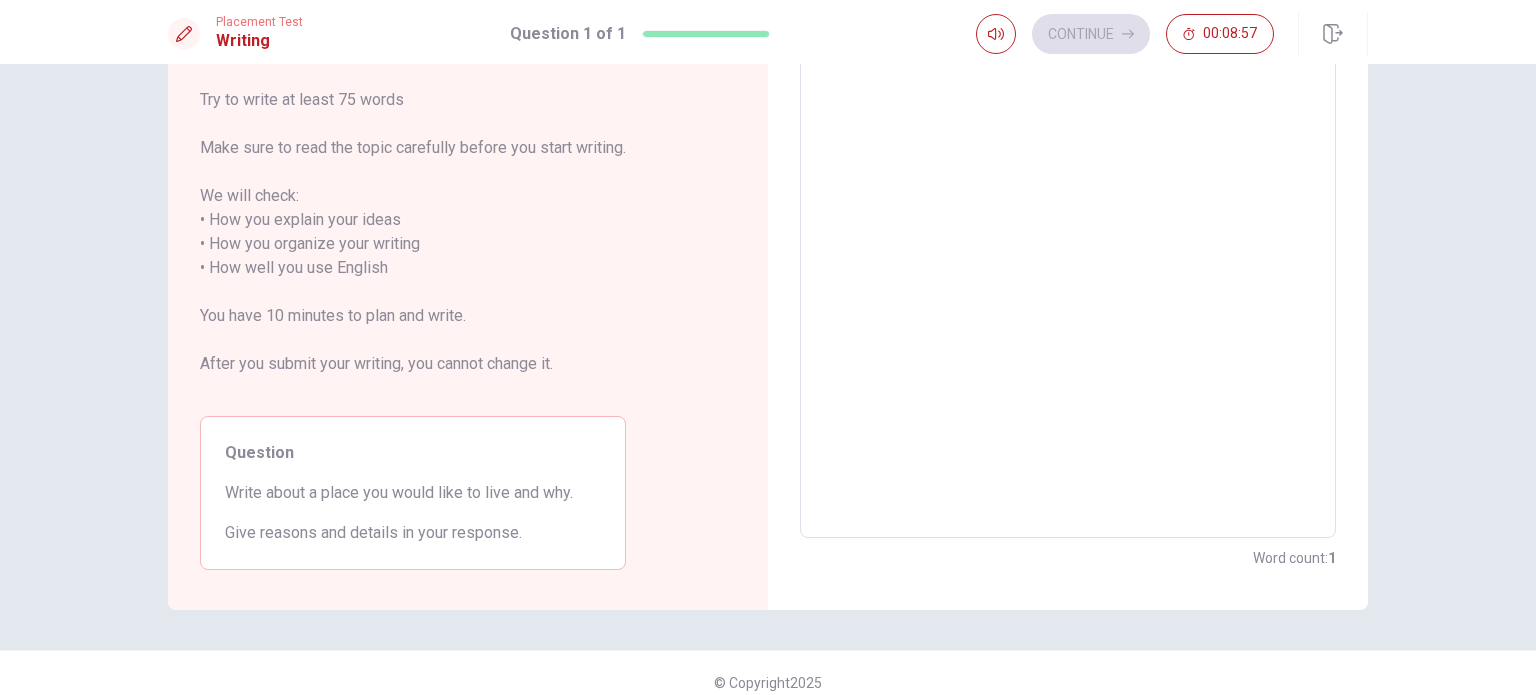 scroll, scrollTop: 128, scrollLeft: 0, axis: vertical 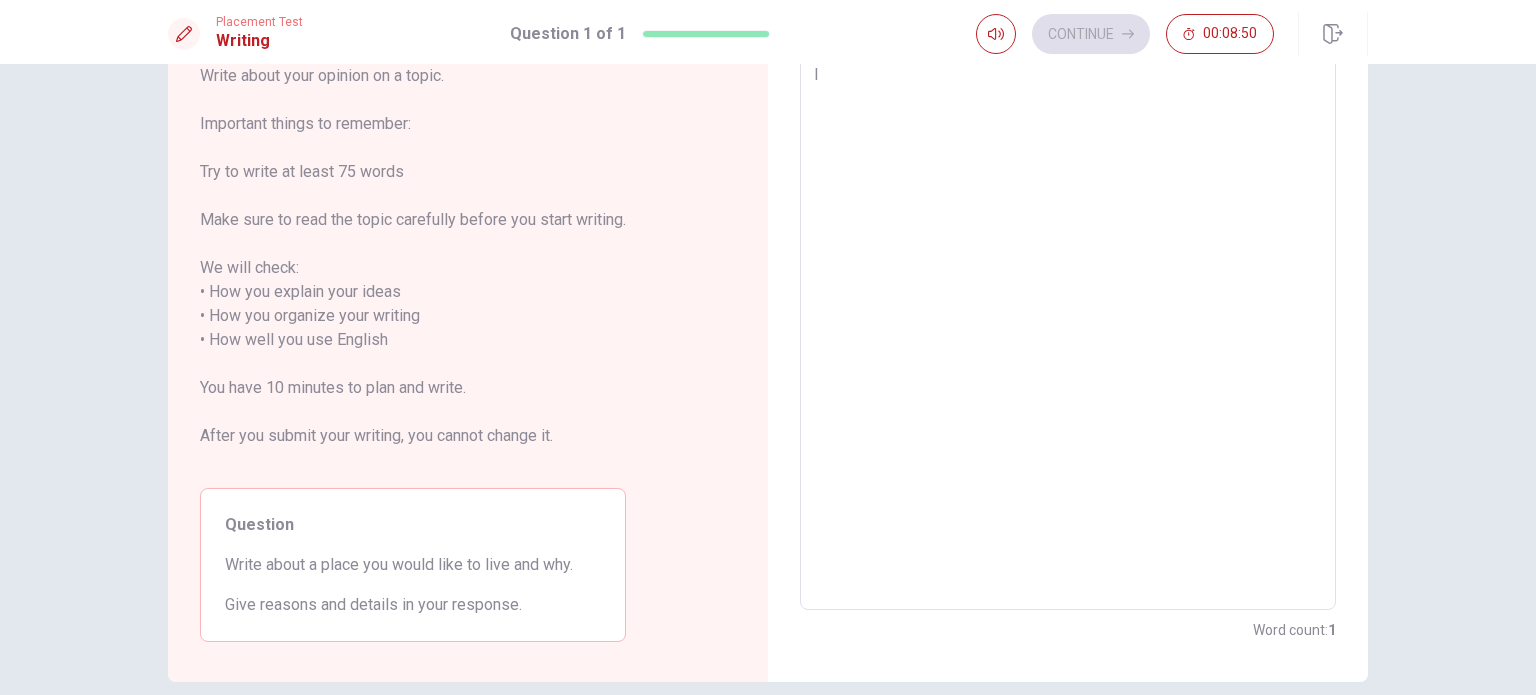 type on "x" 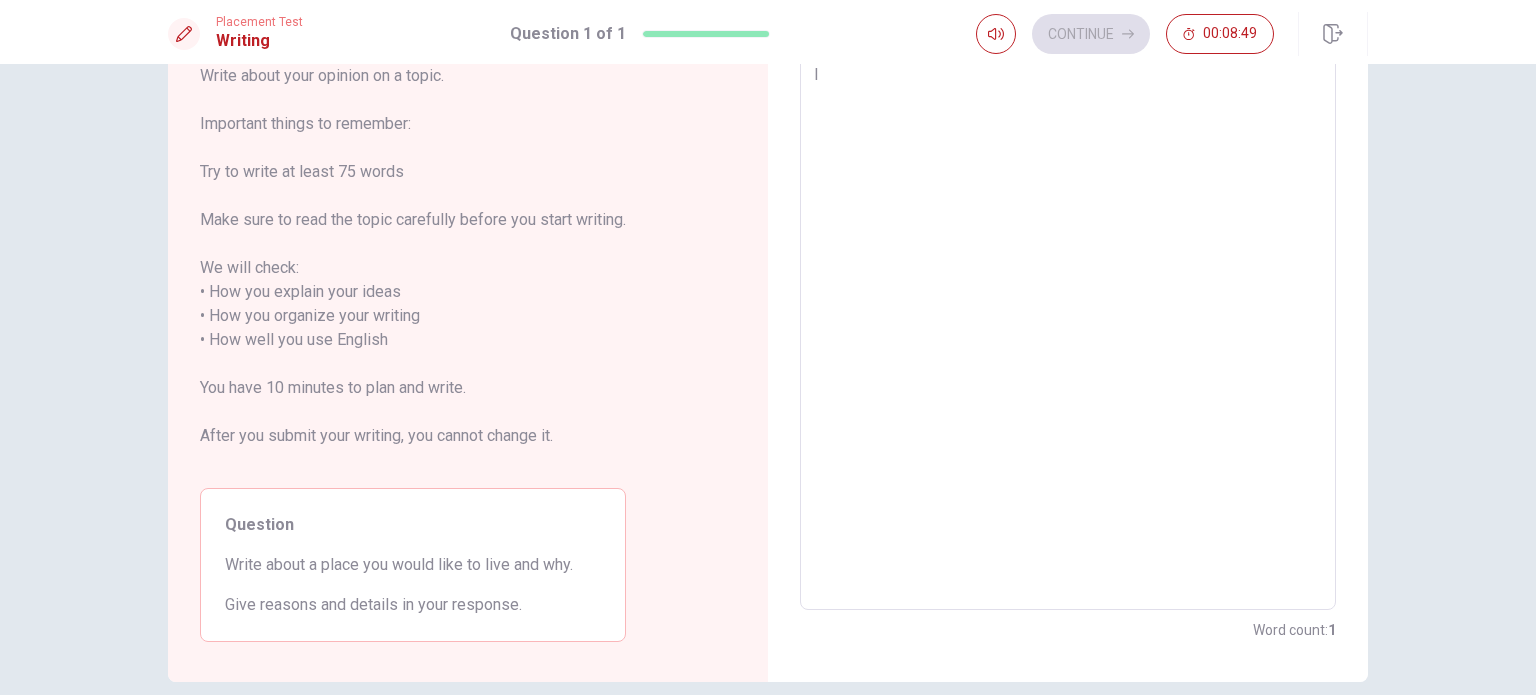 type on "IW" 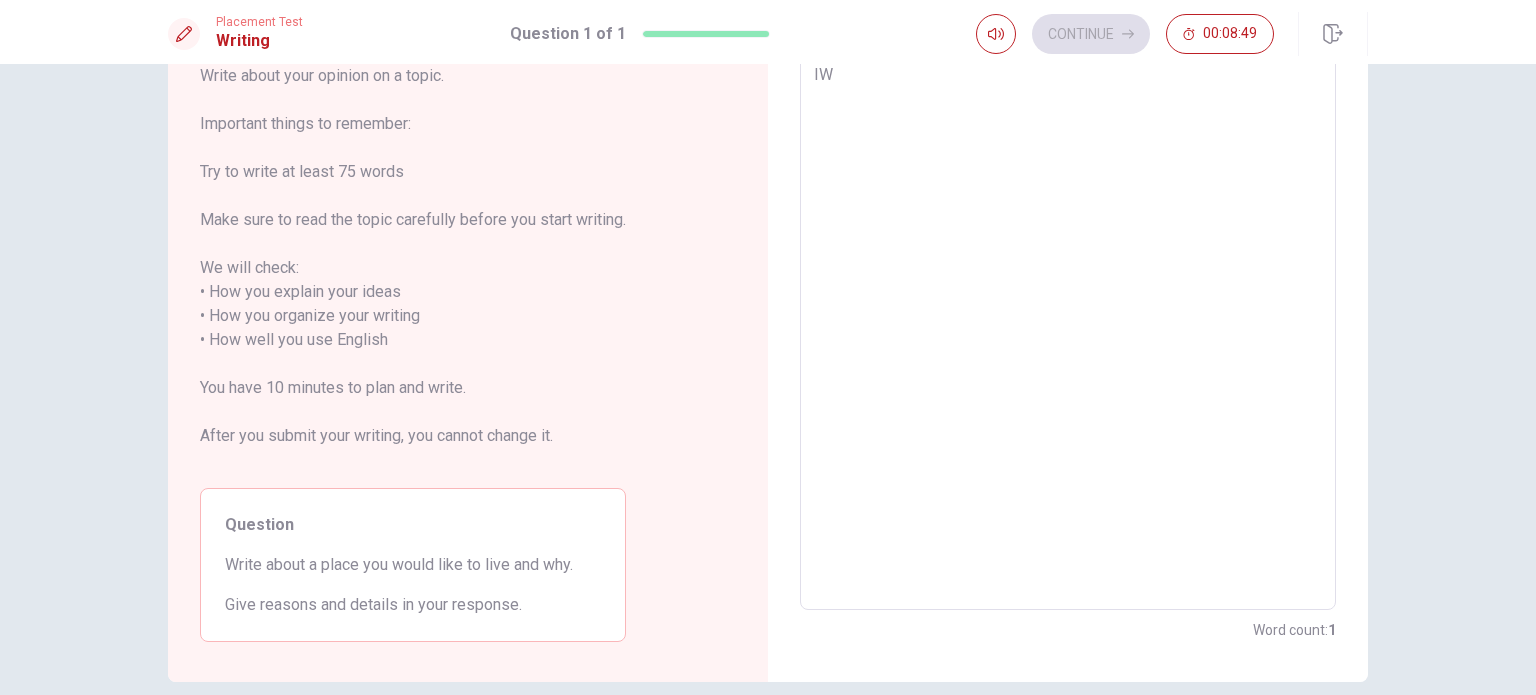 type on "x" 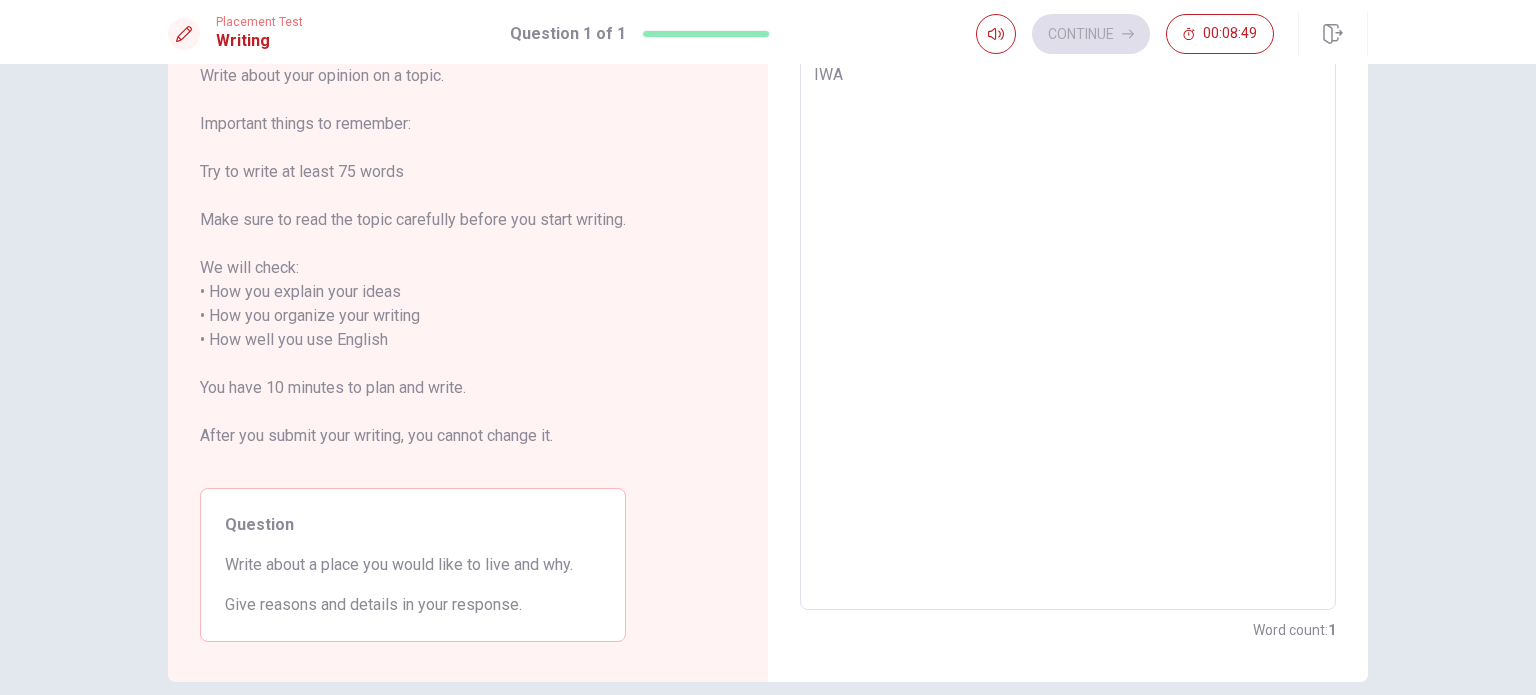 type on "x" 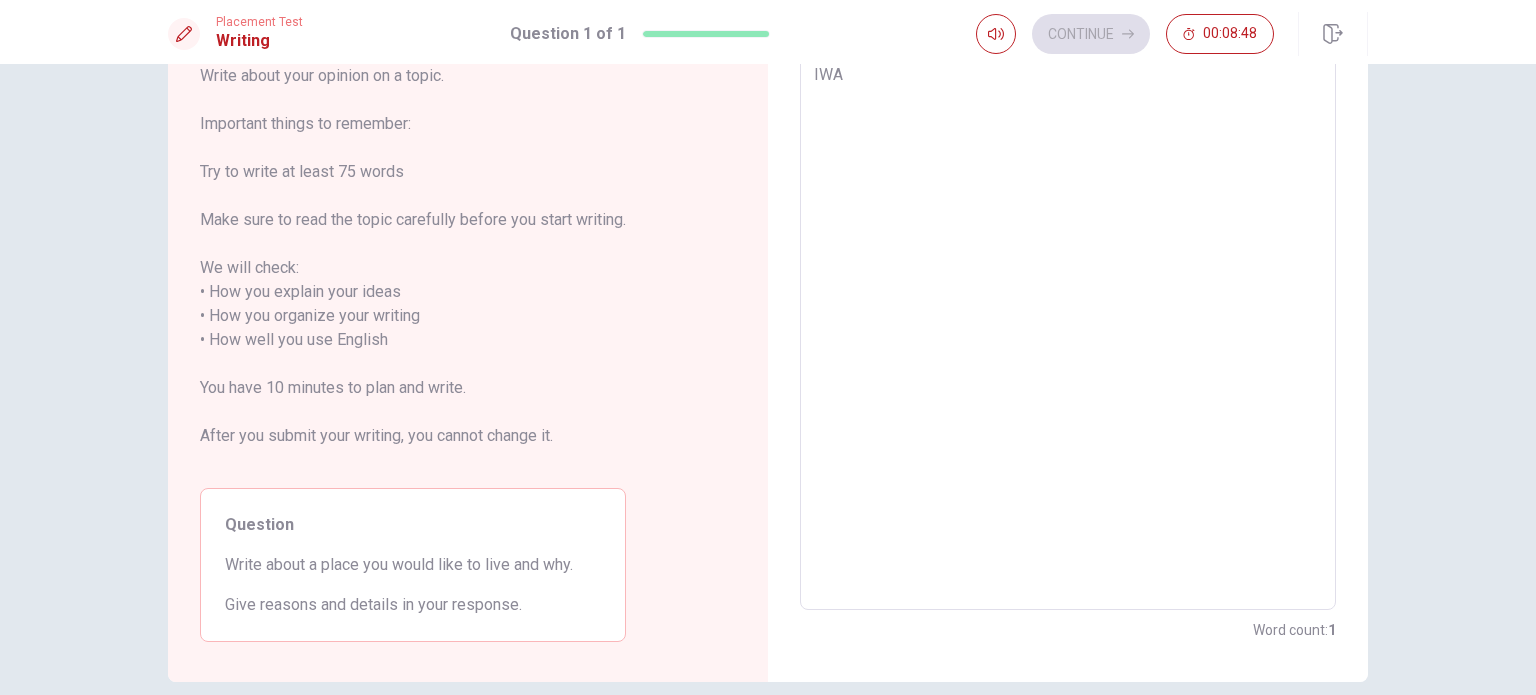 type on "IWAN" 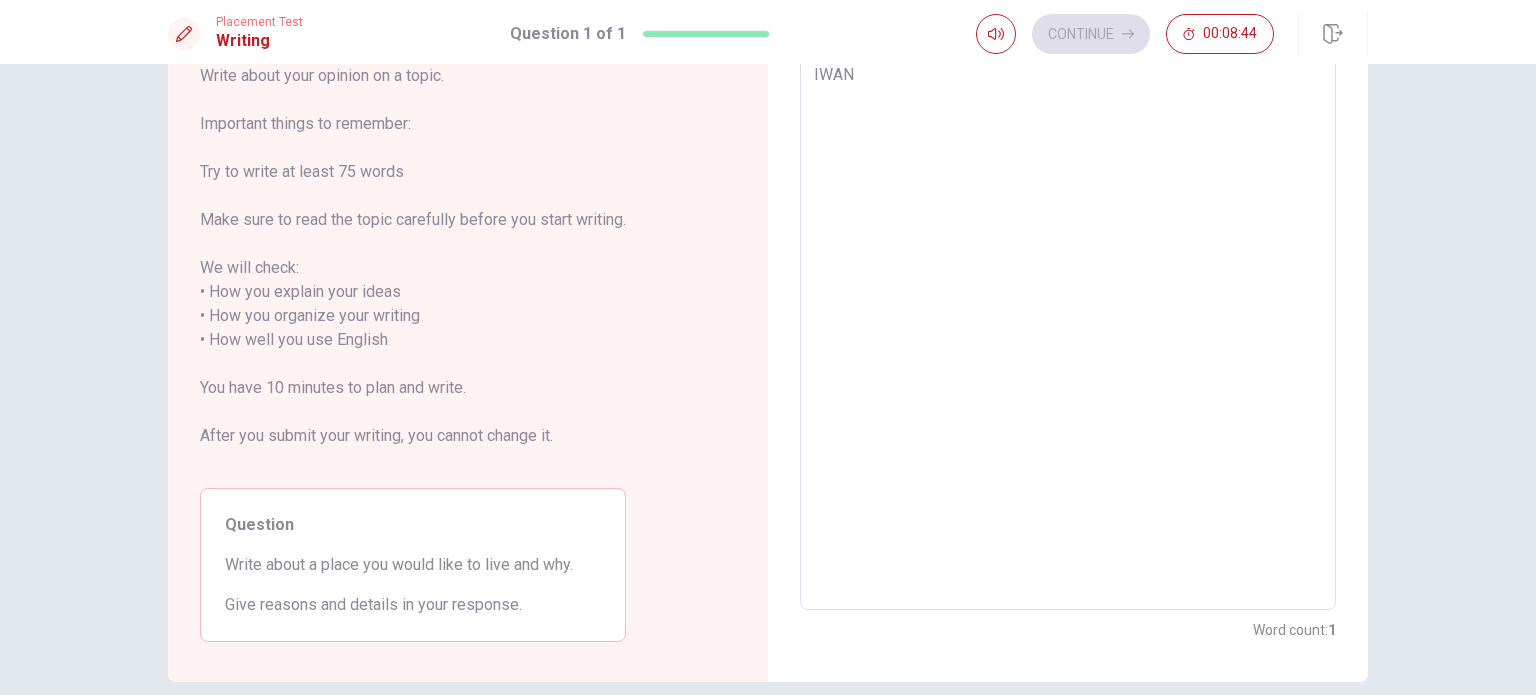 type on "x" 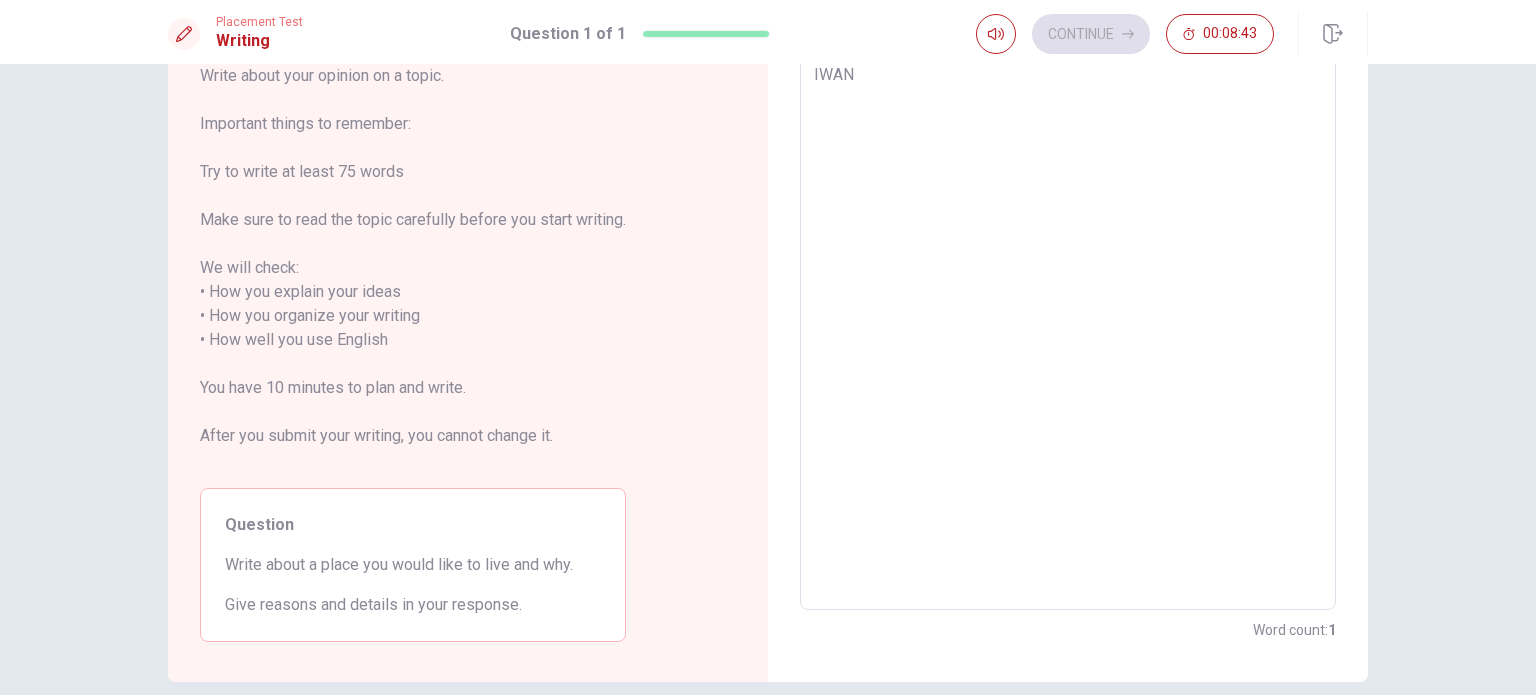 type on "IWANT" 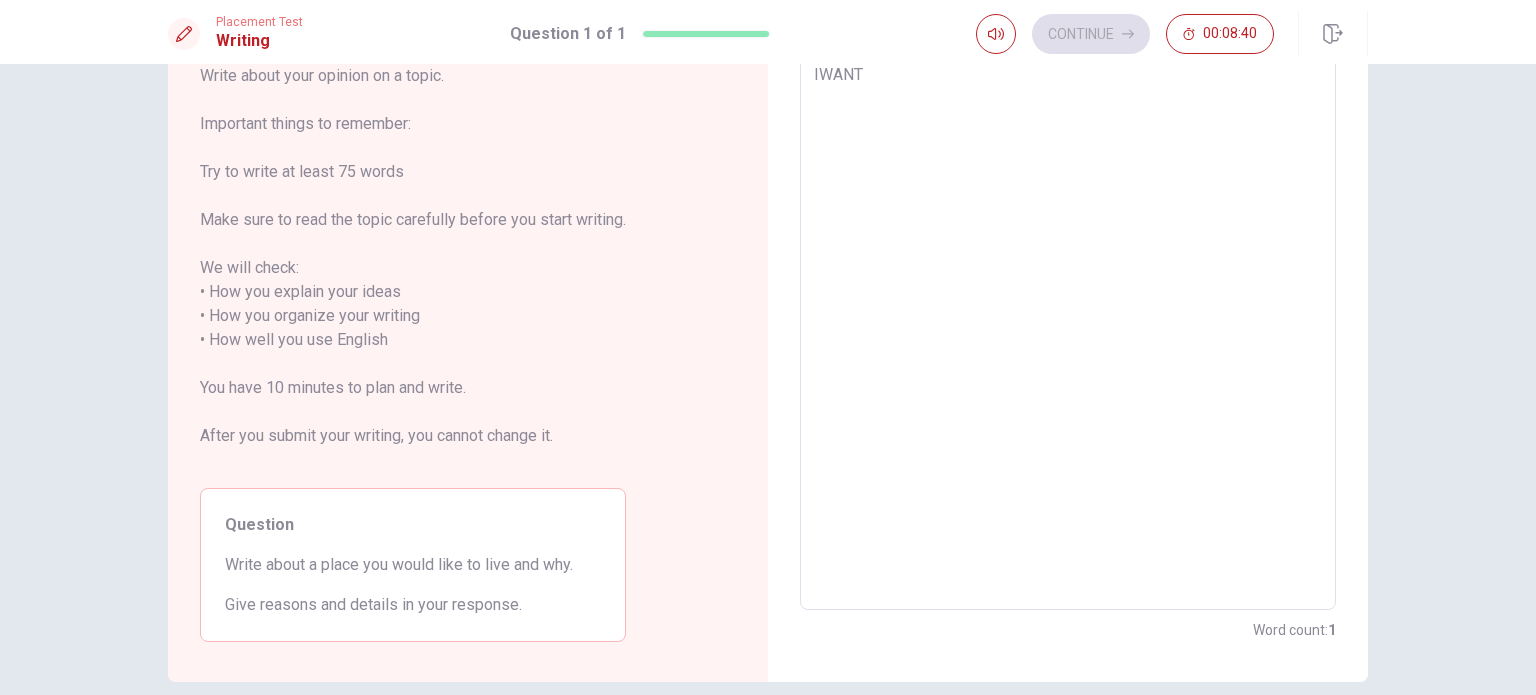 type on "x" 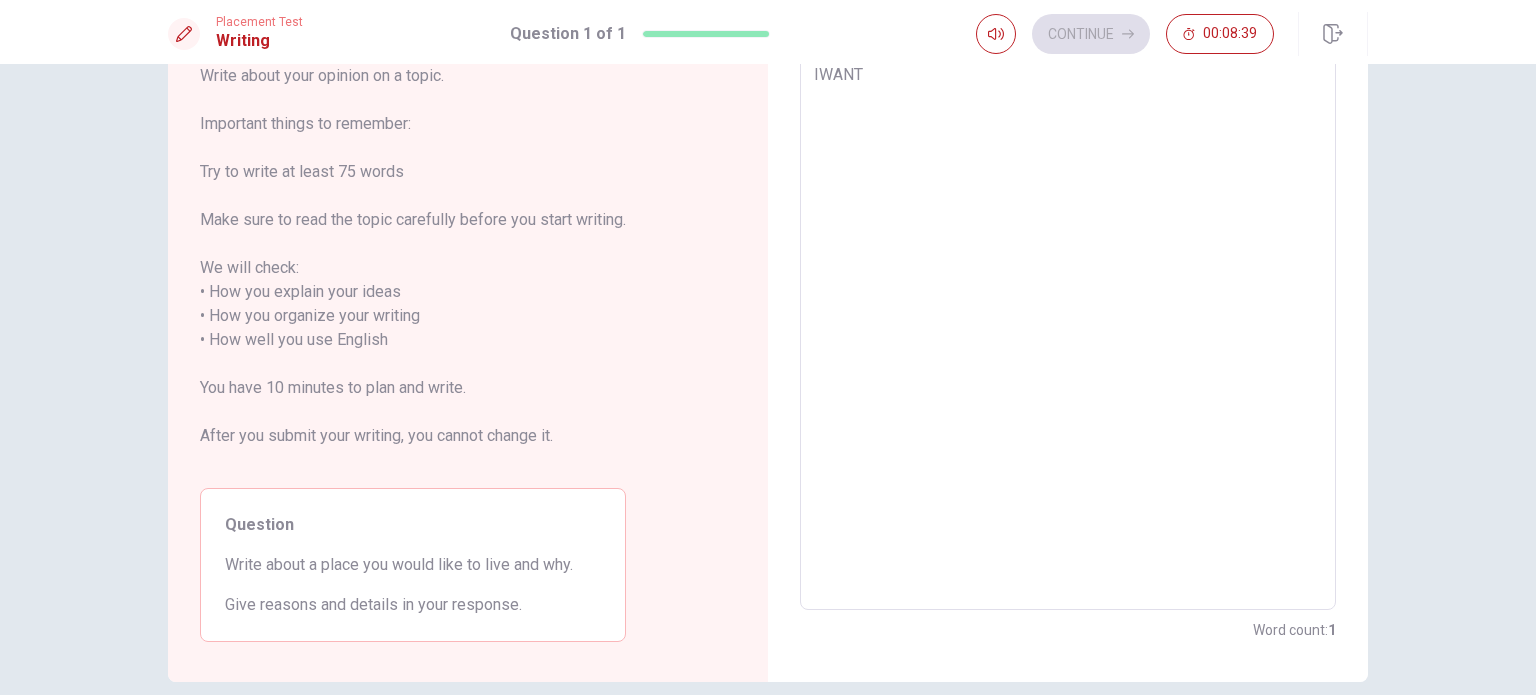 type on "IWANT" 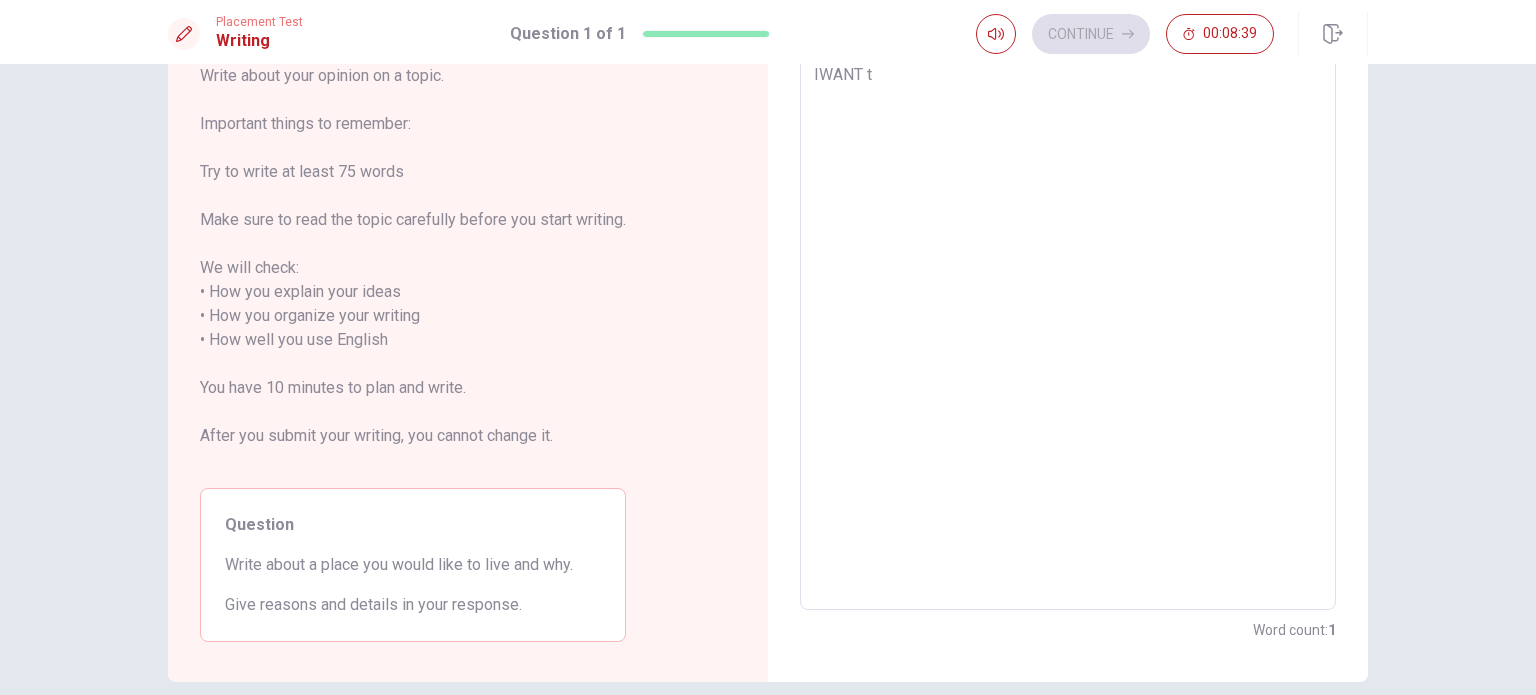 type on "x" 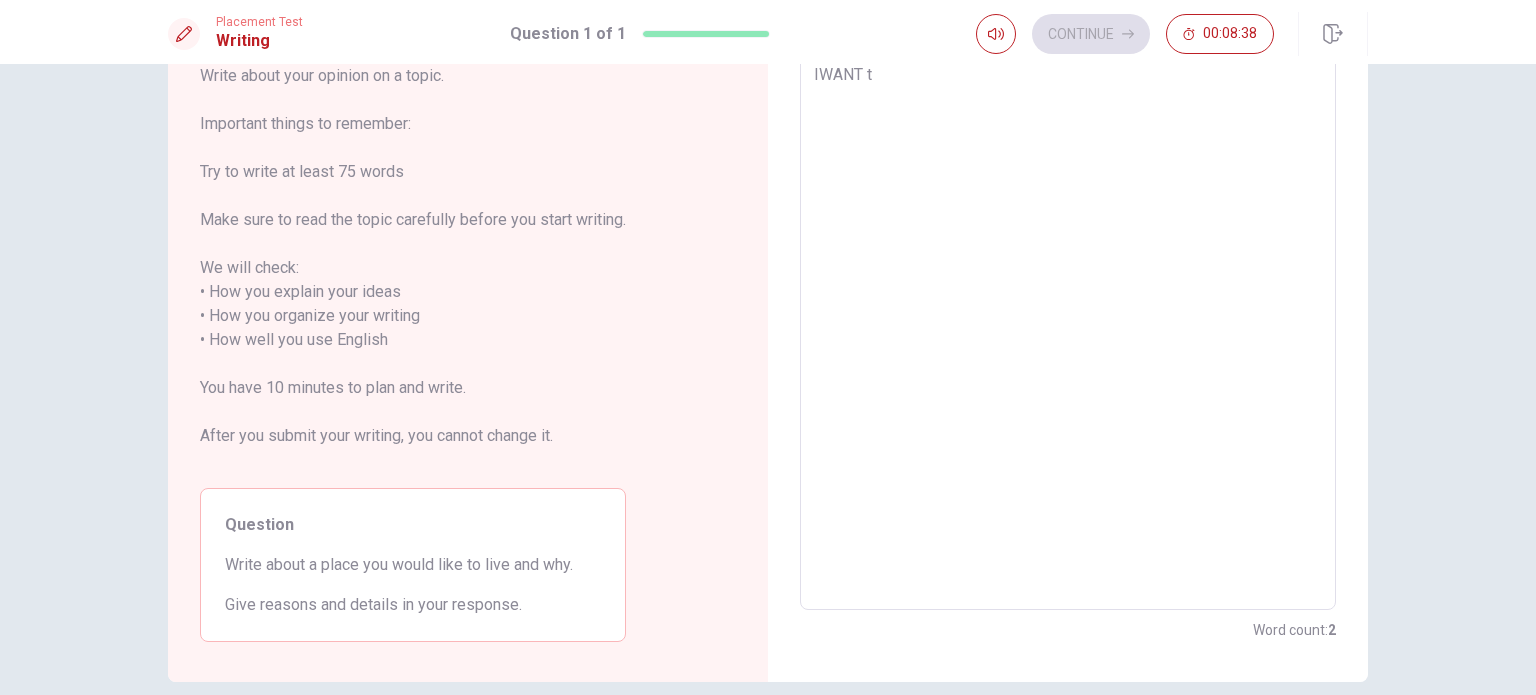 type on "IWANT to" 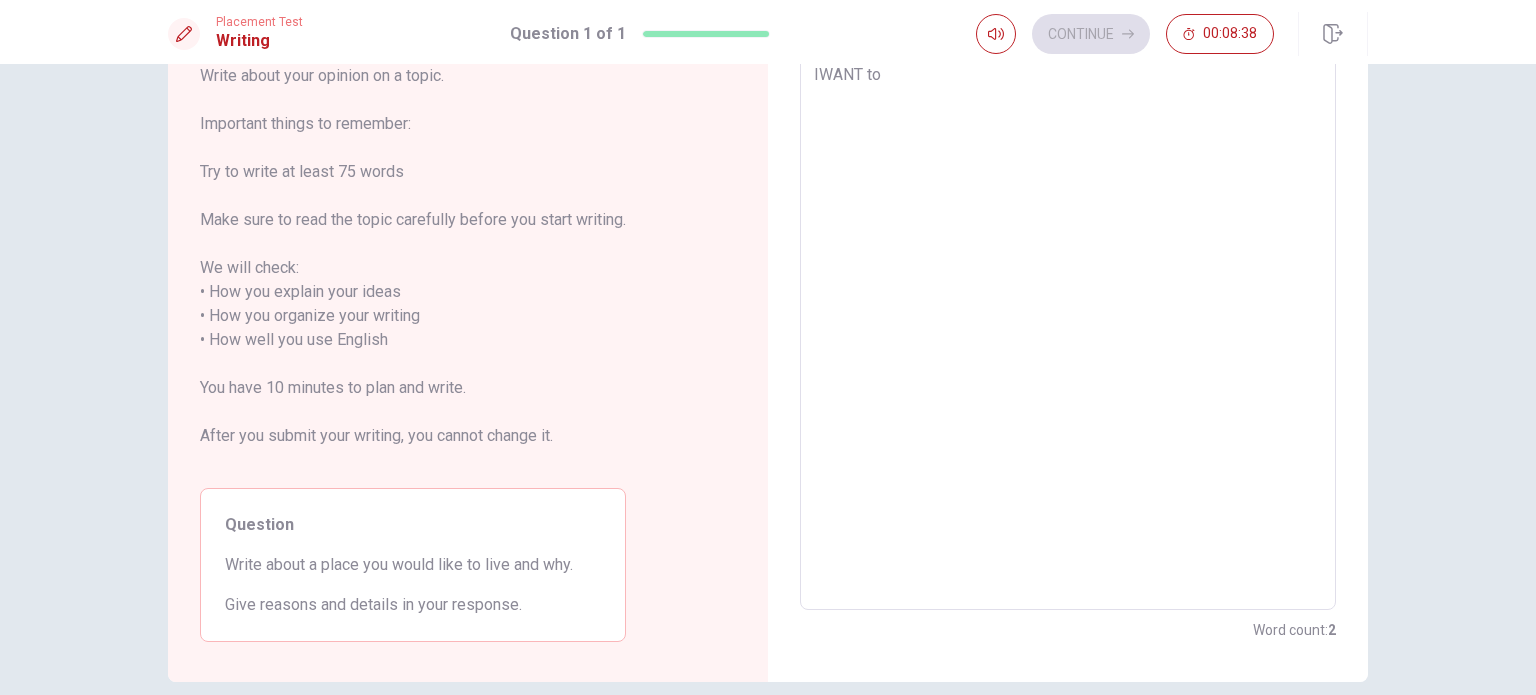 type on "x" 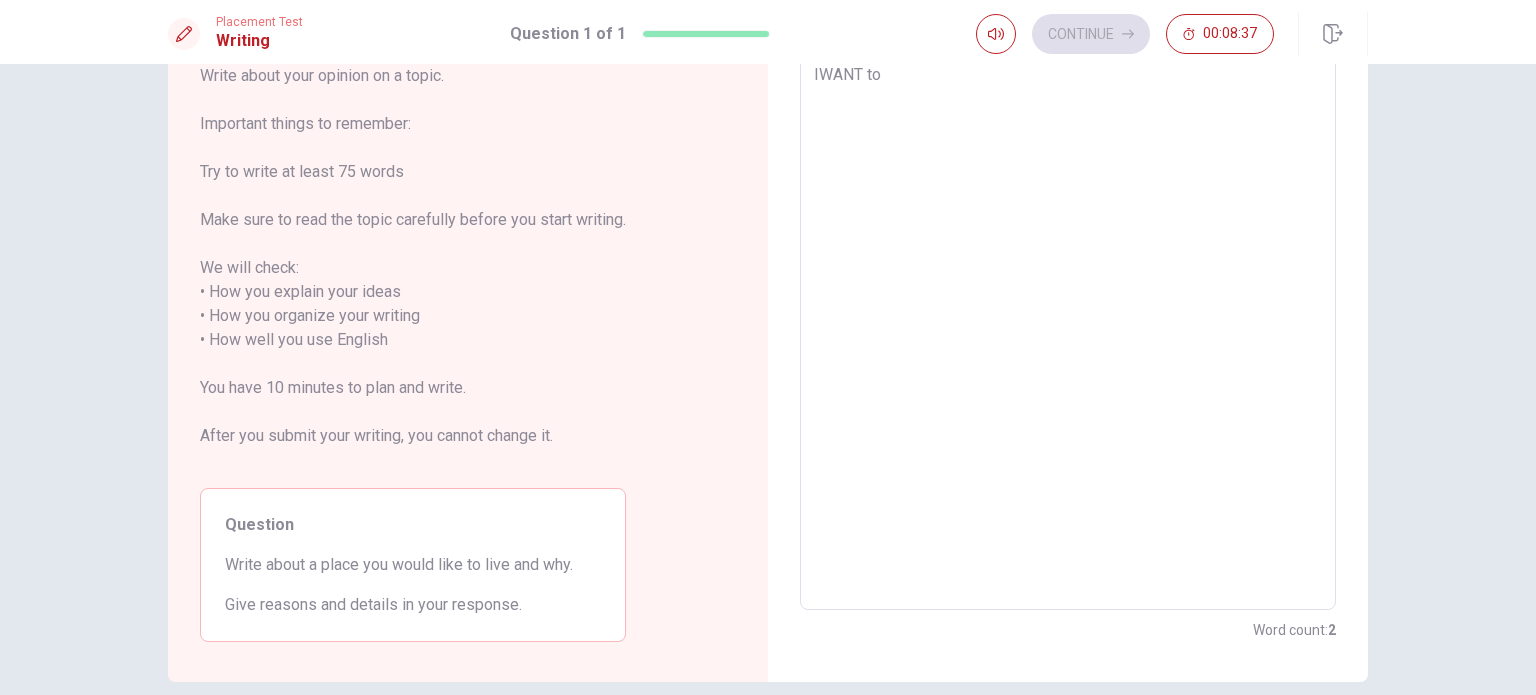 type on "IWANT to" 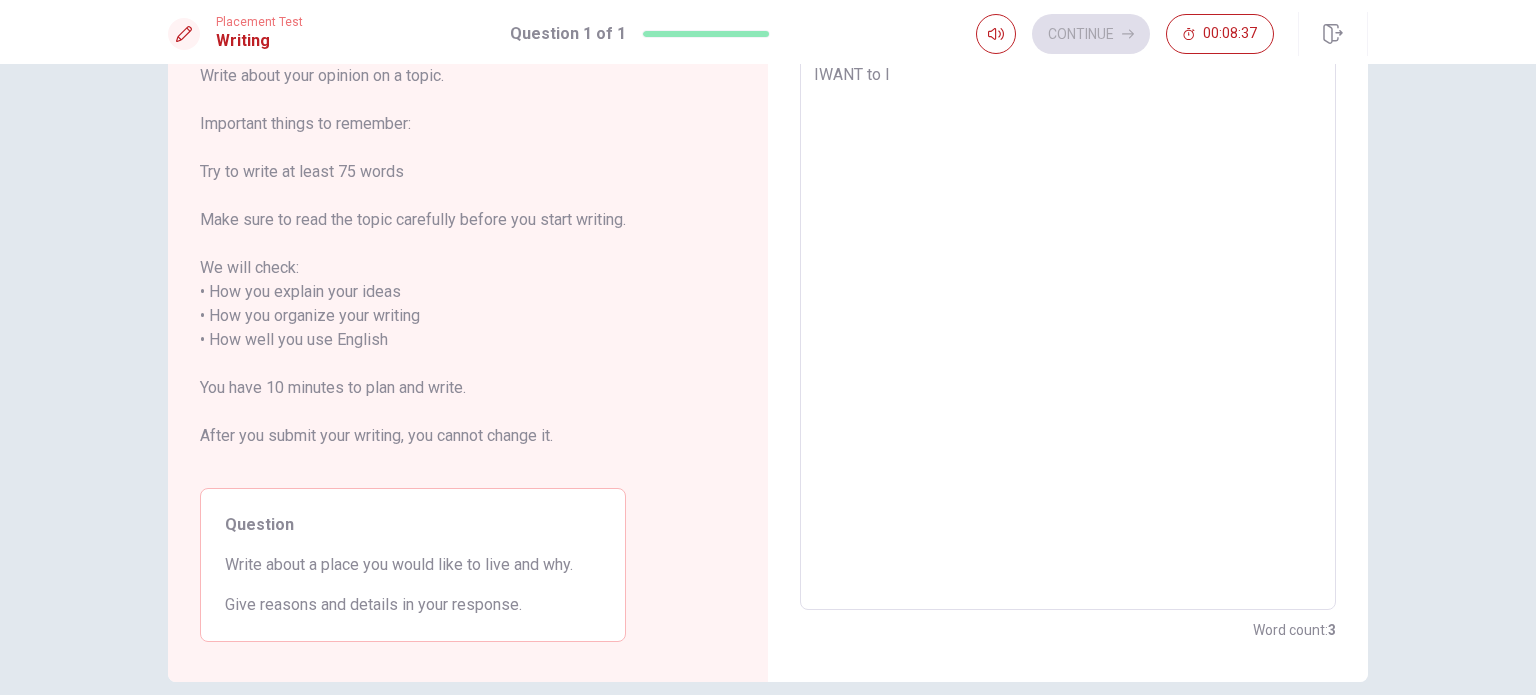 type on "x" 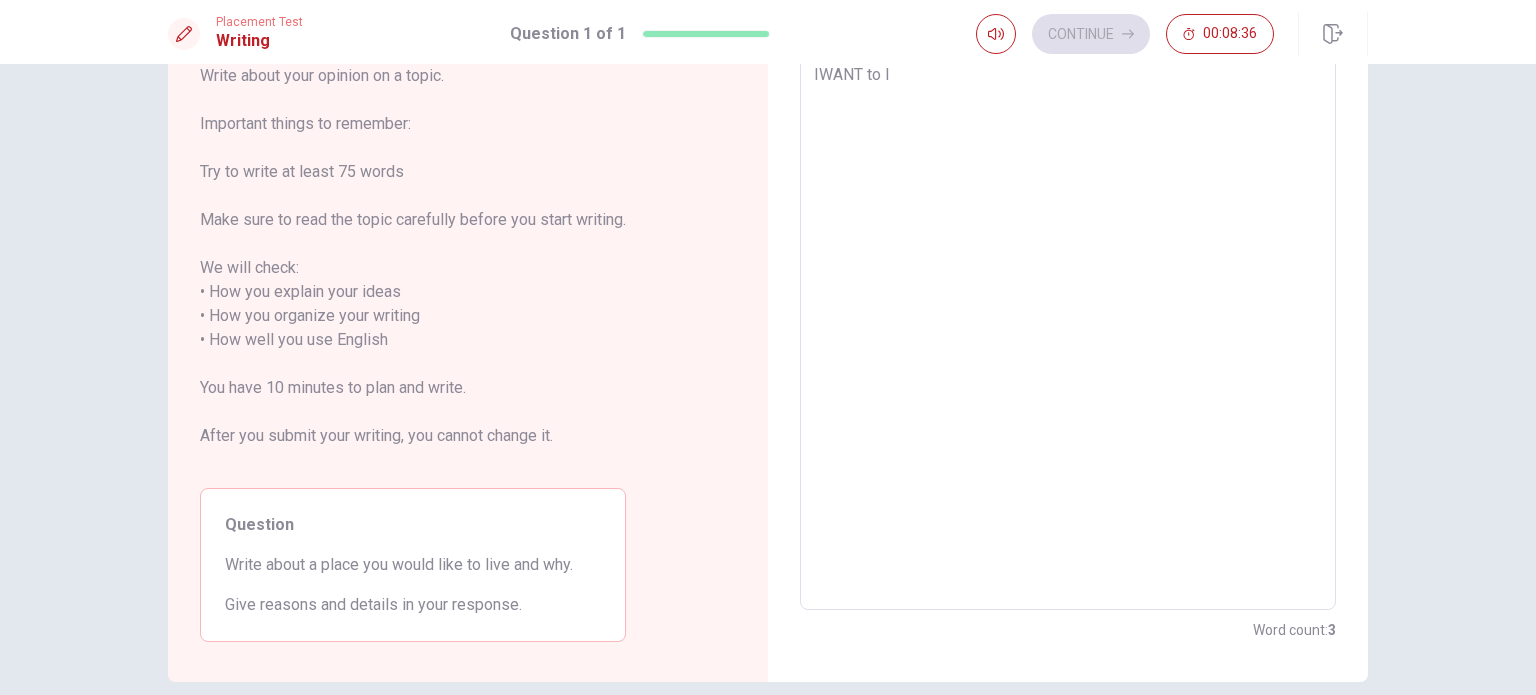 type on "IWANT to li" 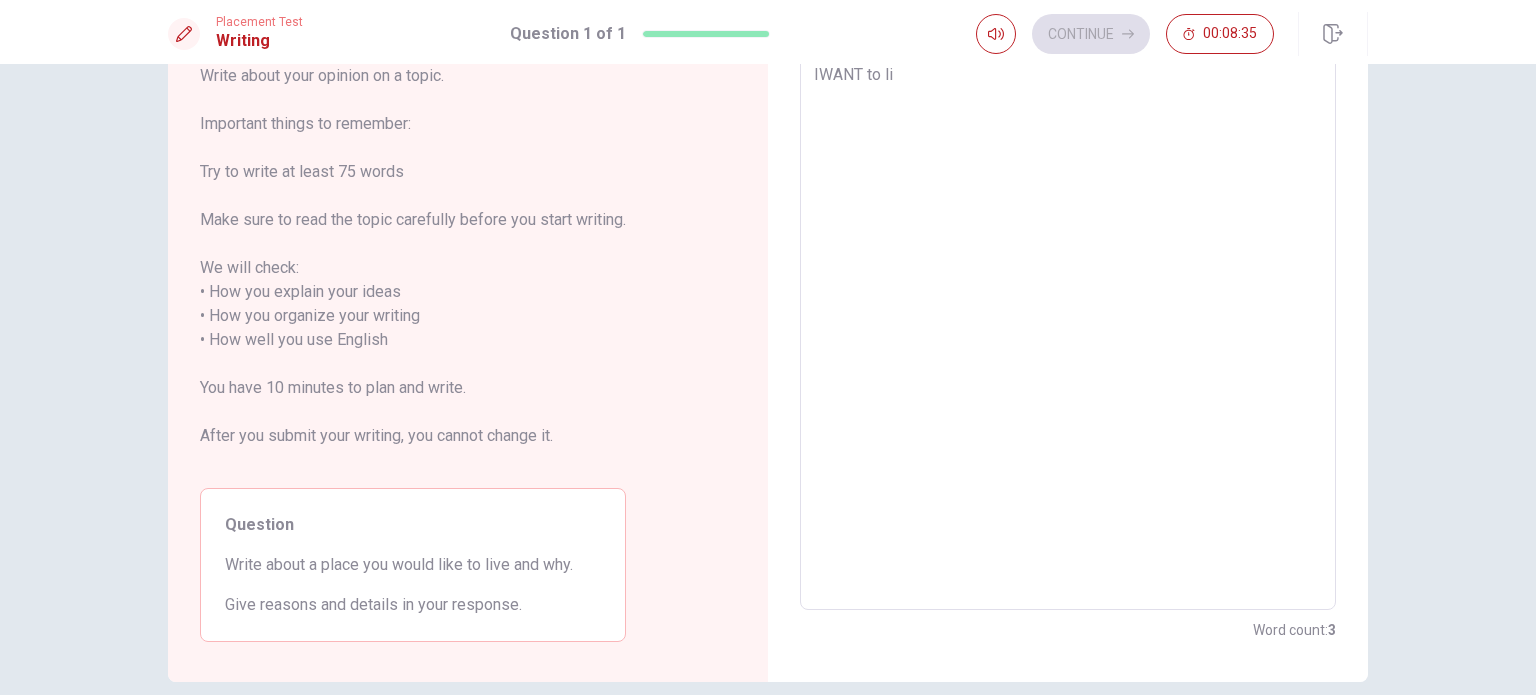 type on "x" 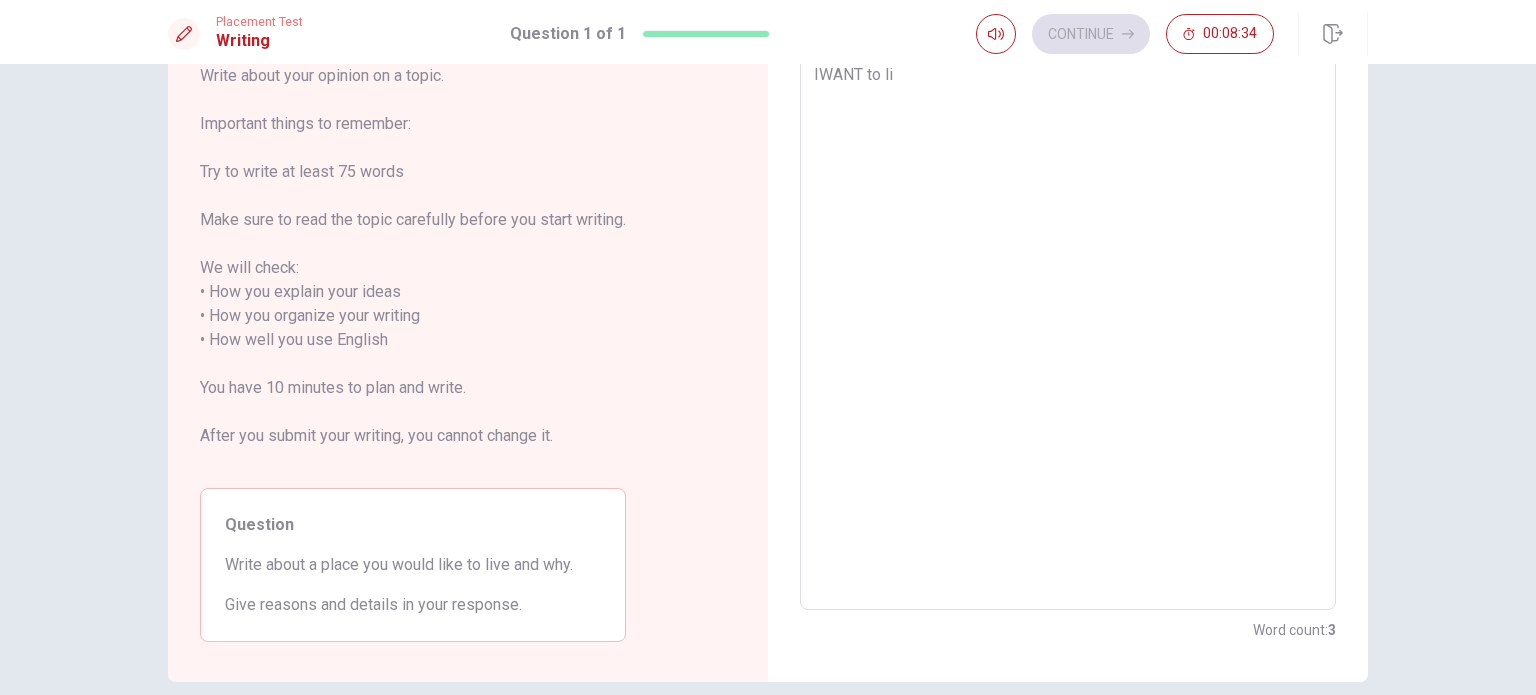 type on "IWANT to liv" 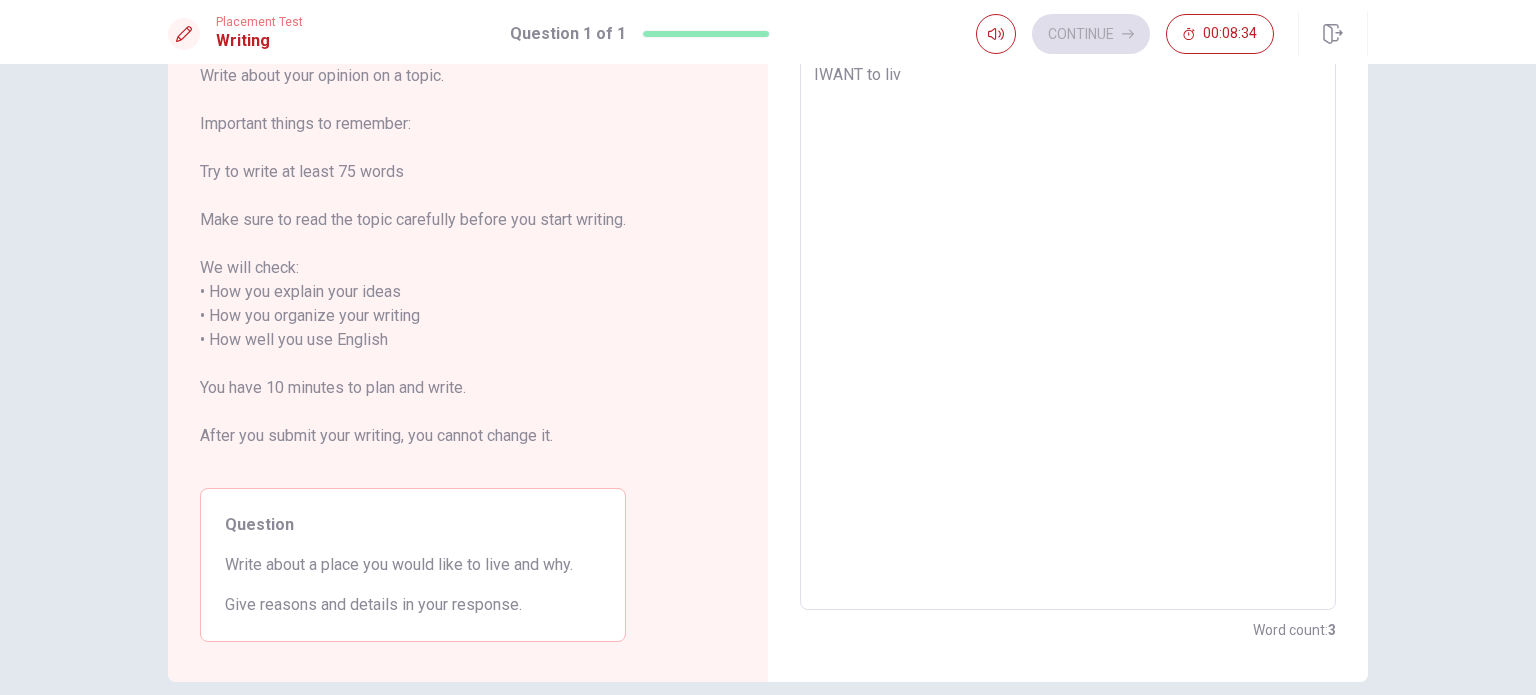 type on "x" 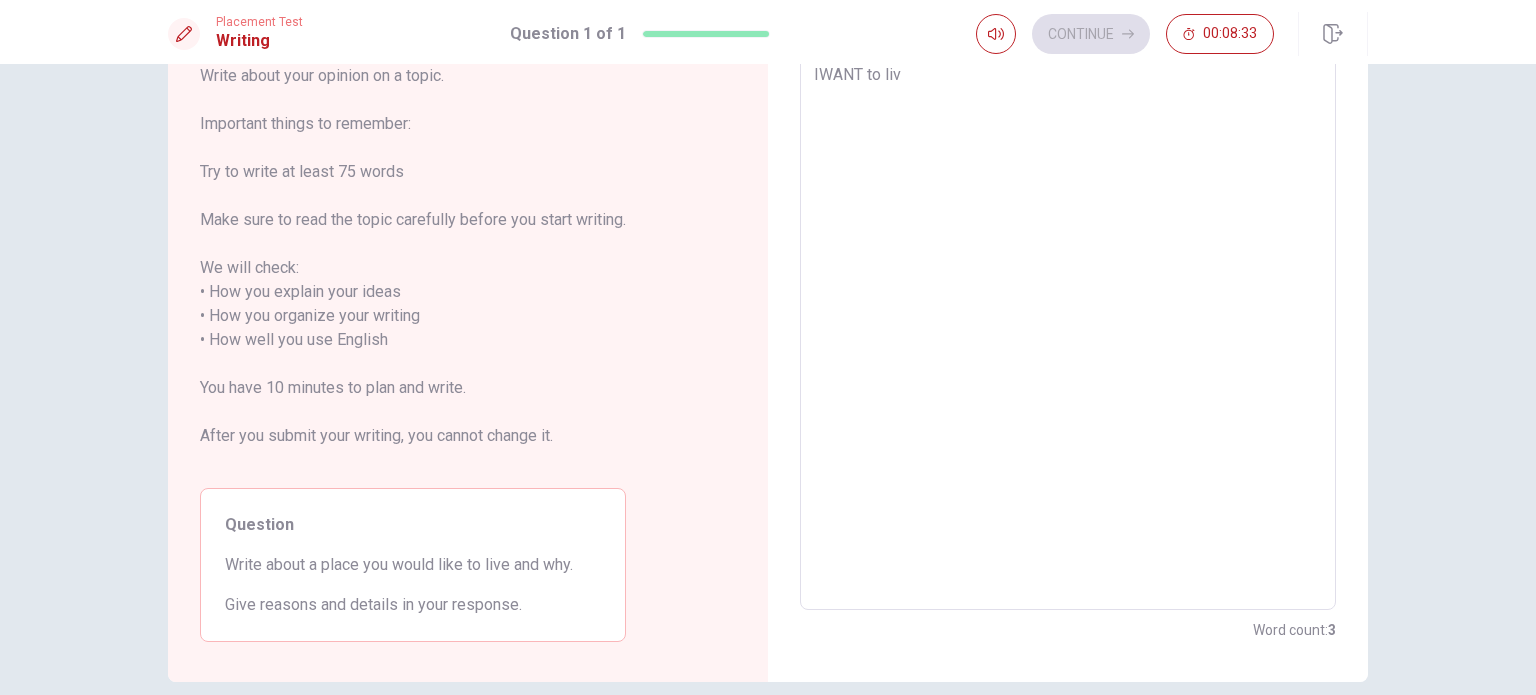 type on "IWANT to live" 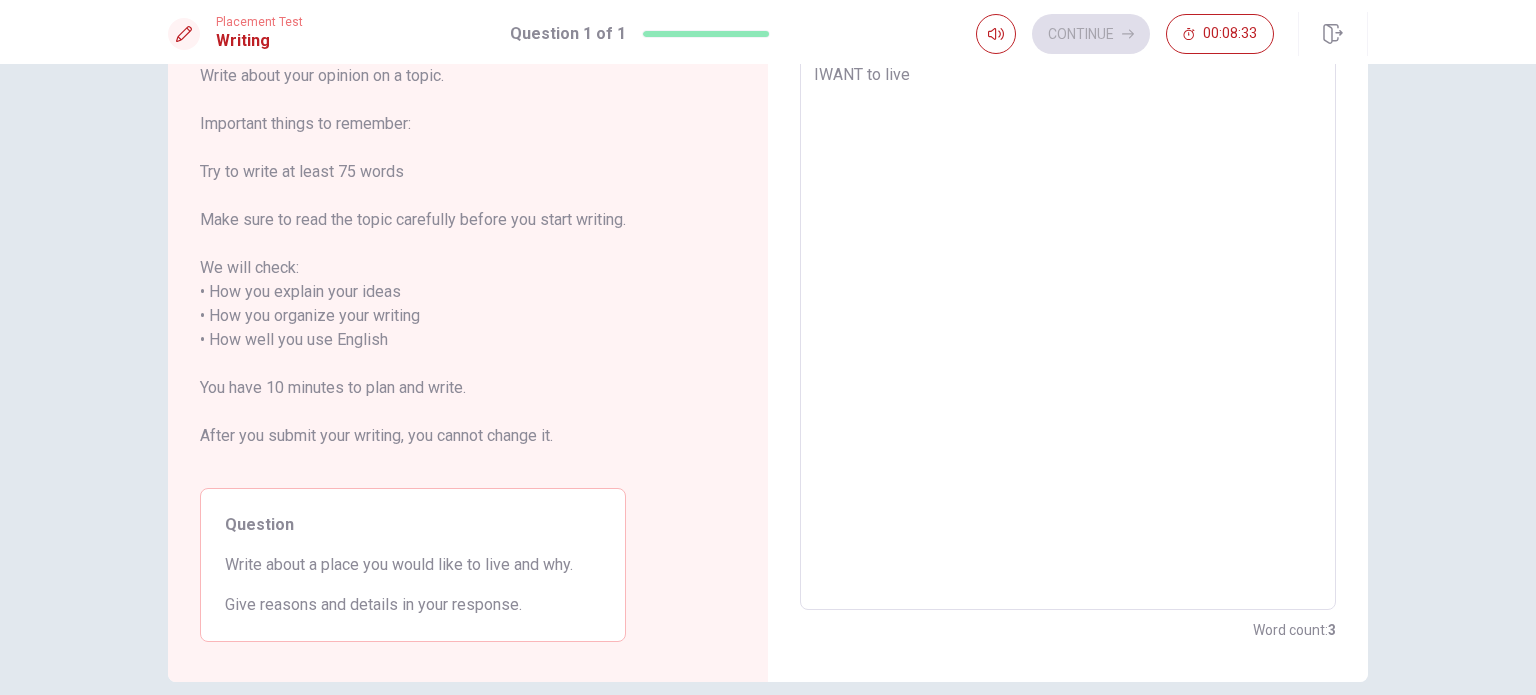 type on "x" 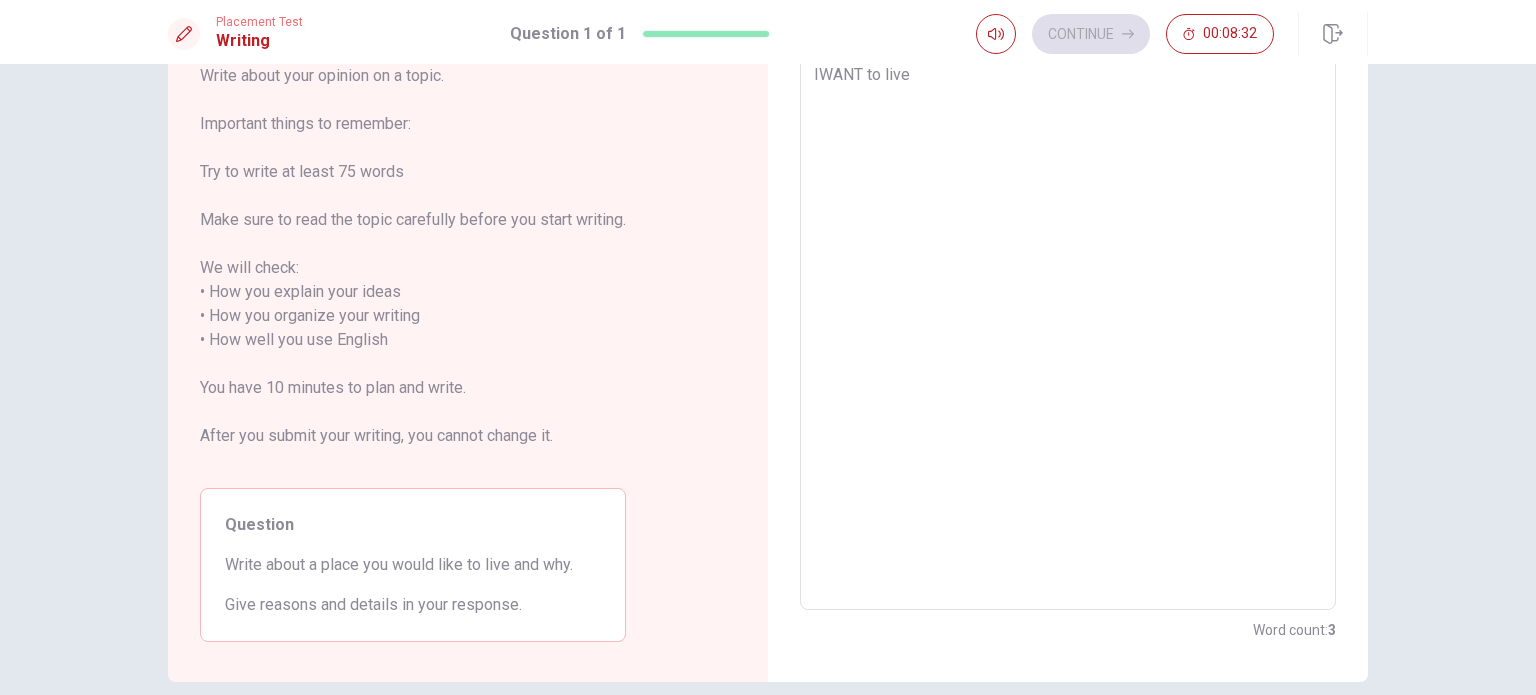 type on "IWANT to live" 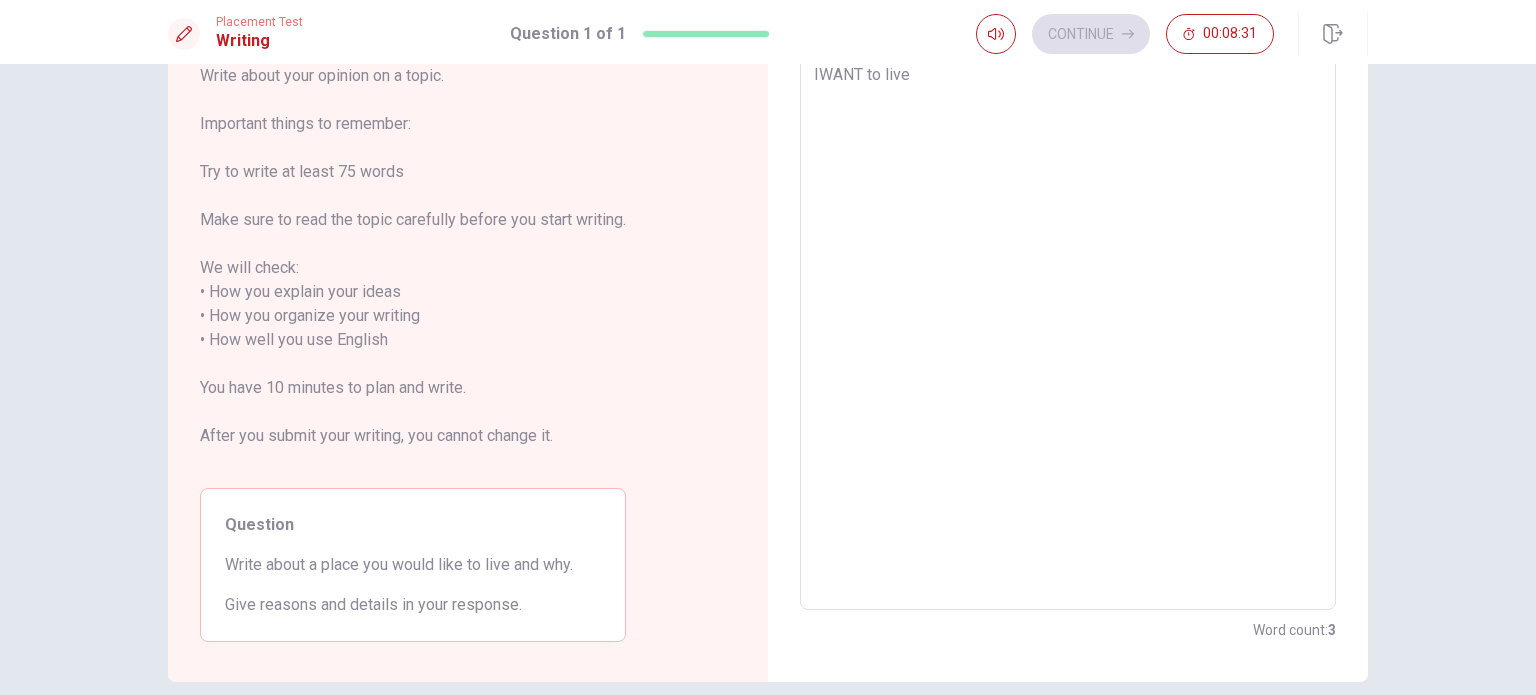 type on "IWANT to live i" 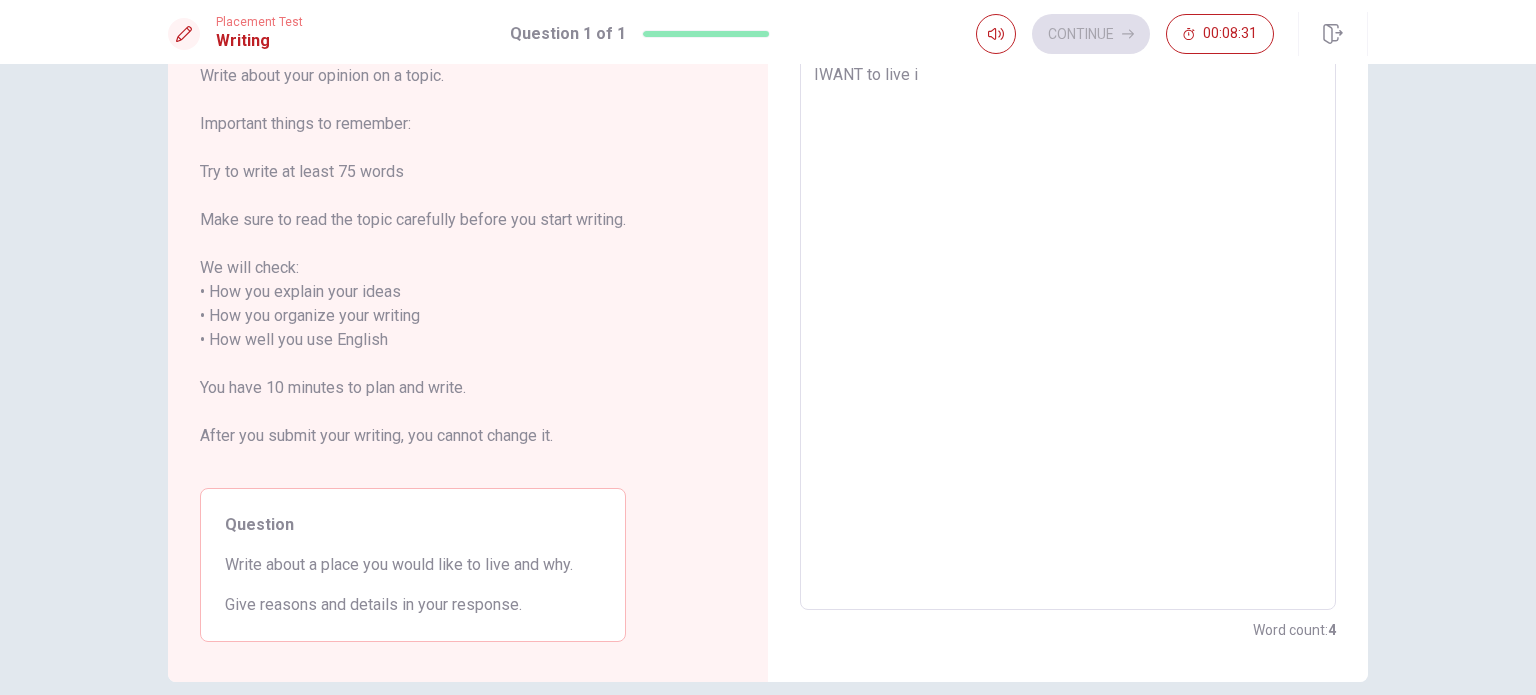 type on "x" 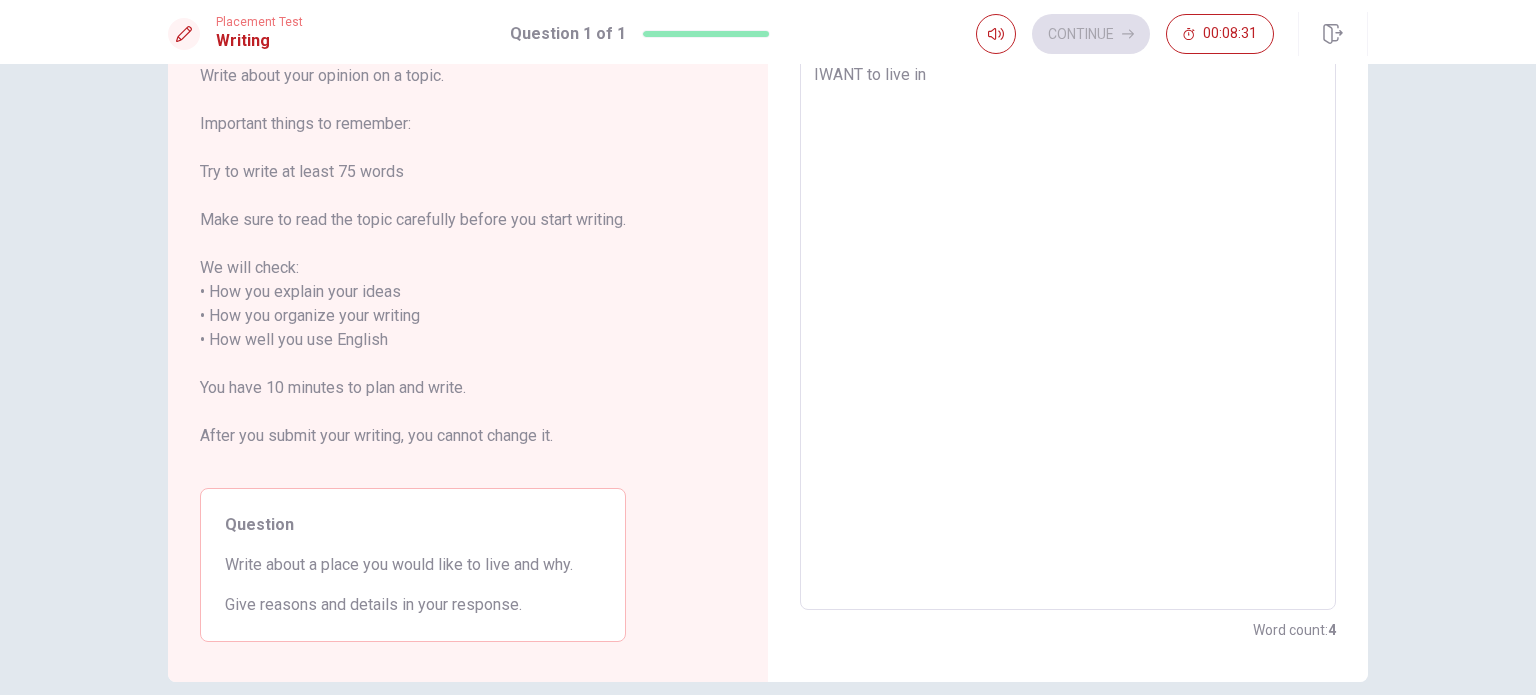 type on "x" 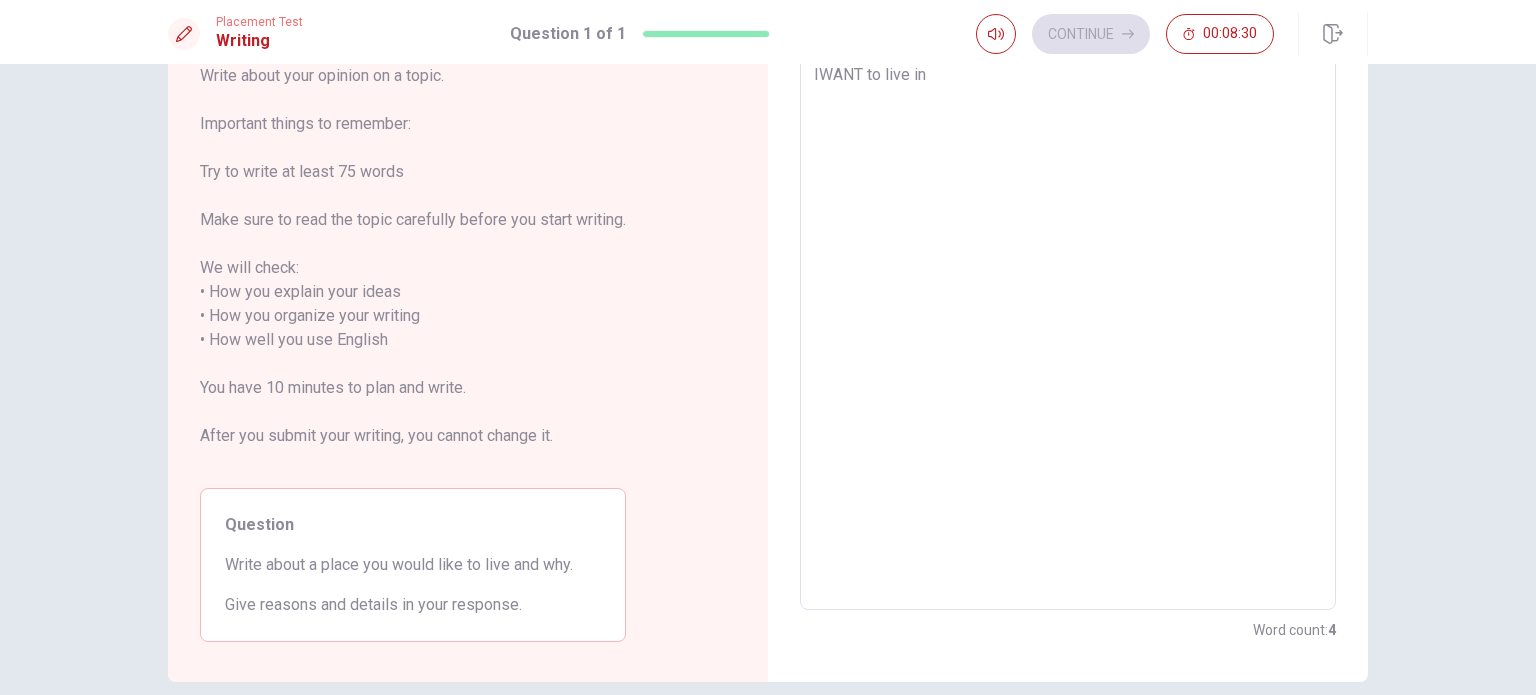 type on "IWANT to live in" 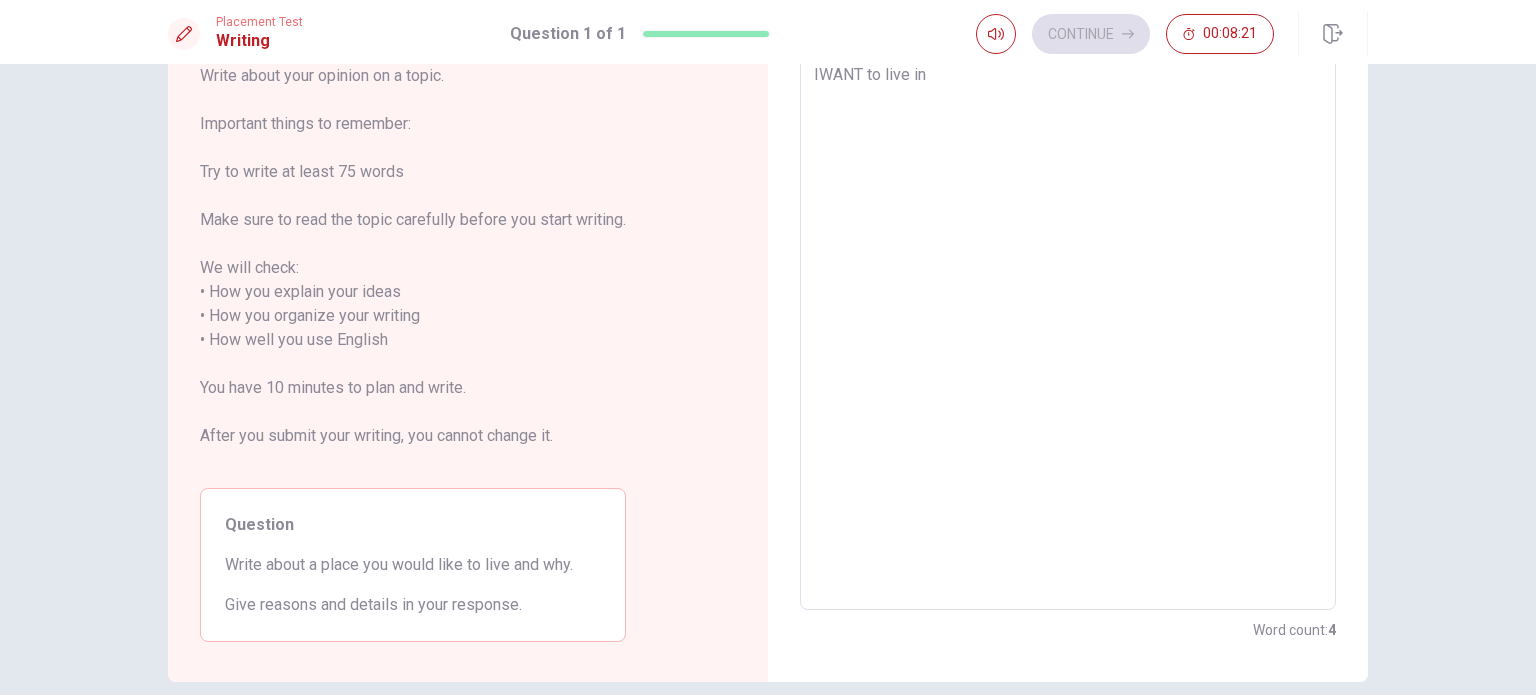 type on "x" 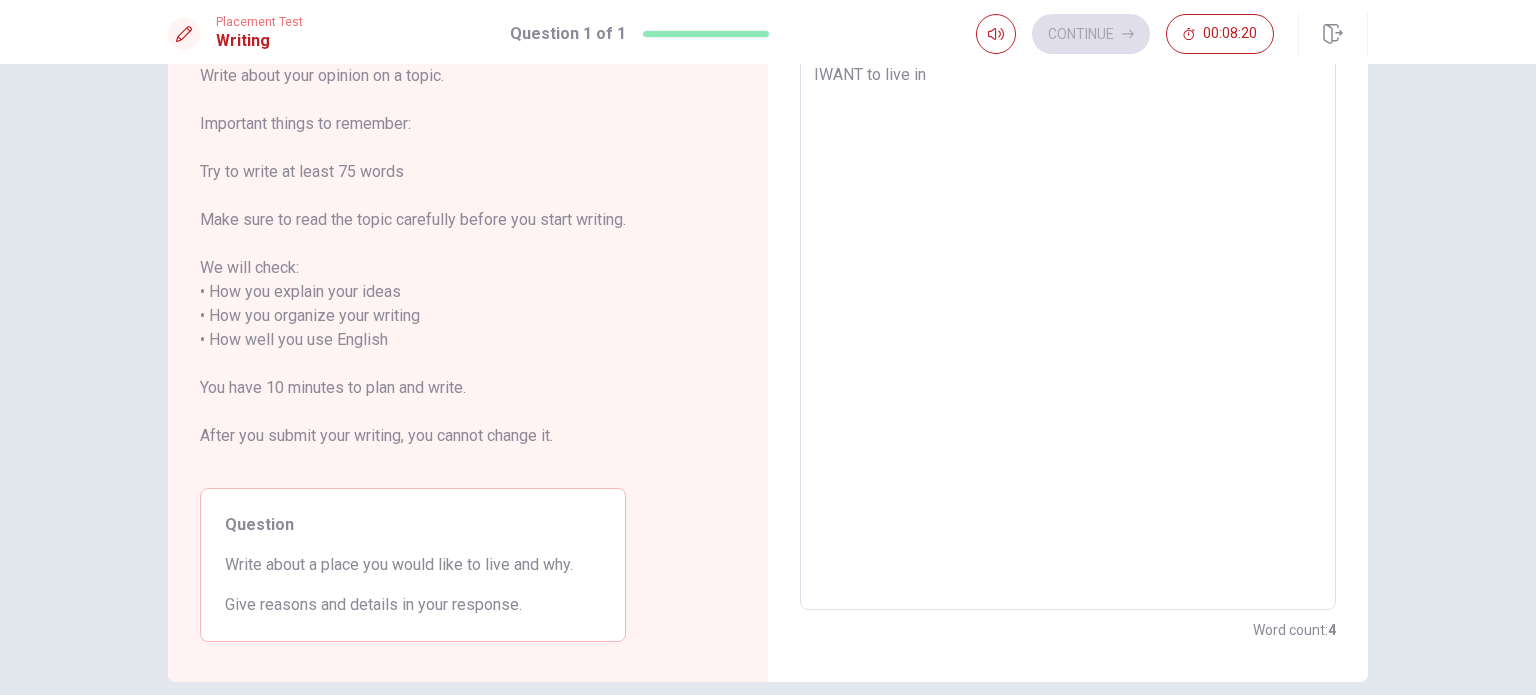 type on "IWANT to live in e" 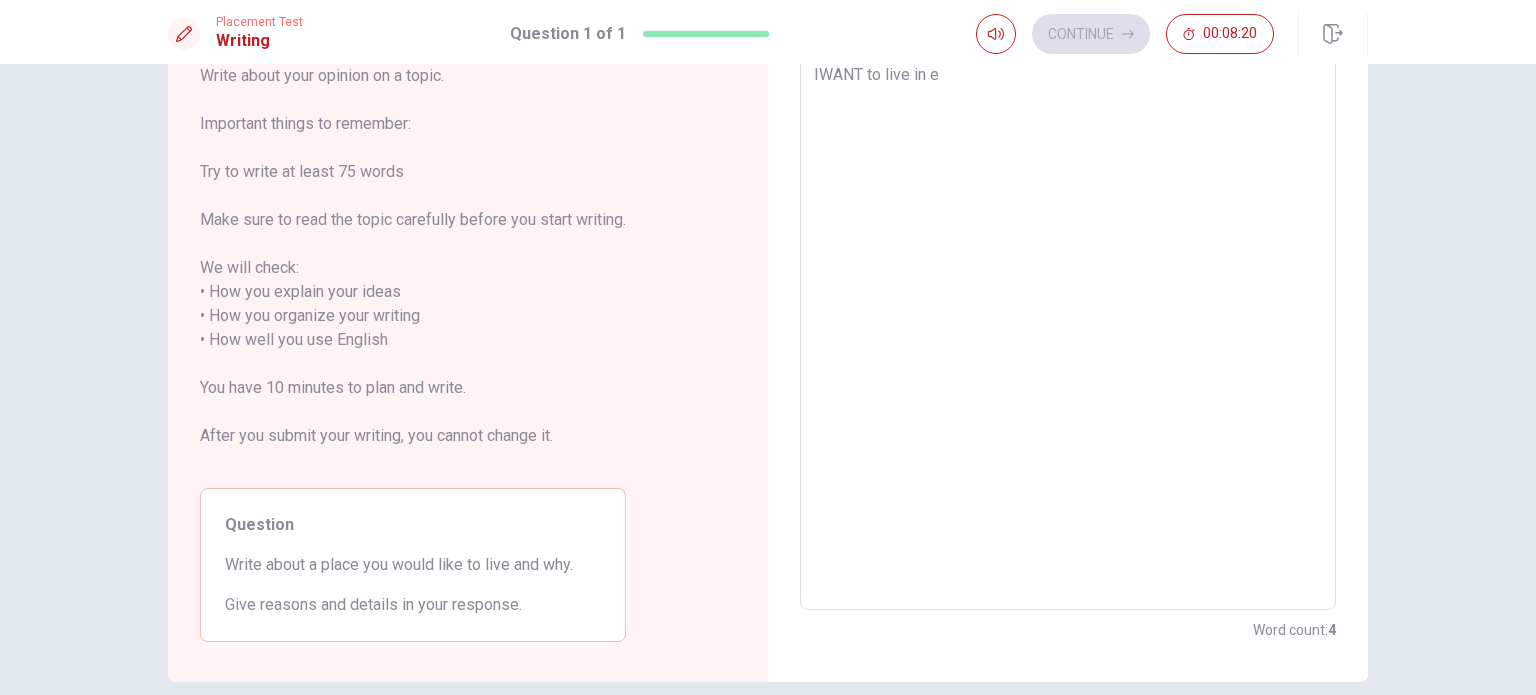 type on "x" 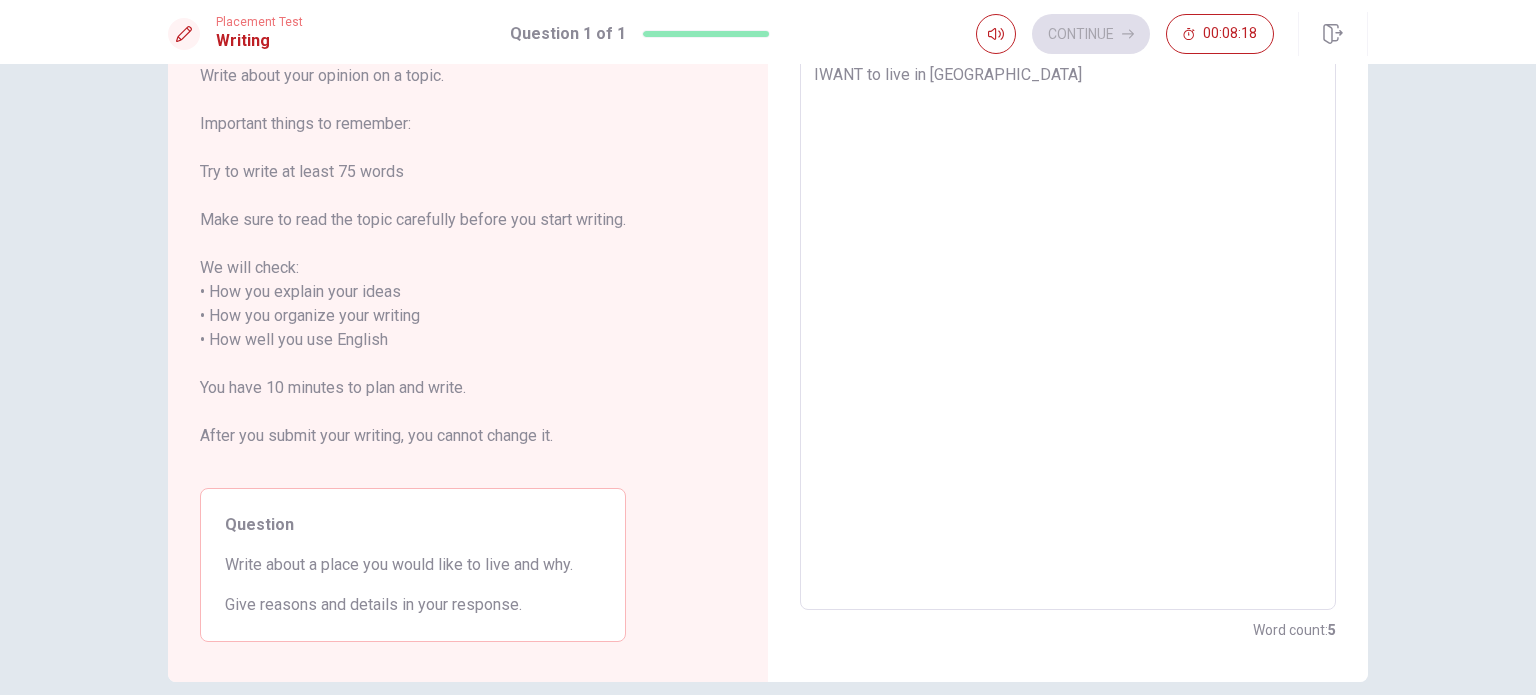 type on "x" 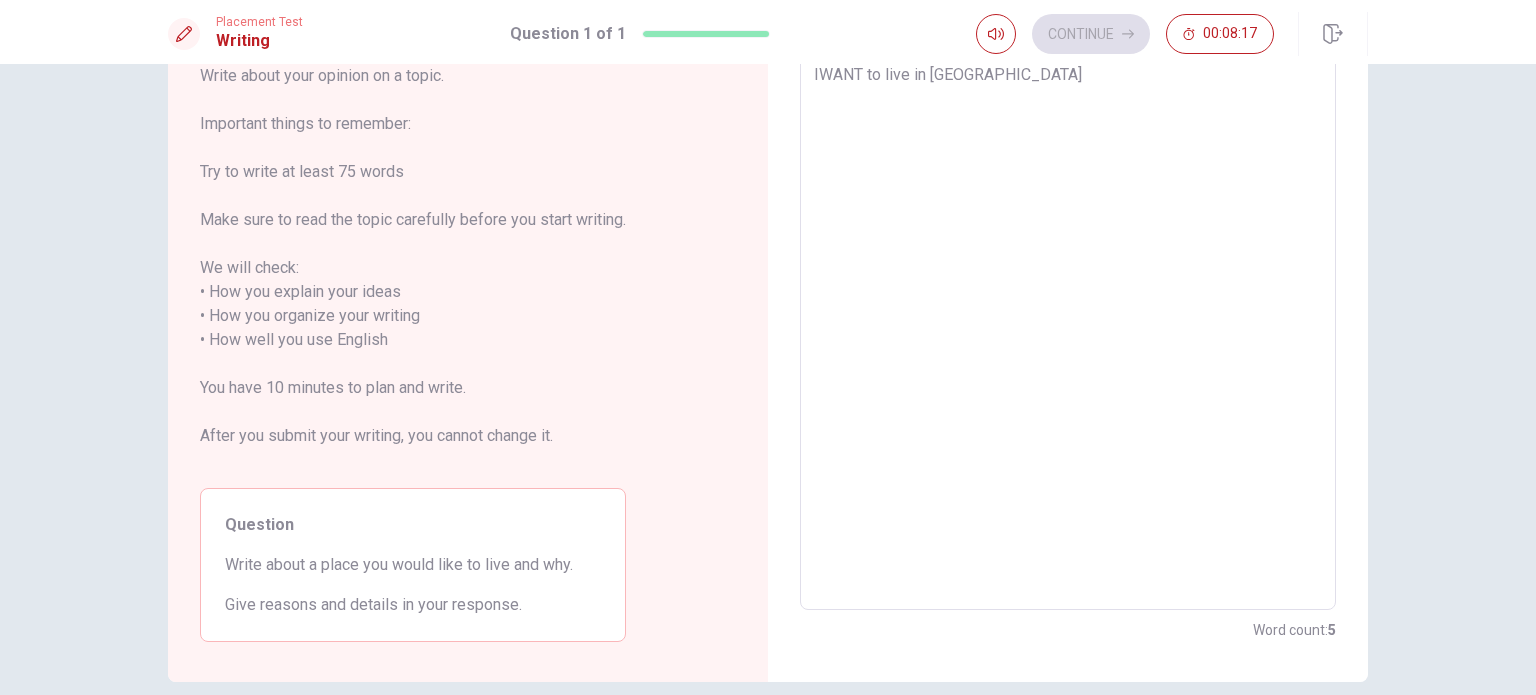 type on "x" 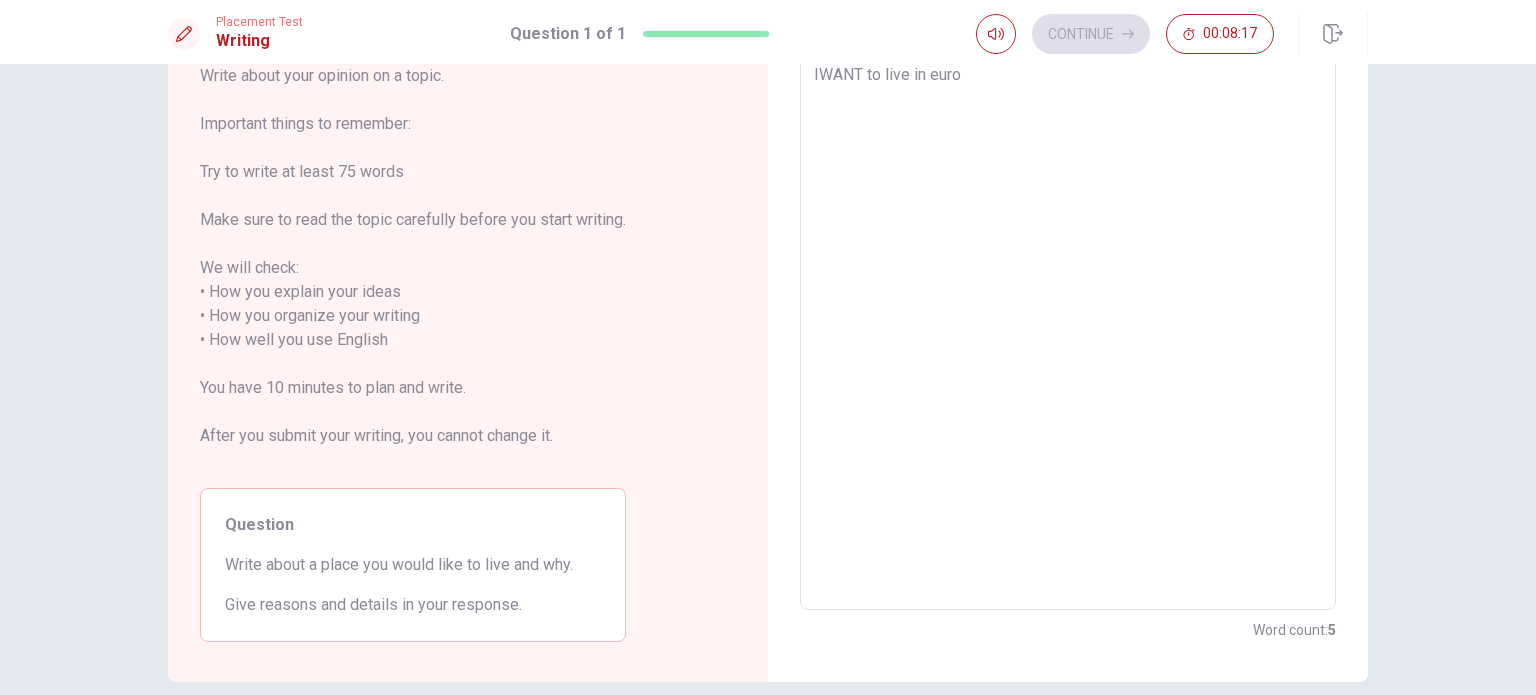 type on "x" 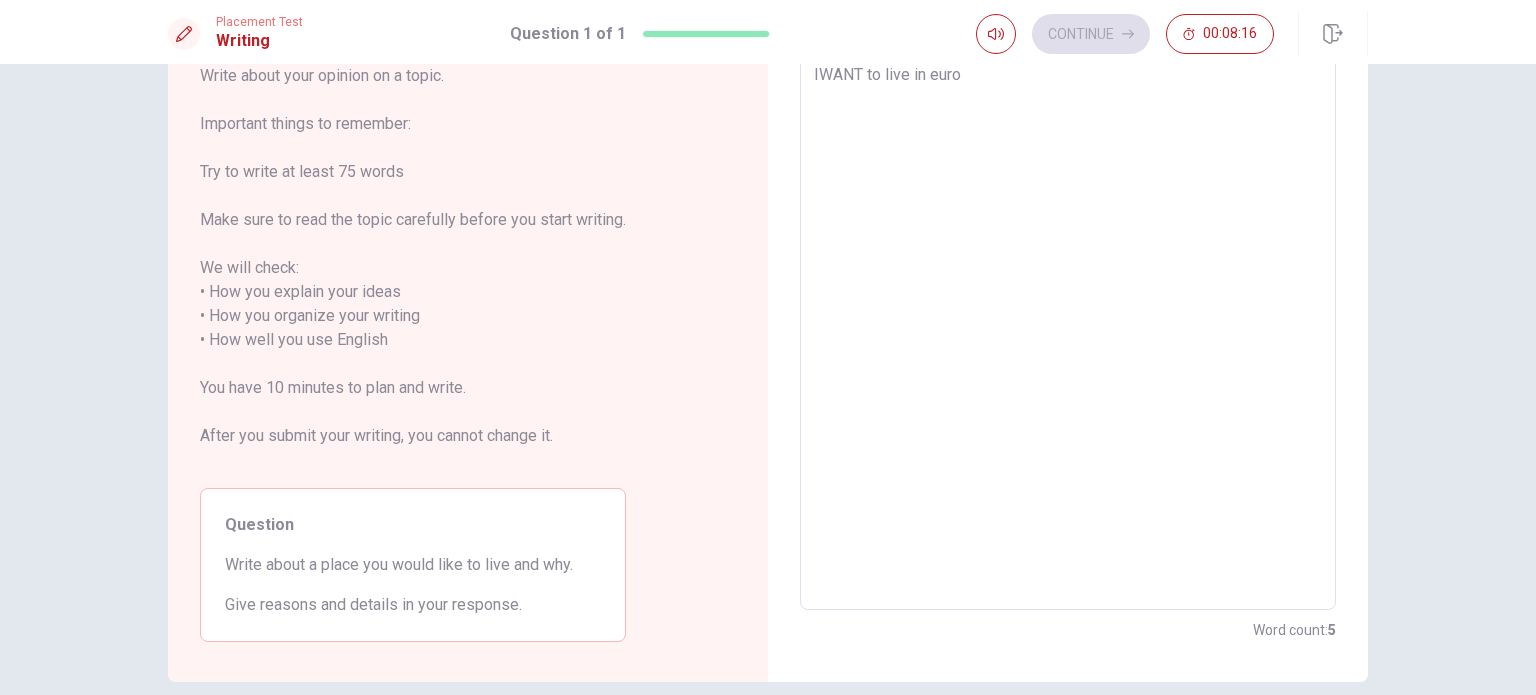 type on "IWANT to live in europ" 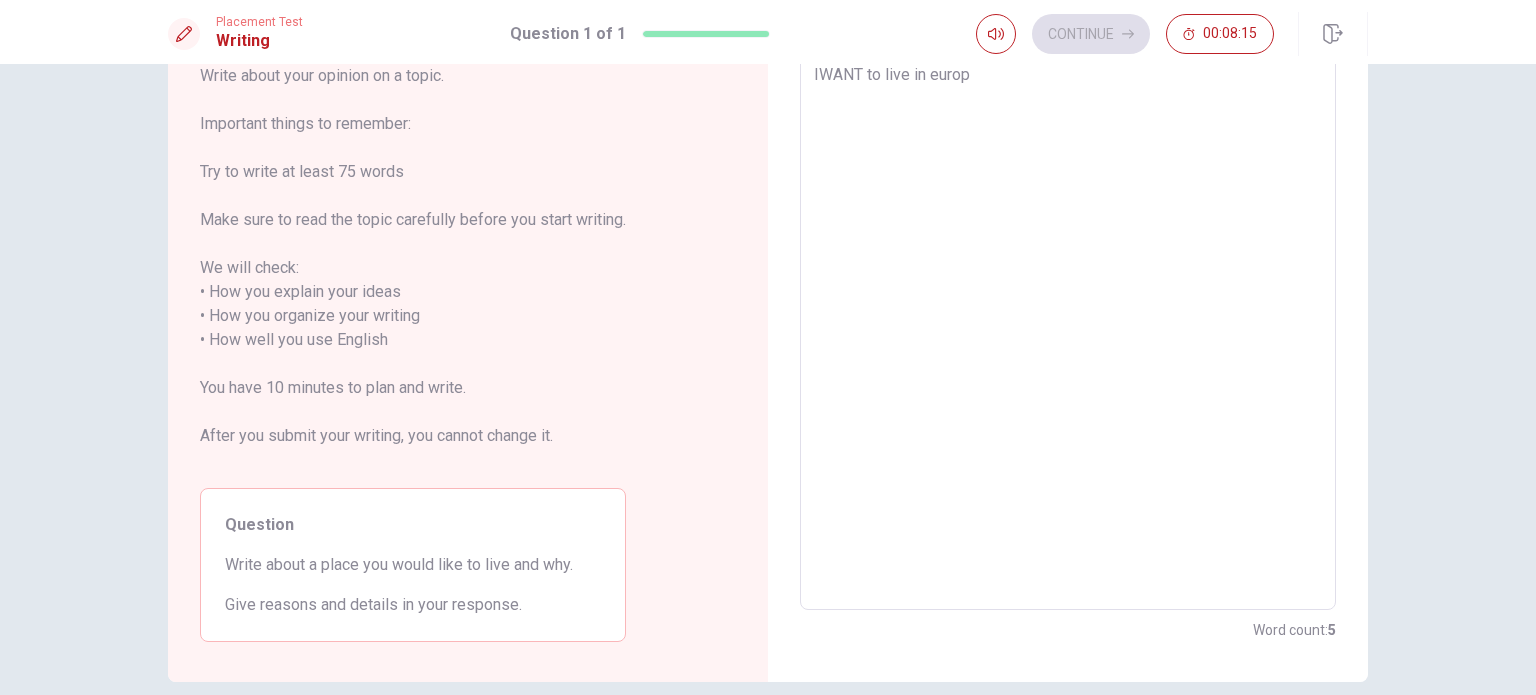 type on "x" 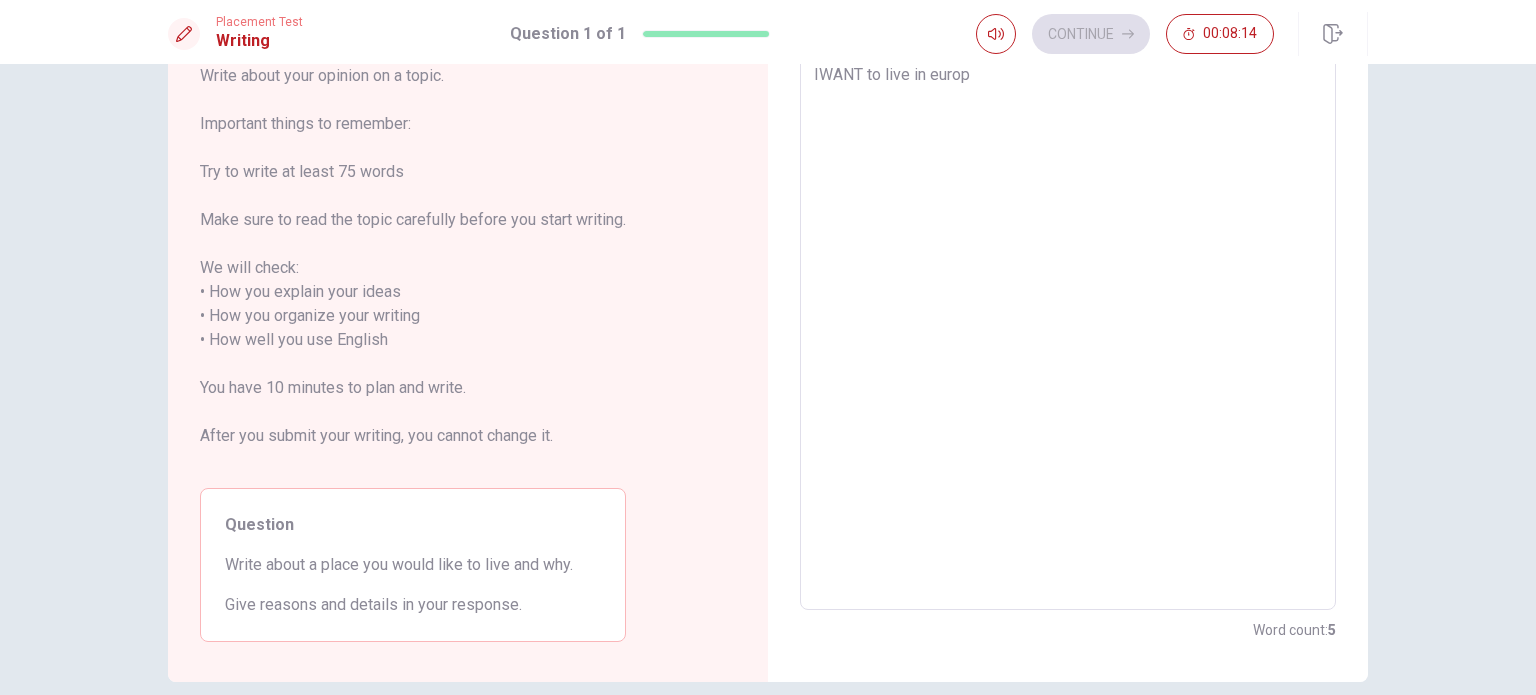 type on "IWANT to live in [GEOGRAPHIC_DATA]" 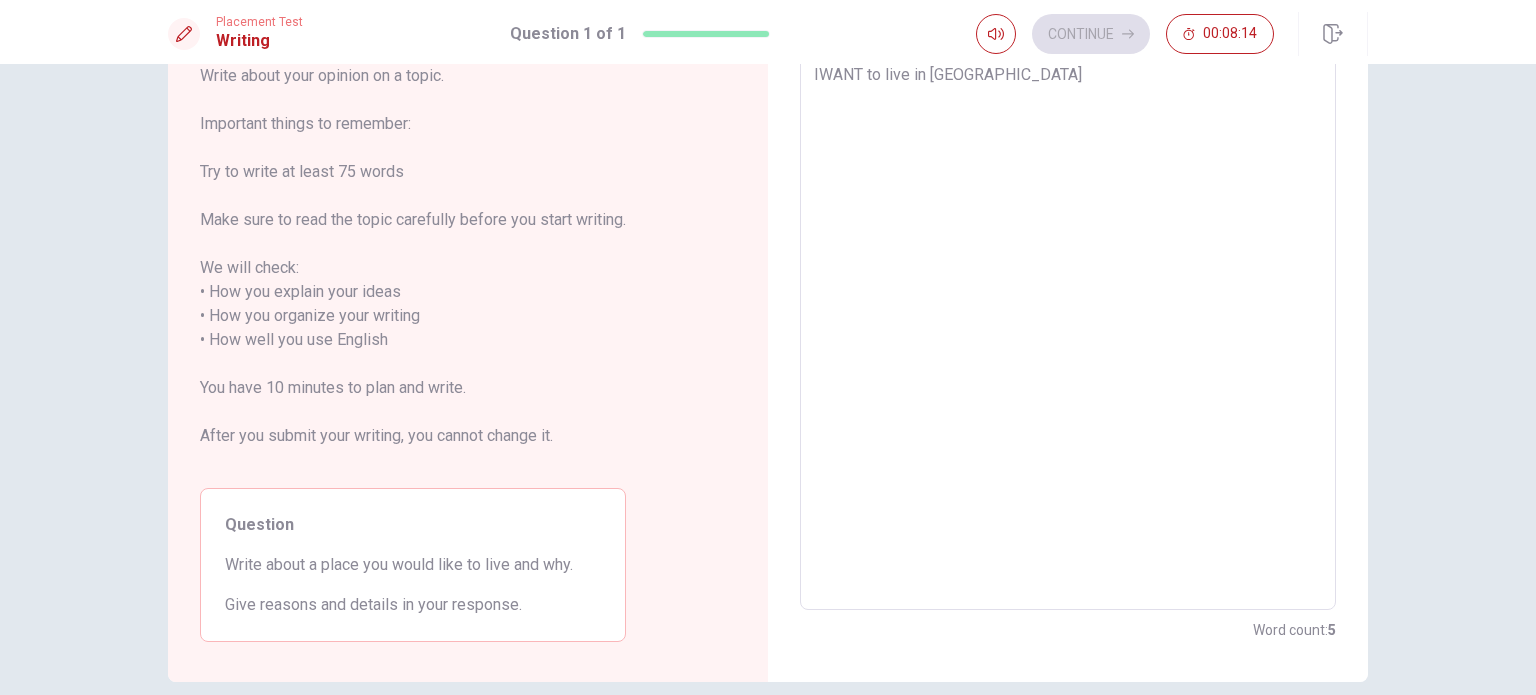 type on "x" 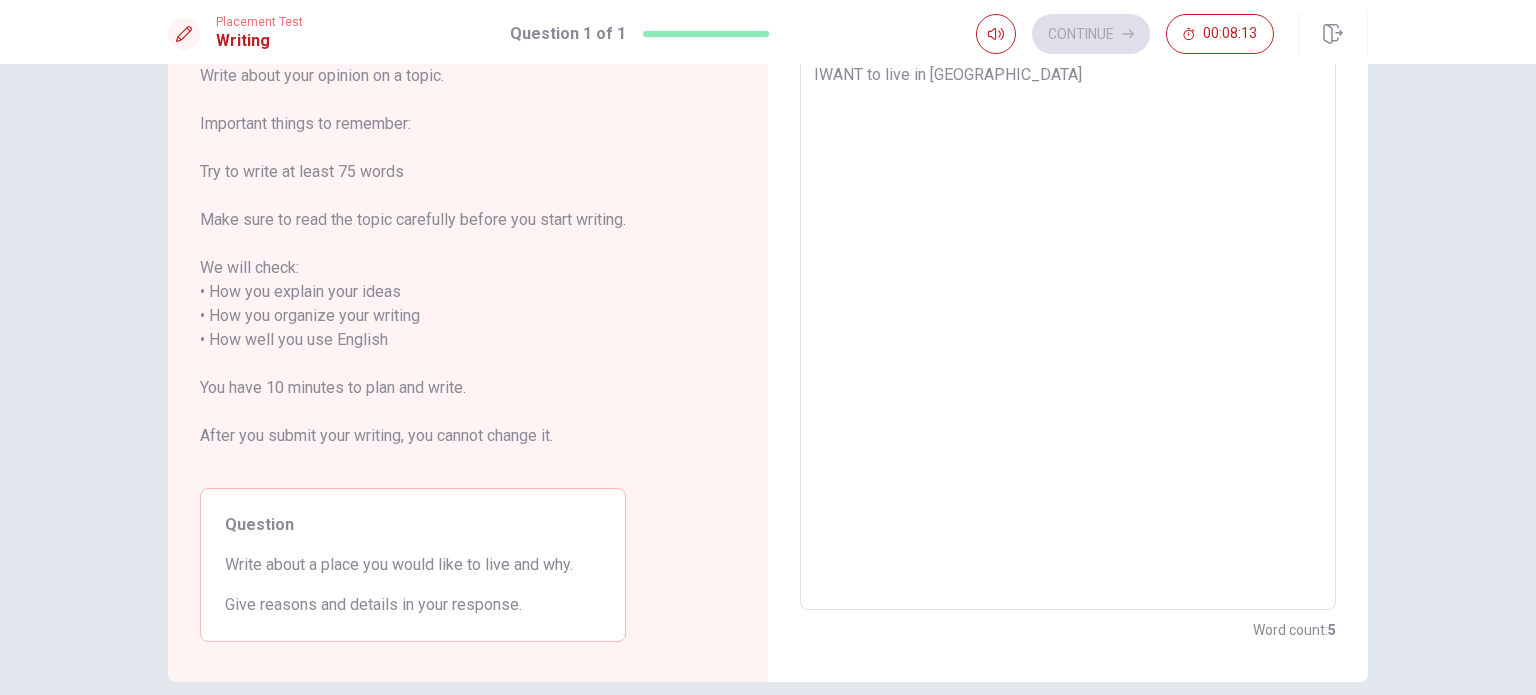 type on "IWANT to live in [GEOGRAPHIC_DATA]" 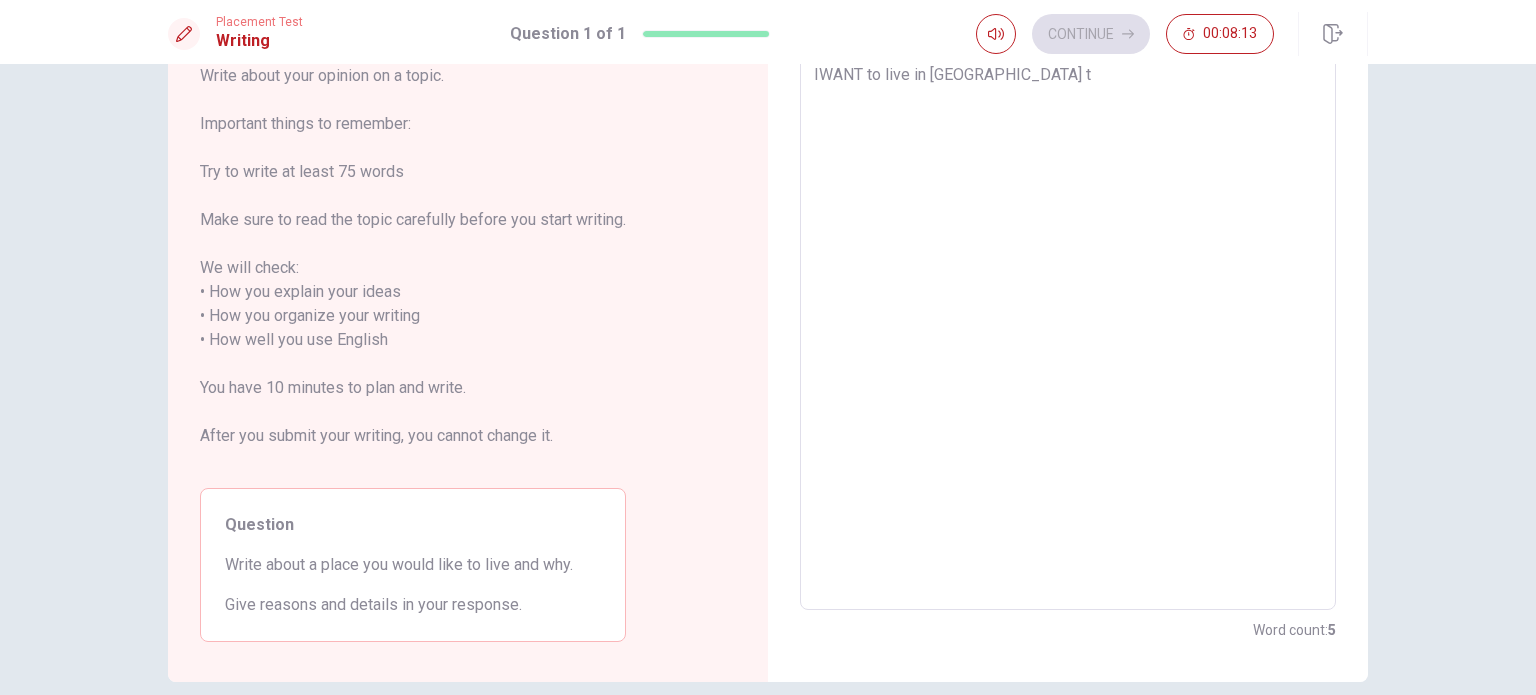 type on "x" 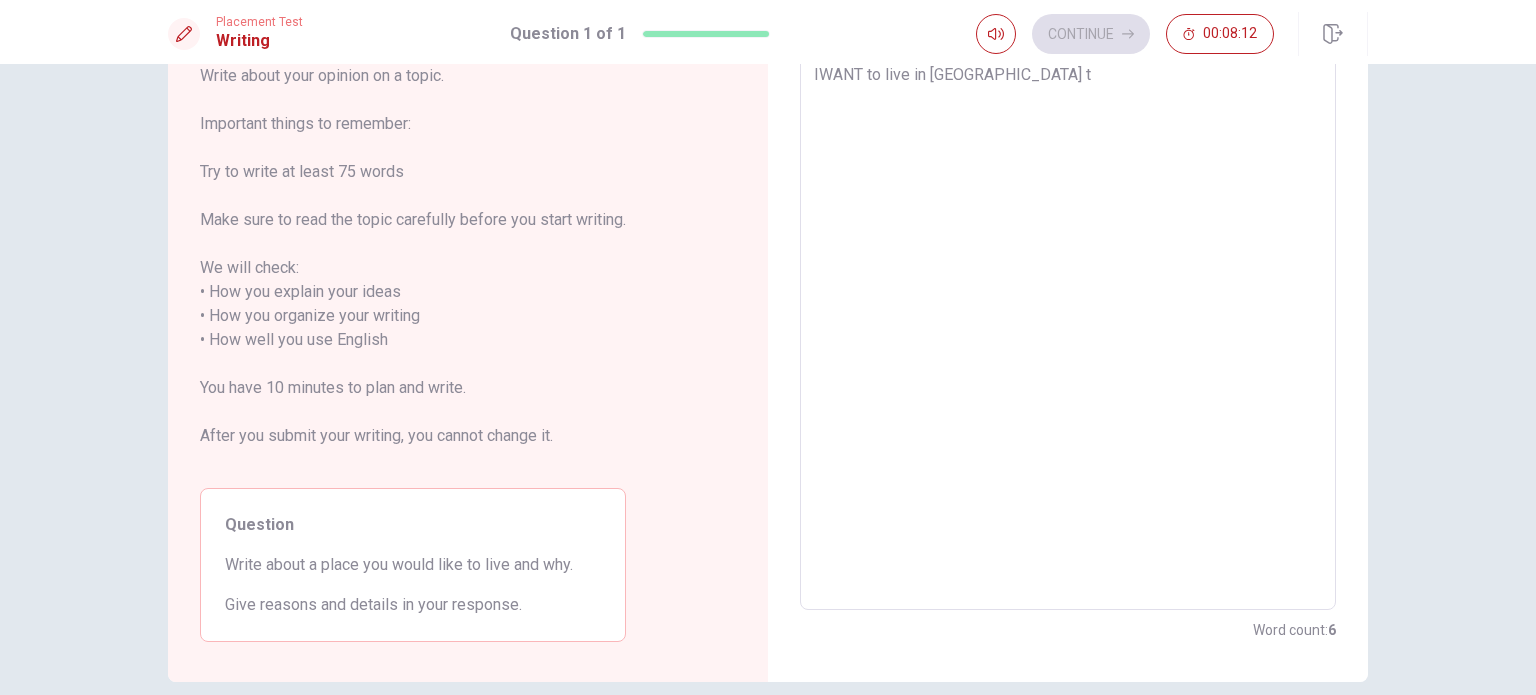 type on "IWANT to live in [GEOGRAPHIC_DATA] to" 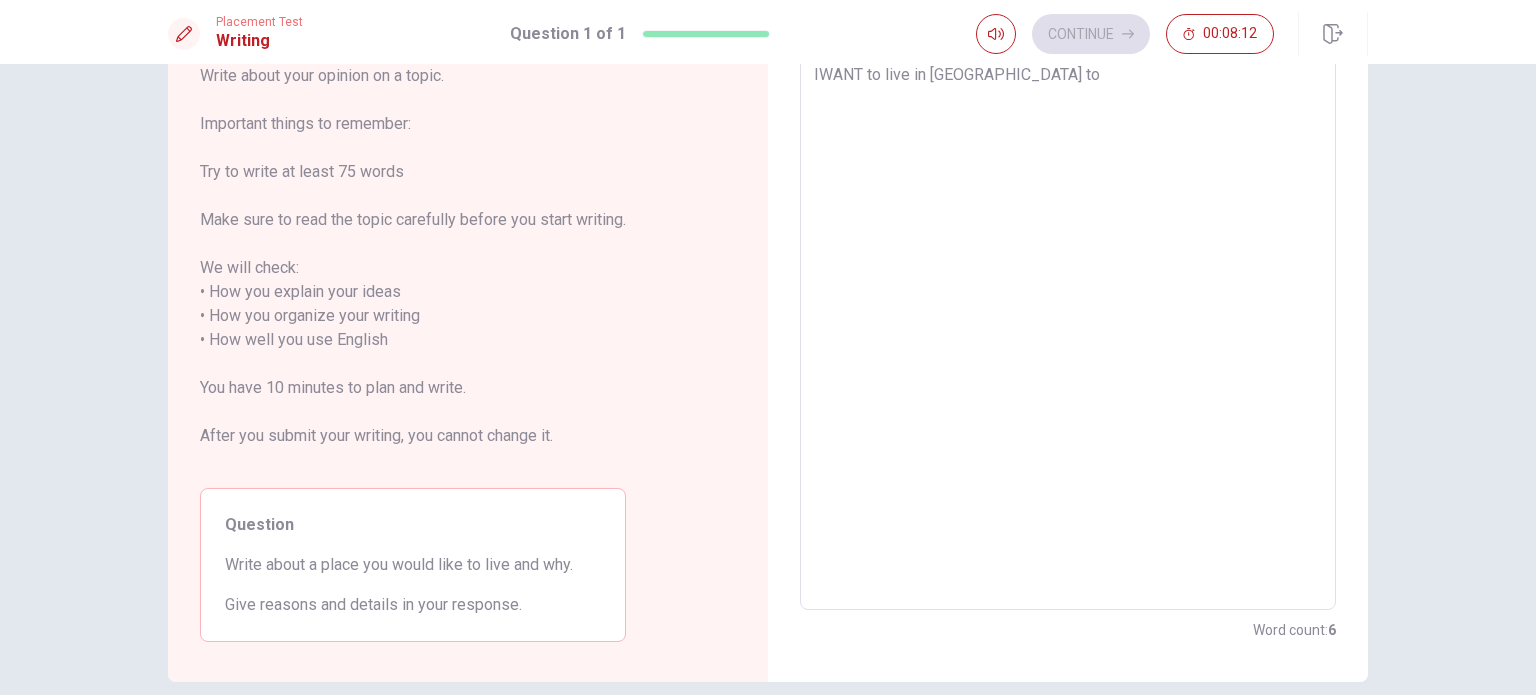 type on "x" 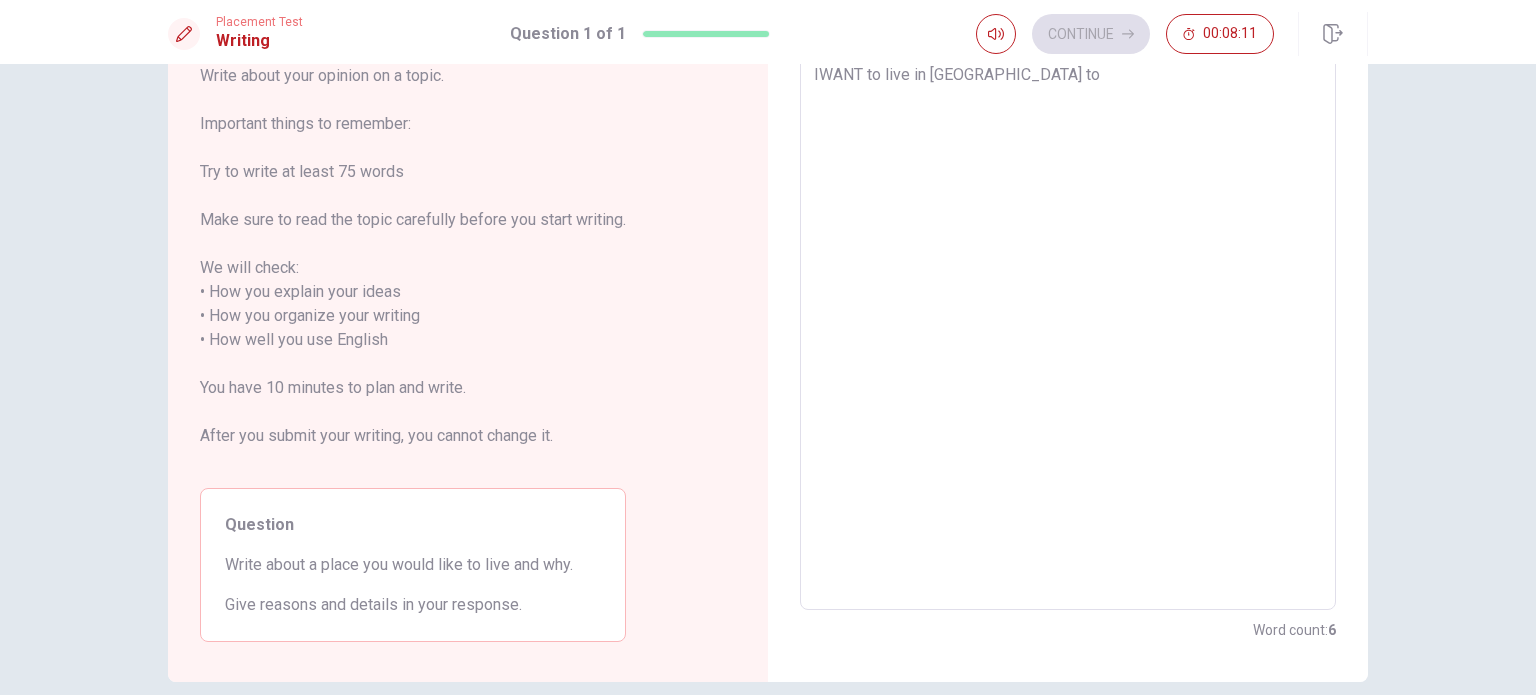 type on "IWANT to live in [GEOGRAPHIC_DATA] to" 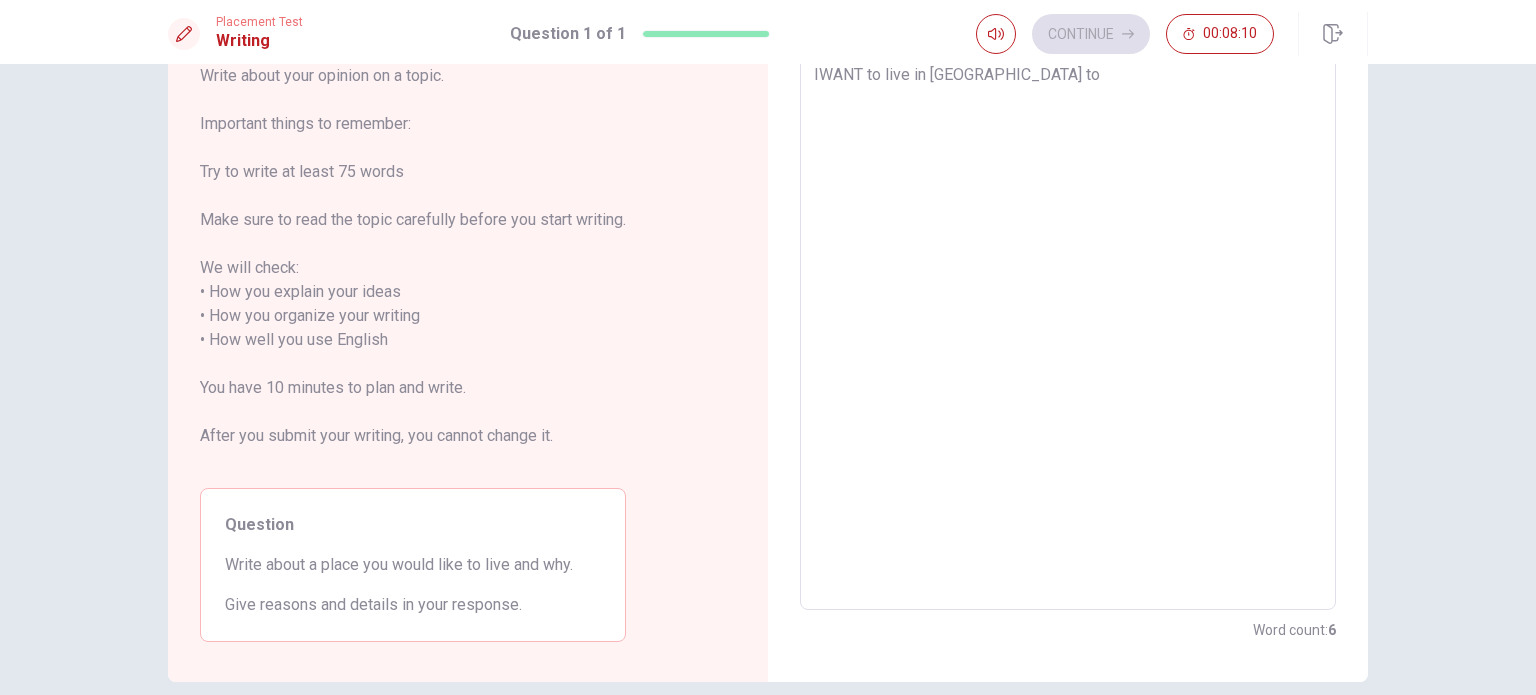 type on "x" 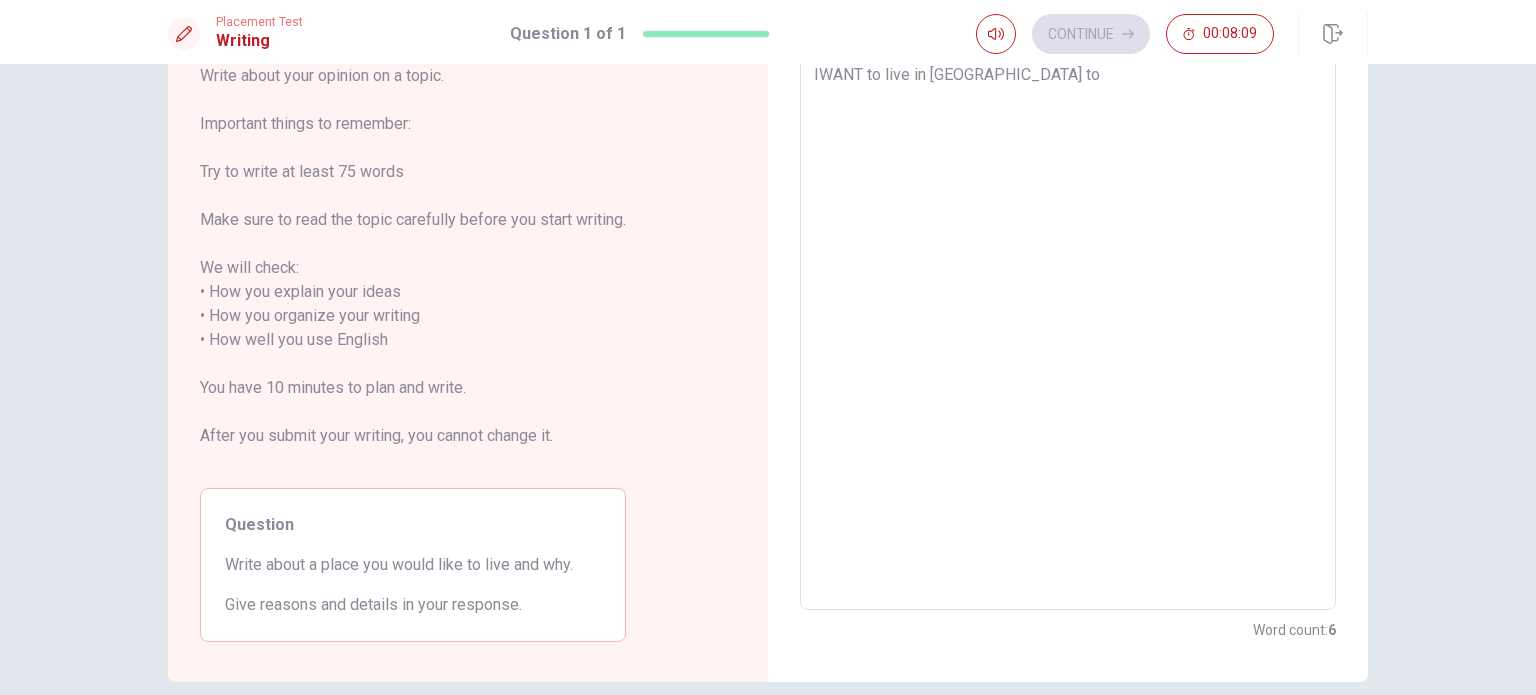type on "IWANT to live in [GEOGRAPHIC_DATA] to g" 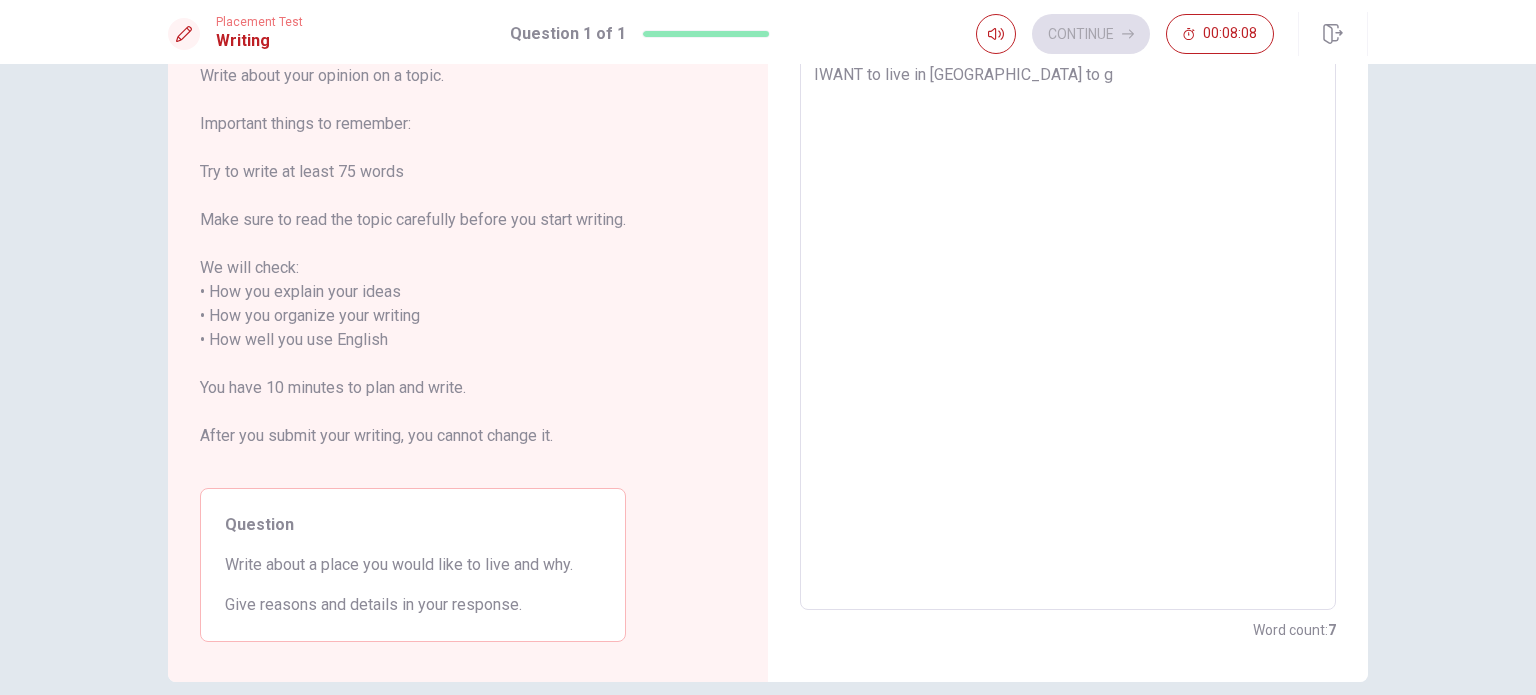 type on "x" 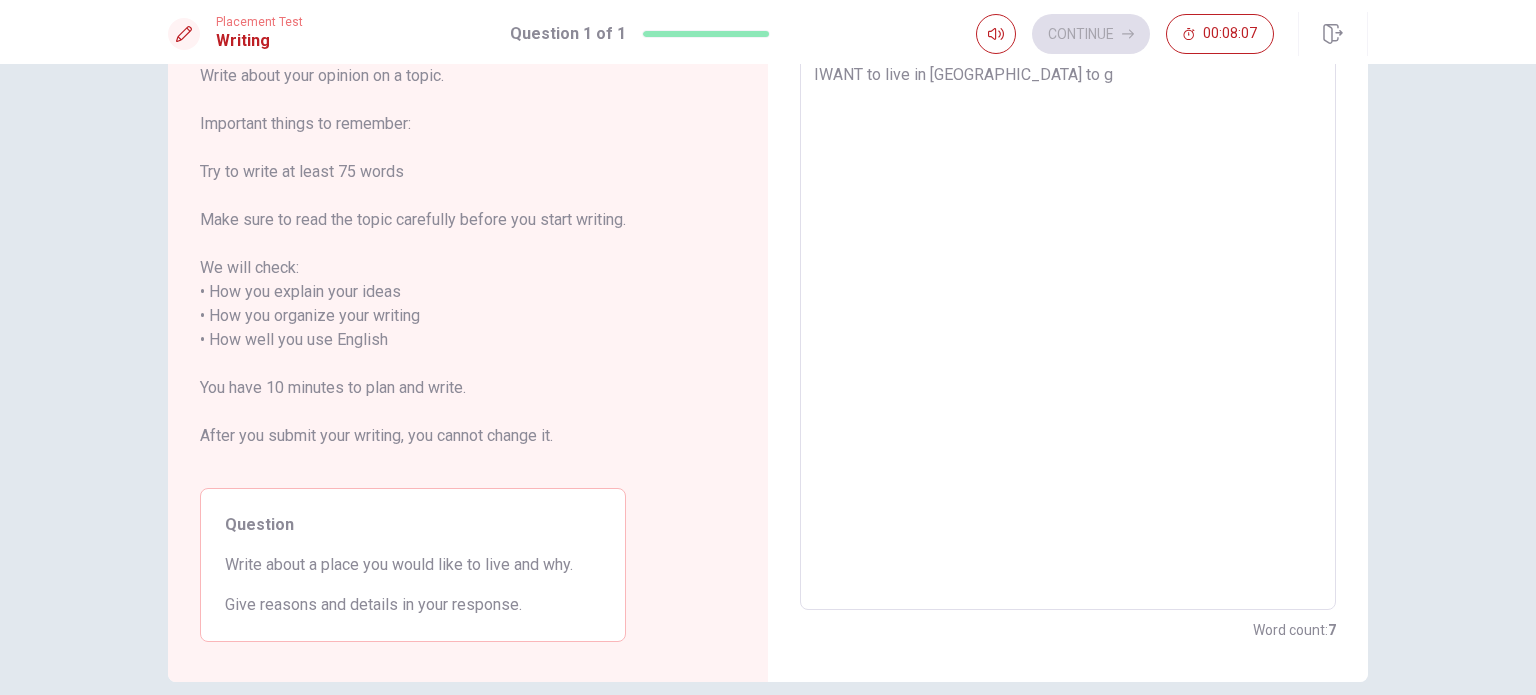 type on "IWANT to live in [GEOGRAPHIC_DATA] to ge" 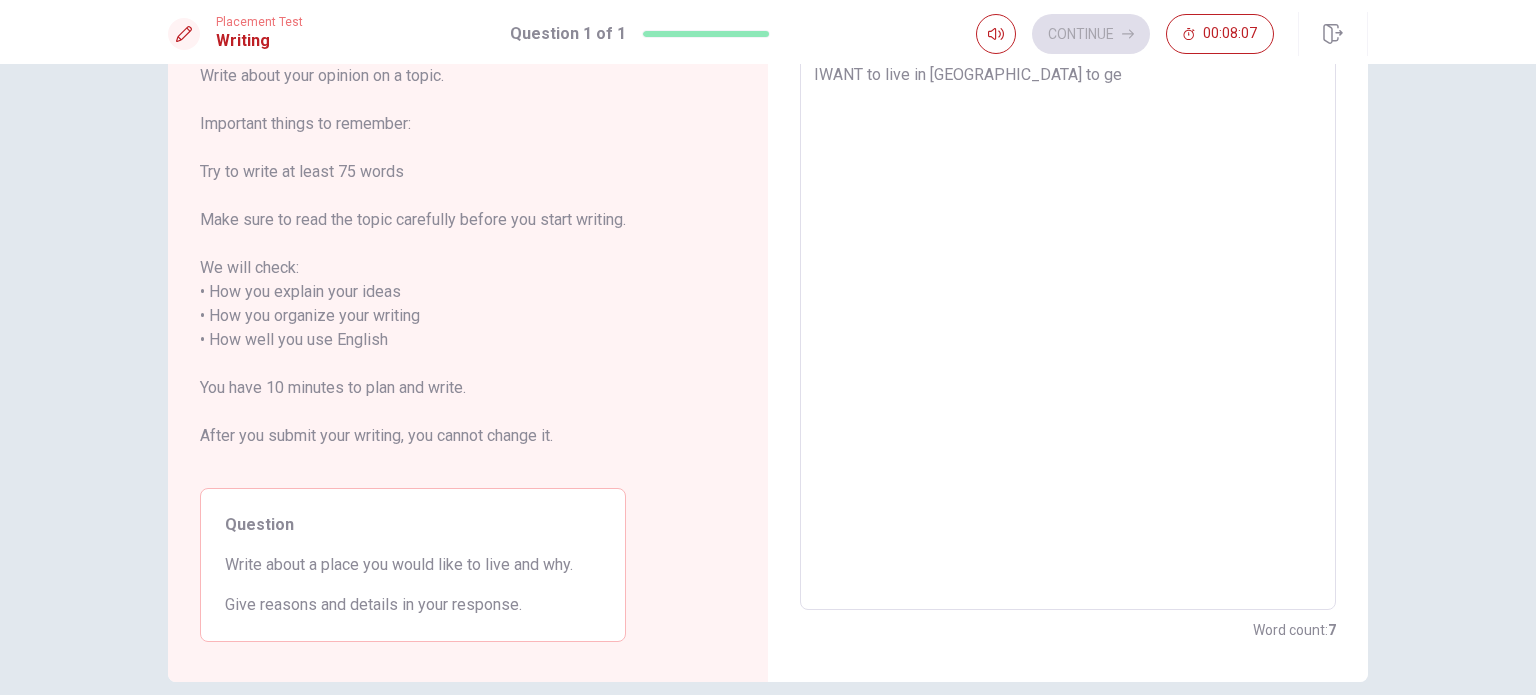 type on "x" 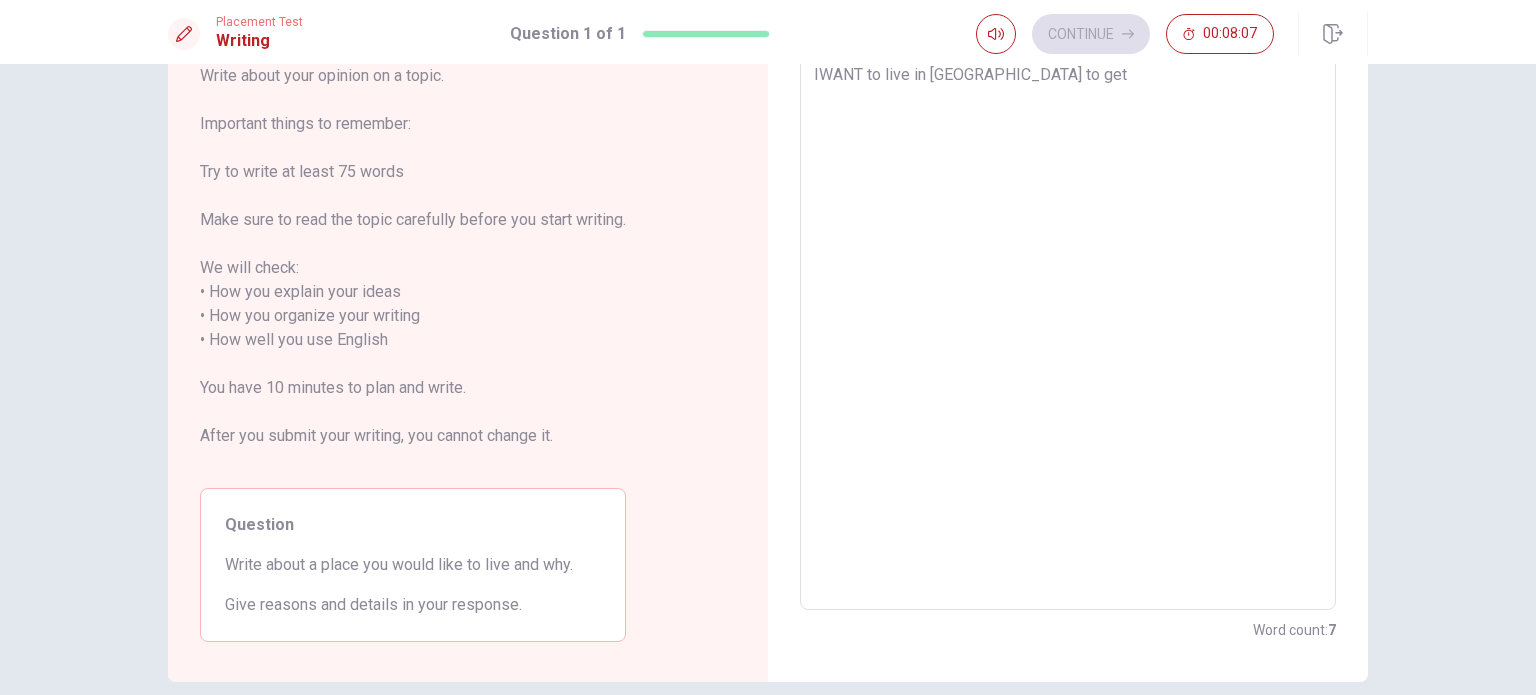 type on "x" 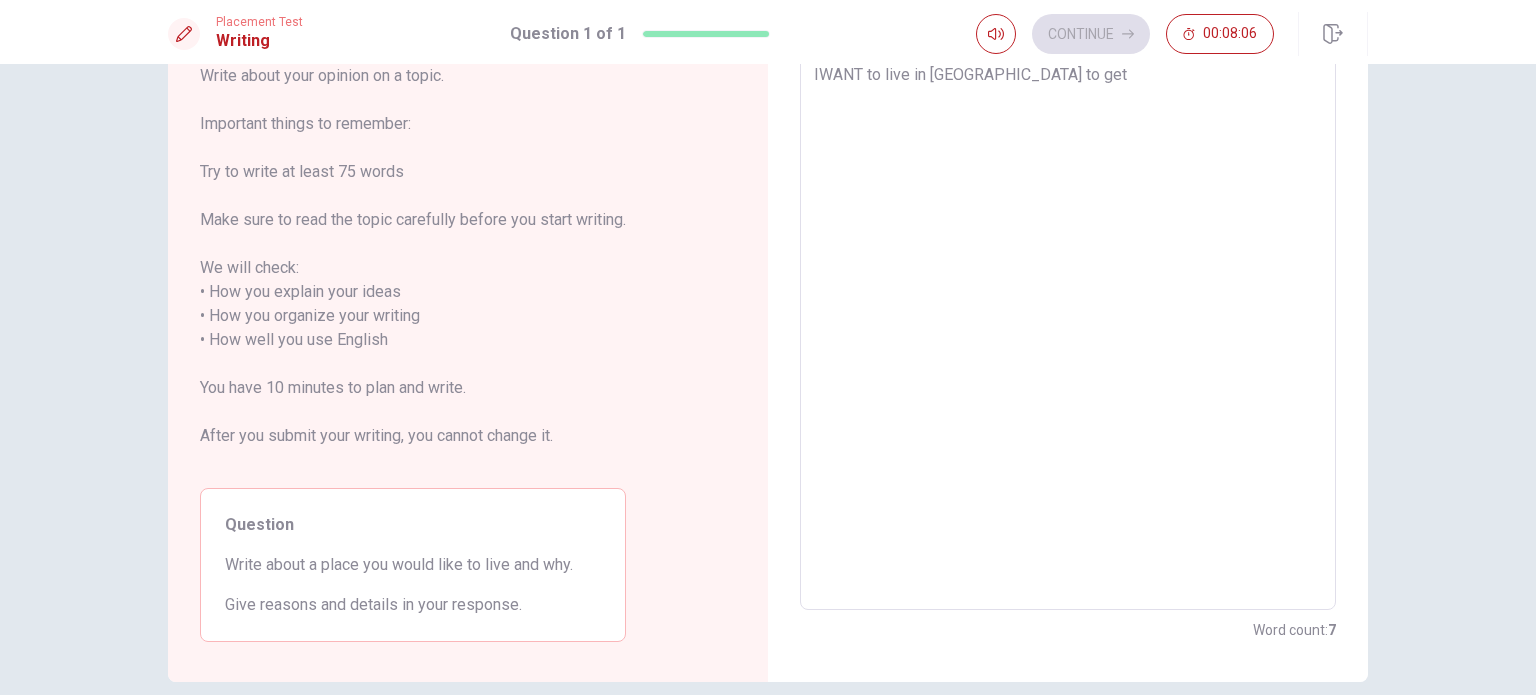 type on "IWANT to live in [GEOGRAPHIC_DATA] to get" 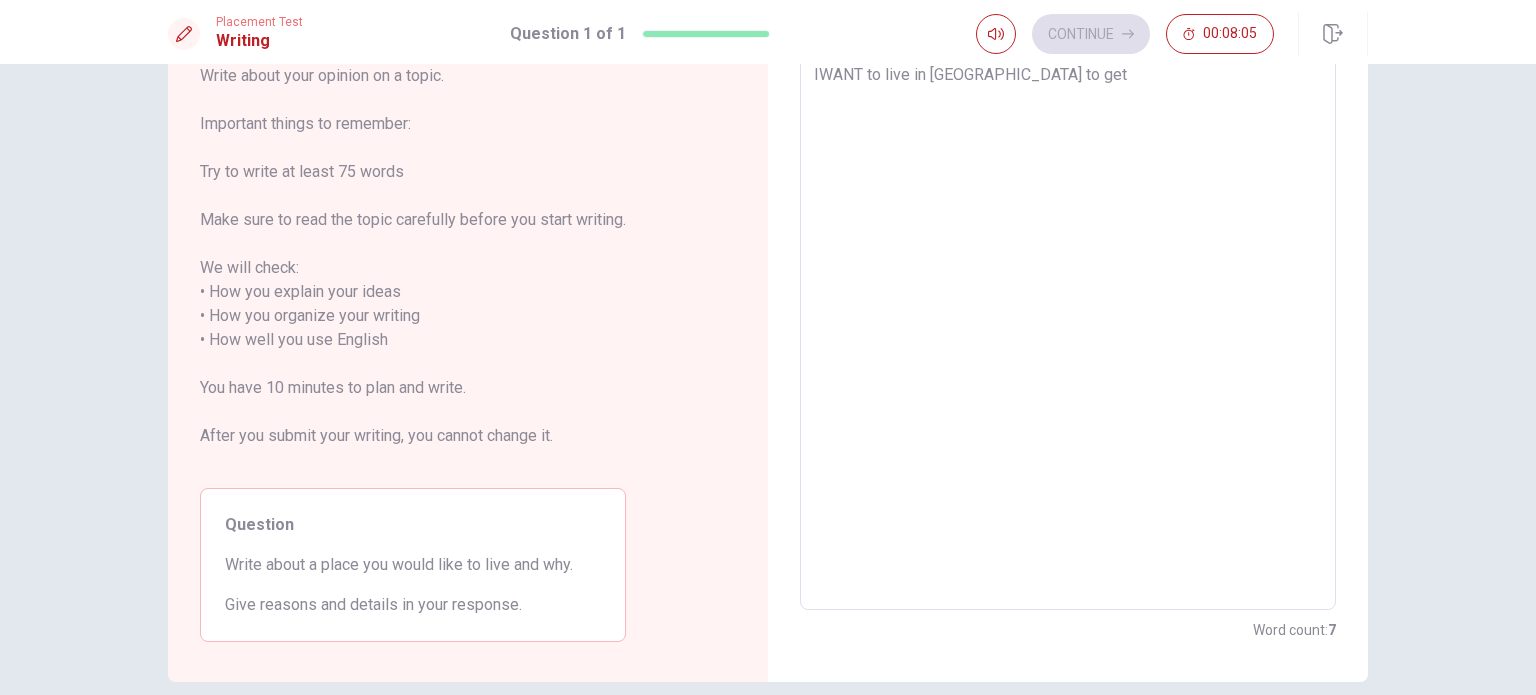 type on "IWANT to live in [GEOGRAPHIC_DATA] to get a" 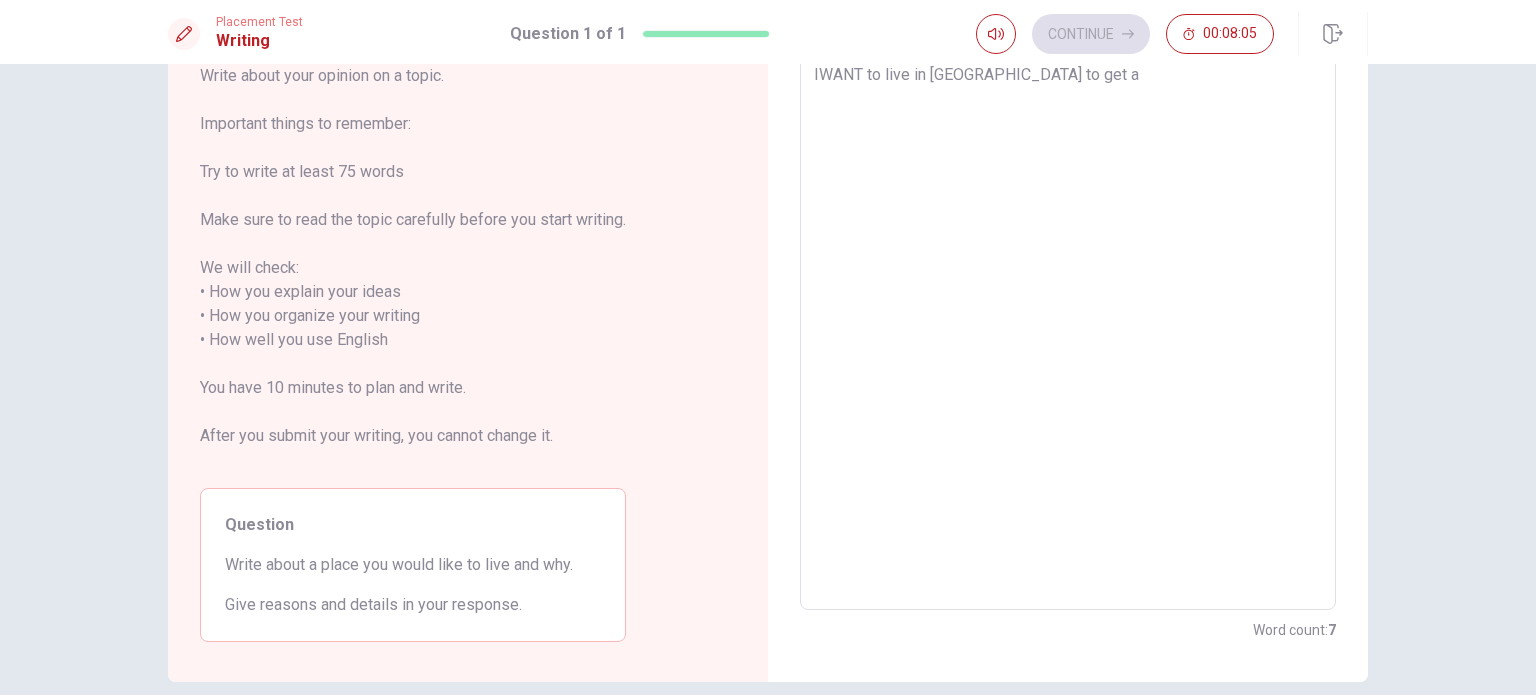 type on "x" 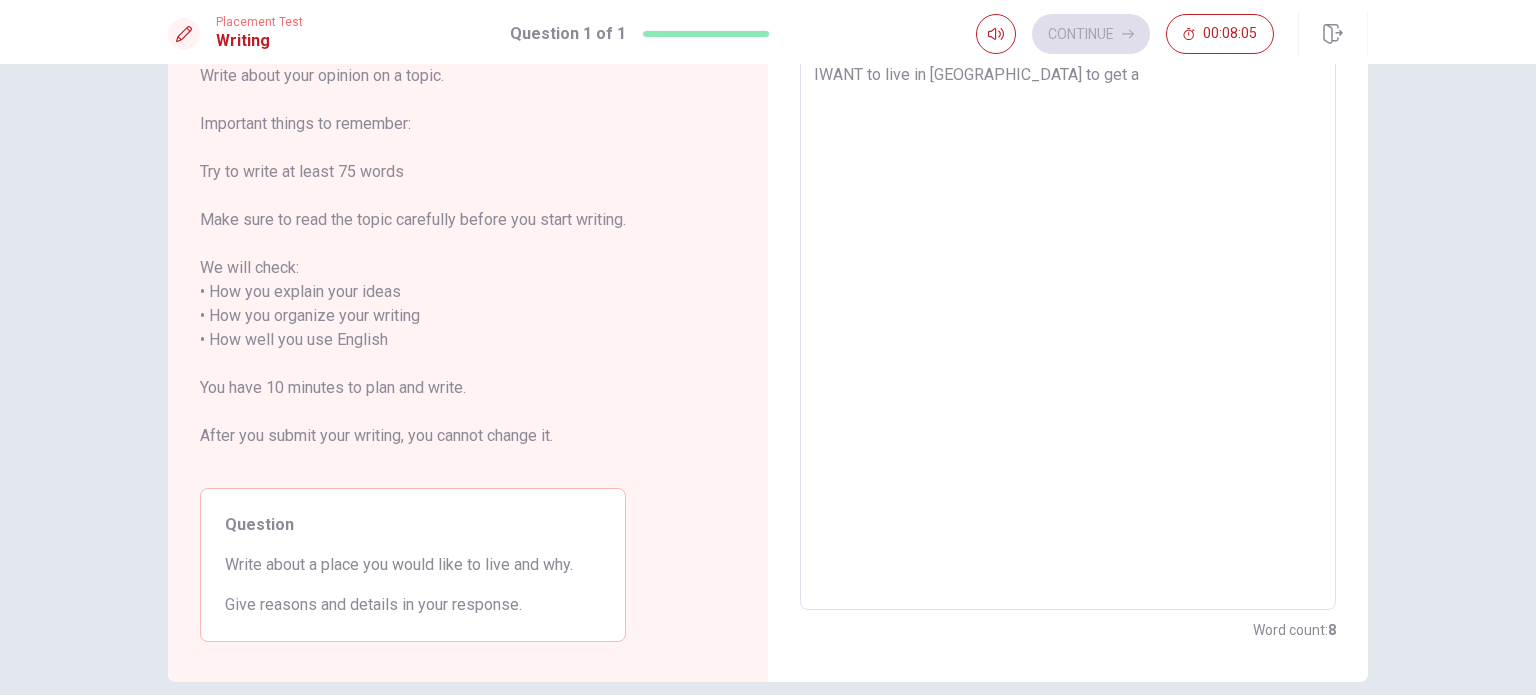 type on "IWANT to live in [GEOGRAPHIC_DATA] to get ag" 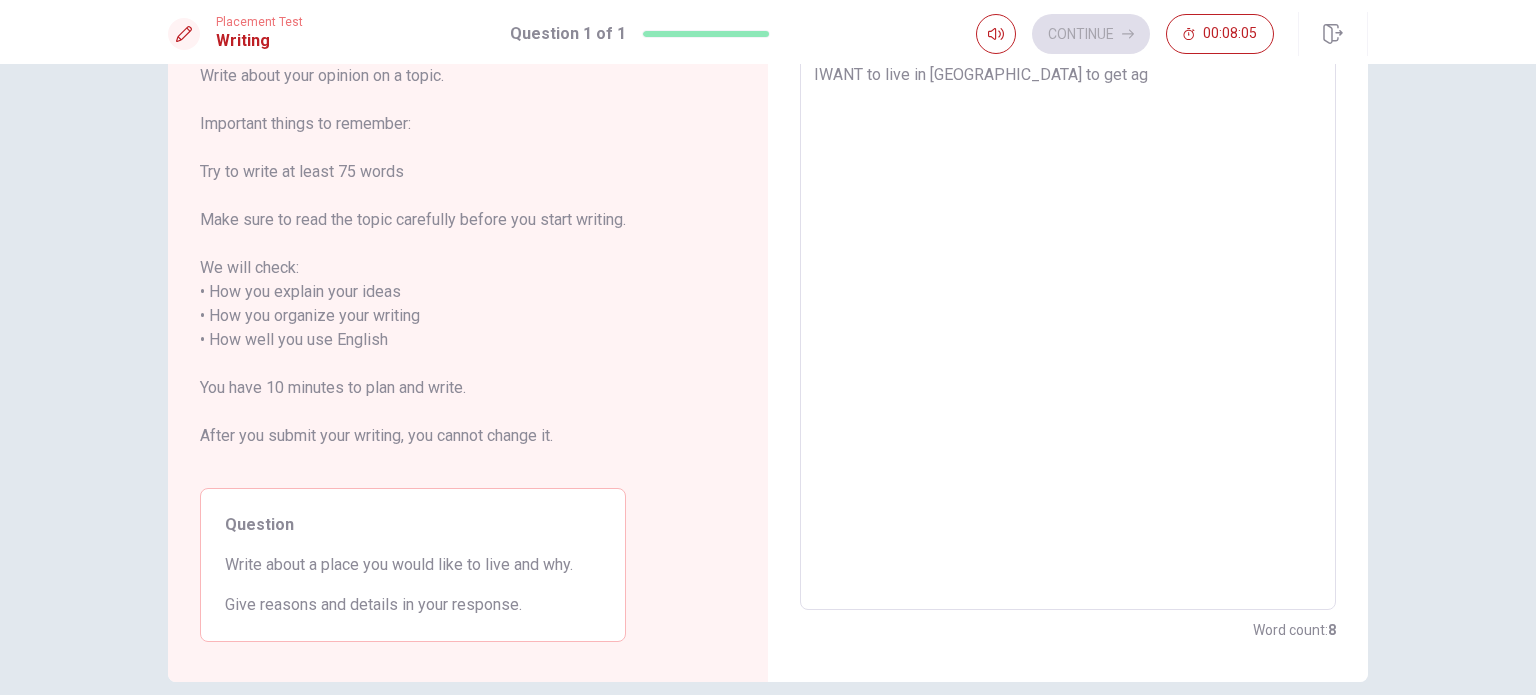 type on "x" 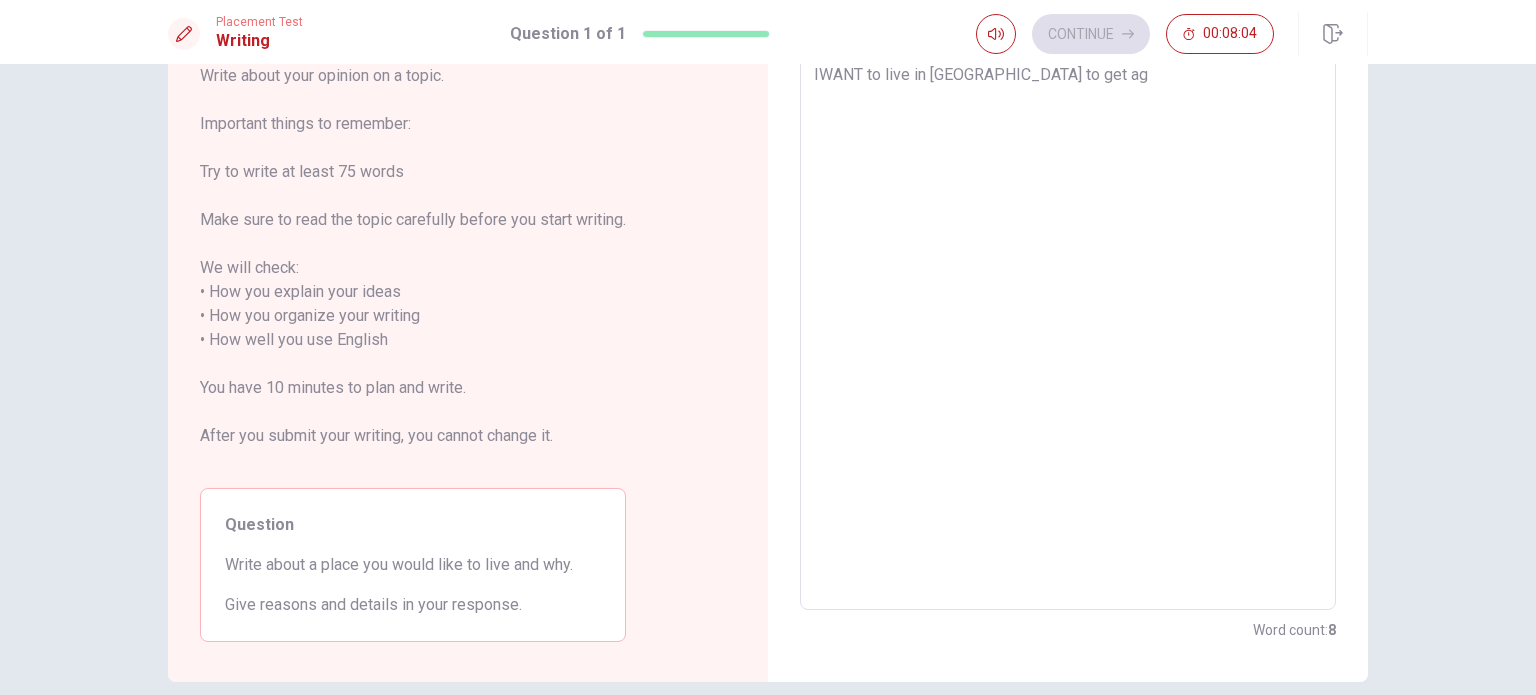type on "IWANT to live in [GEOGRAPHIC_DATA] to get ago" 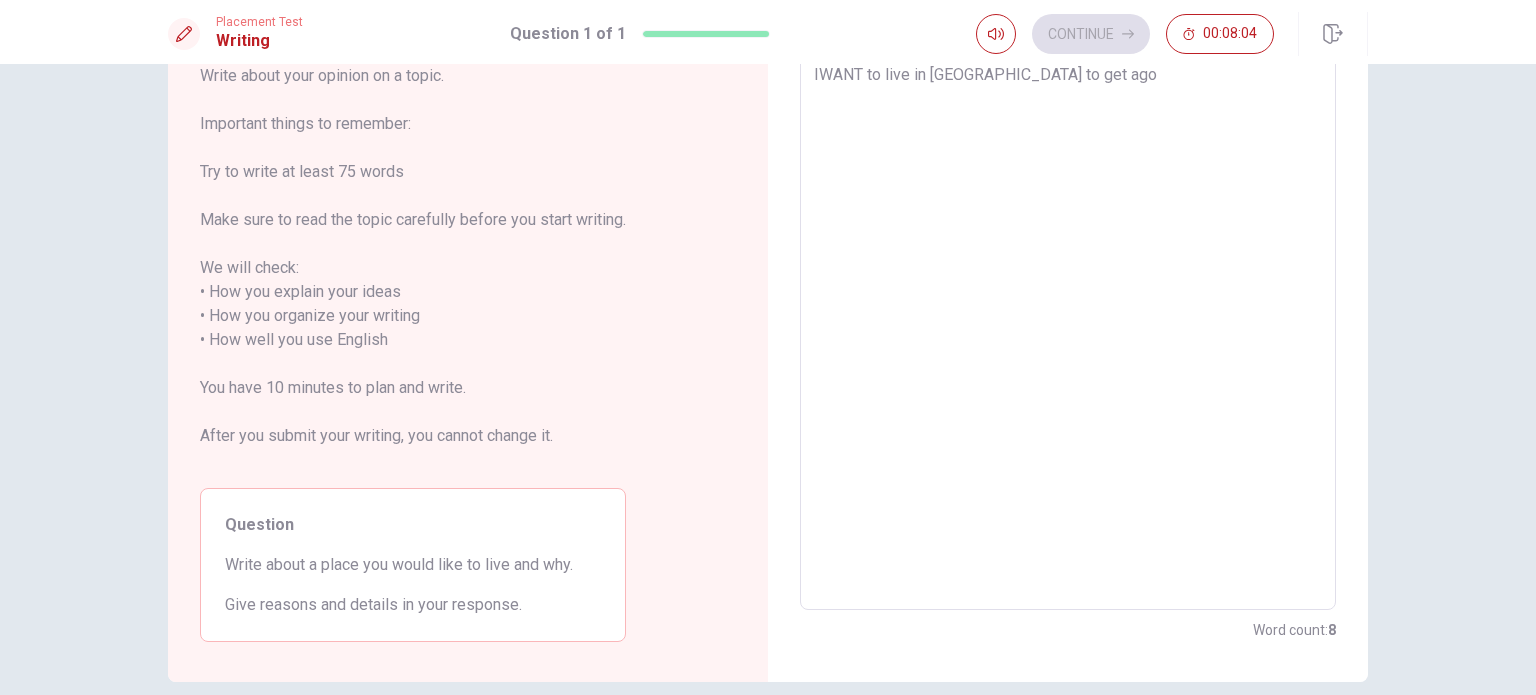 type on "x" 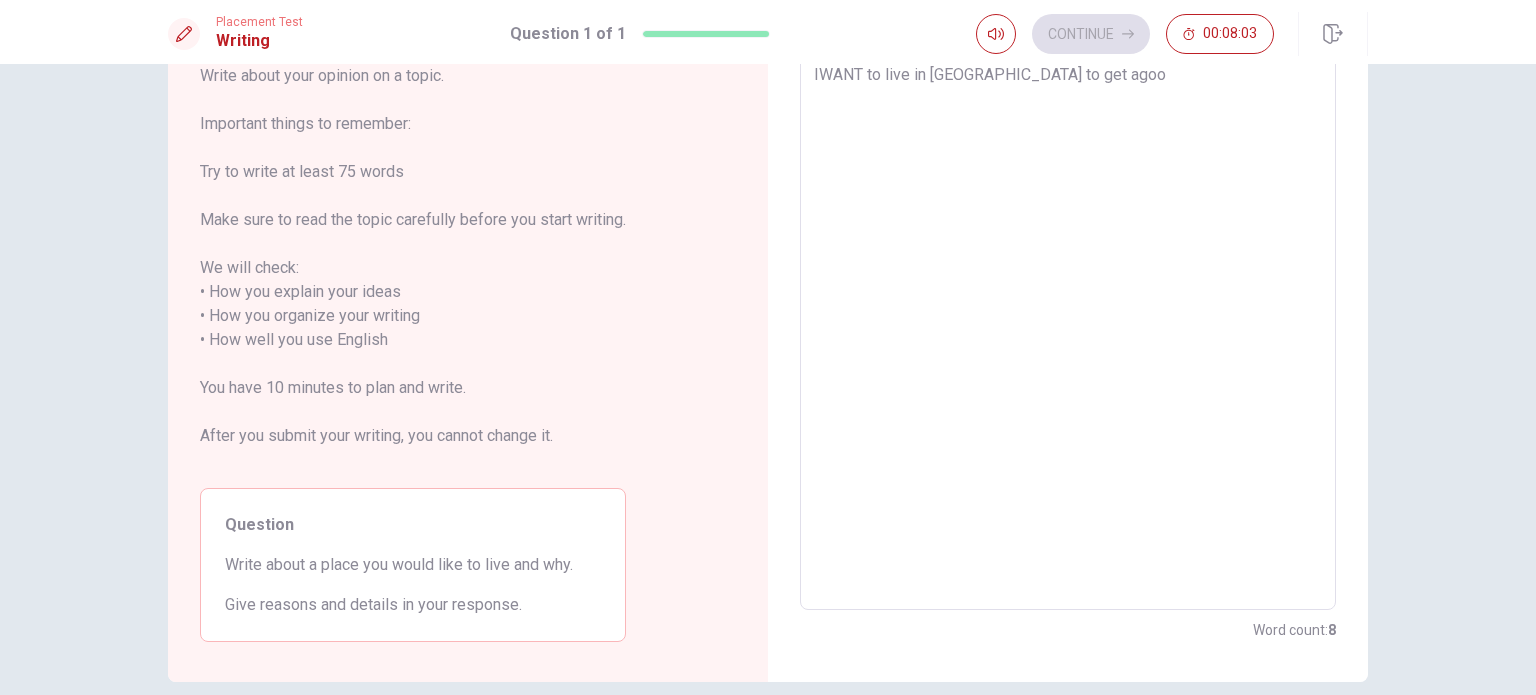 type on "x" 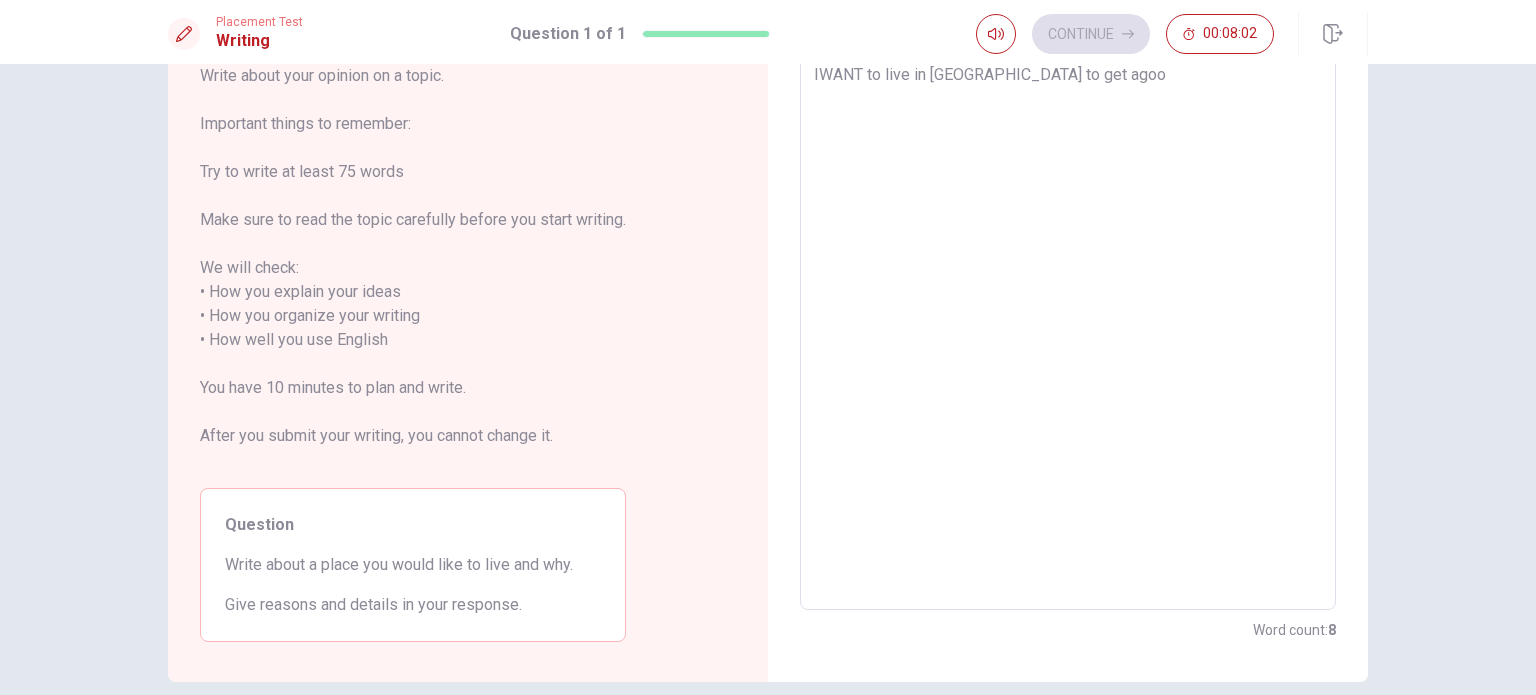 type on "IWANT to live in [GEOGRAPHIC_DATA] to get agood" 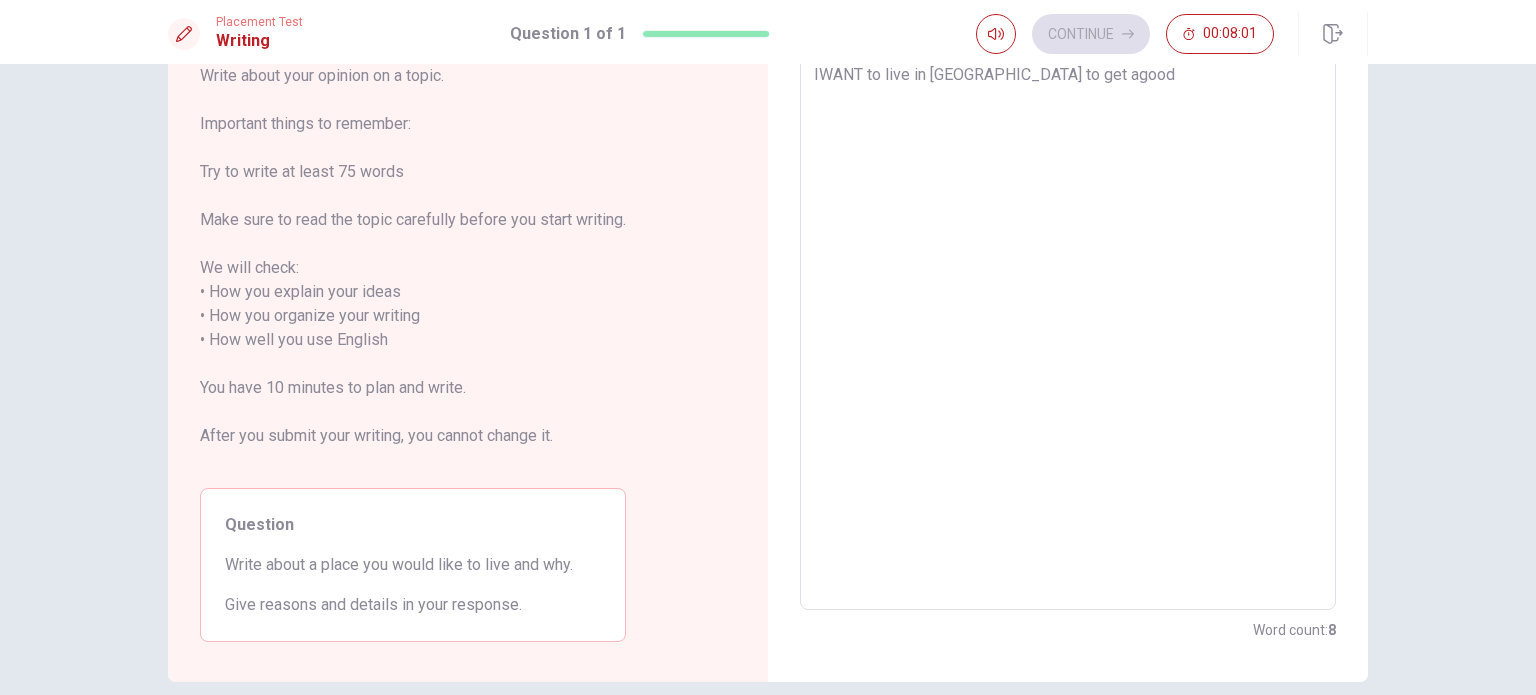 type on "x" 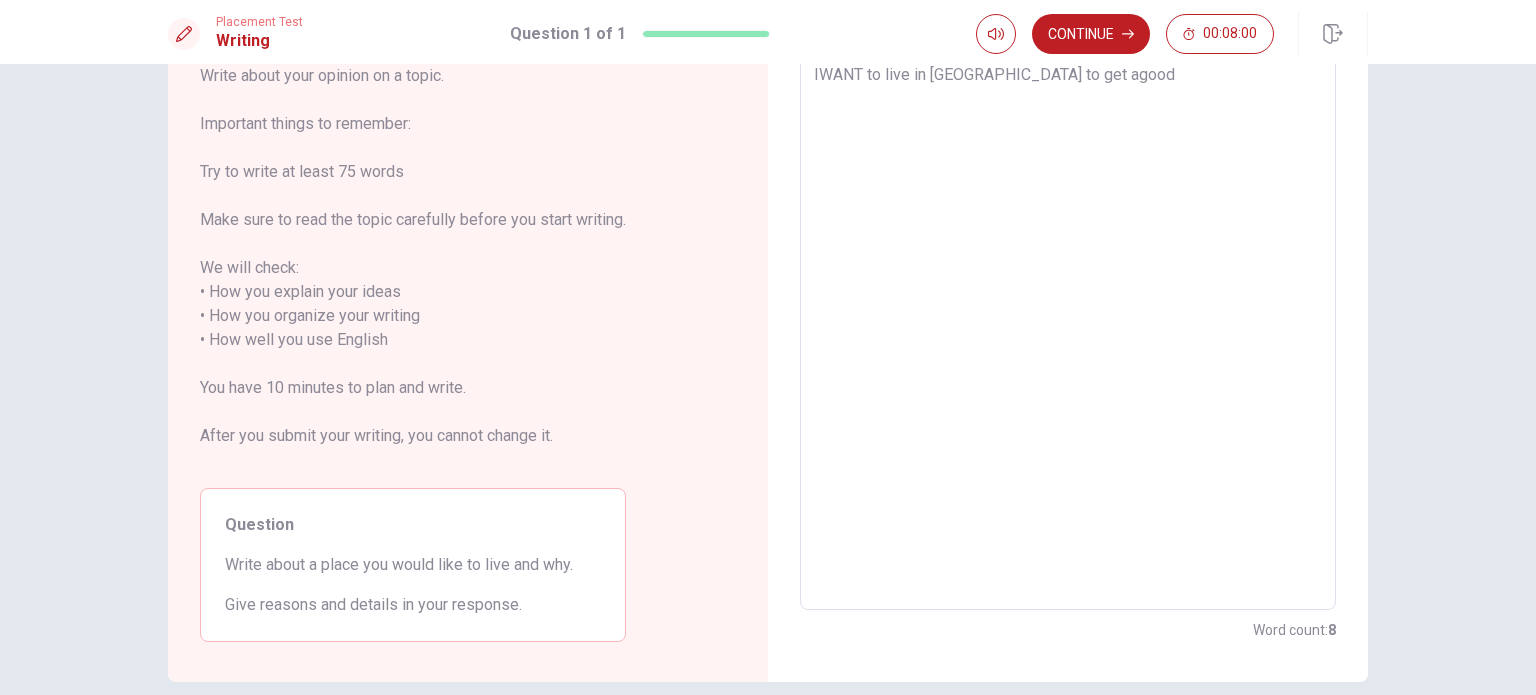 type on "IWANT to live in [GEOGRAPHIC_DATA] to get agood" 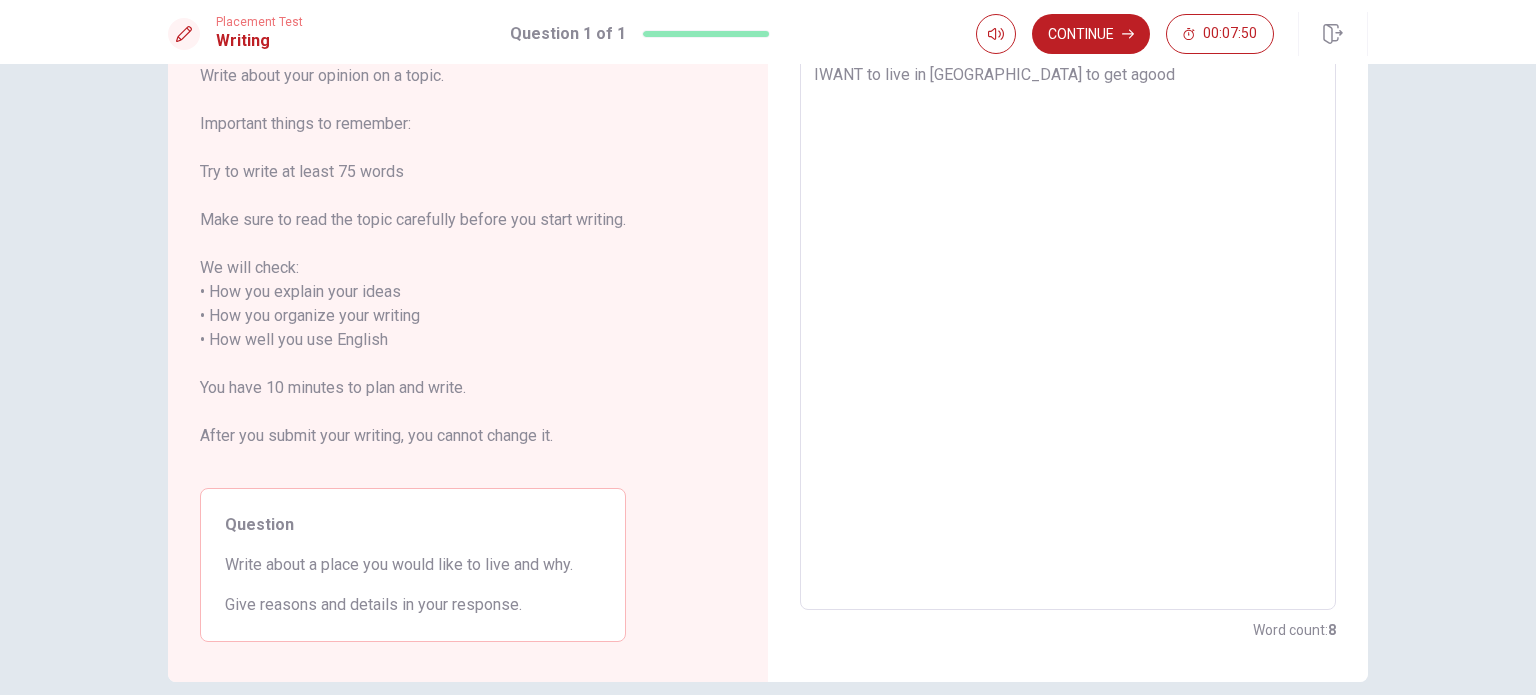 type on "x" 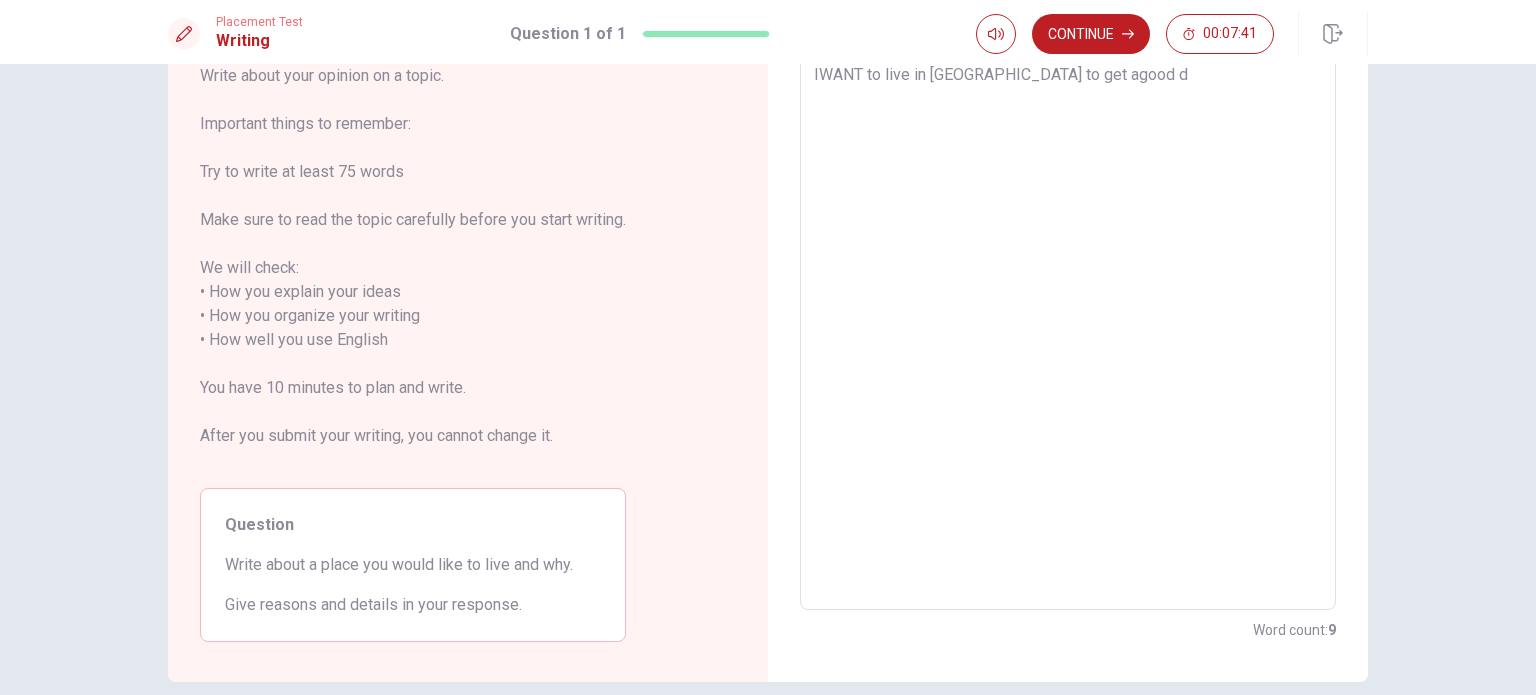 type on "x" 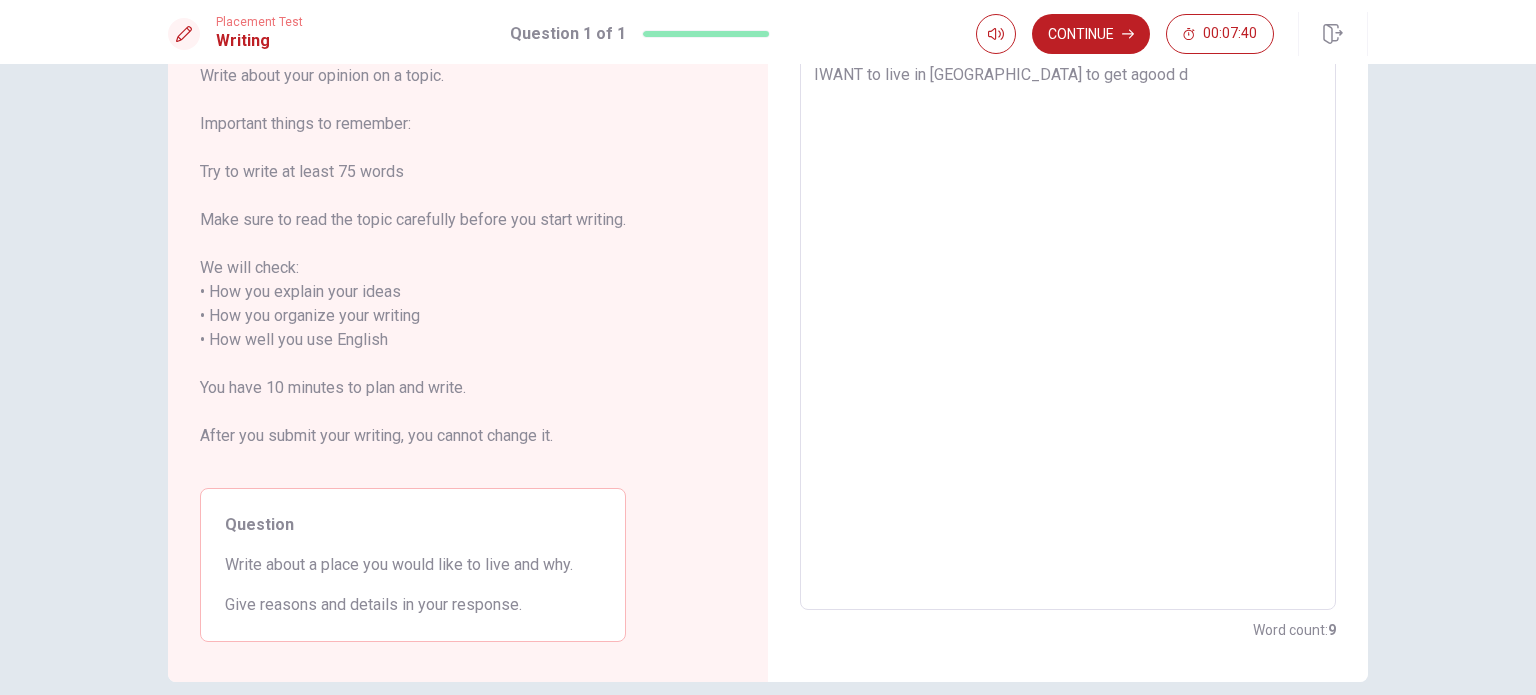 type on "IWANT to live in [GEOGRAPHIC_DATA] to get agood" 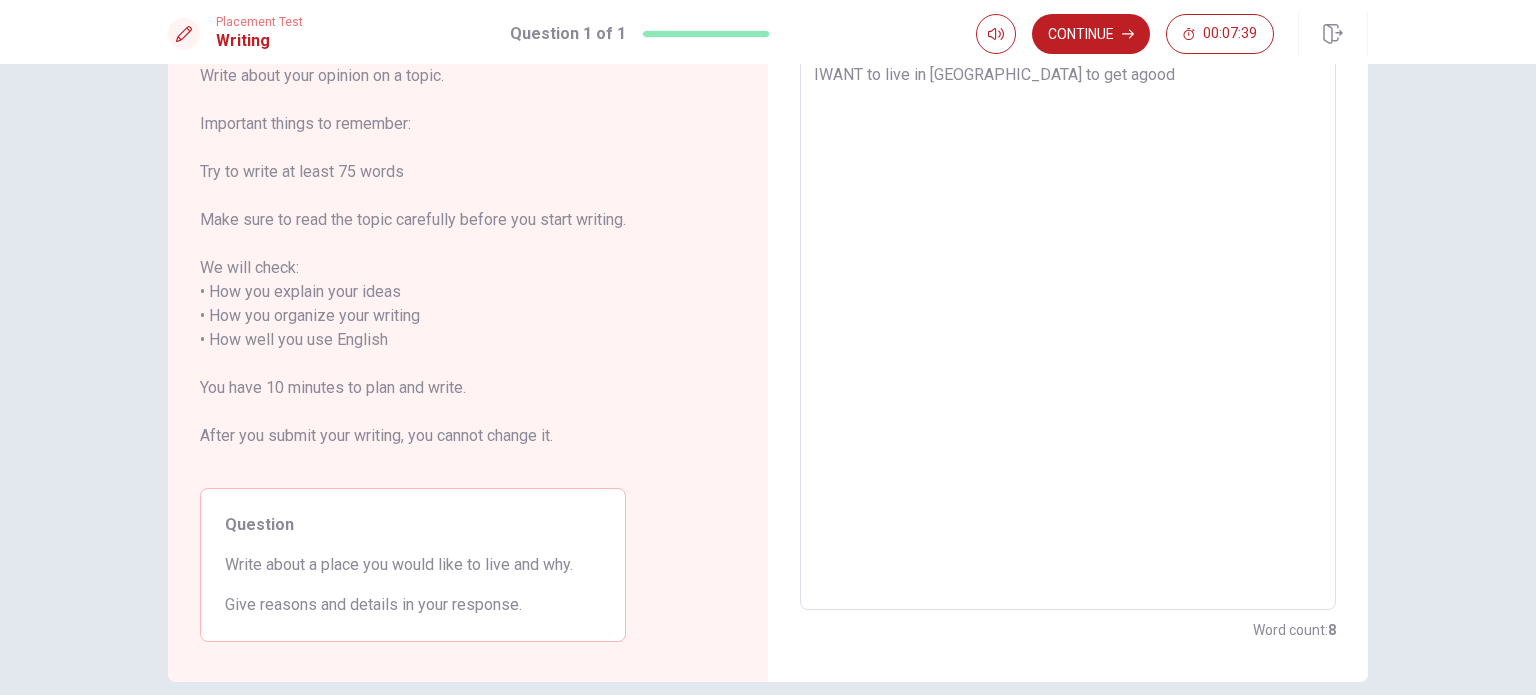 type on "x" 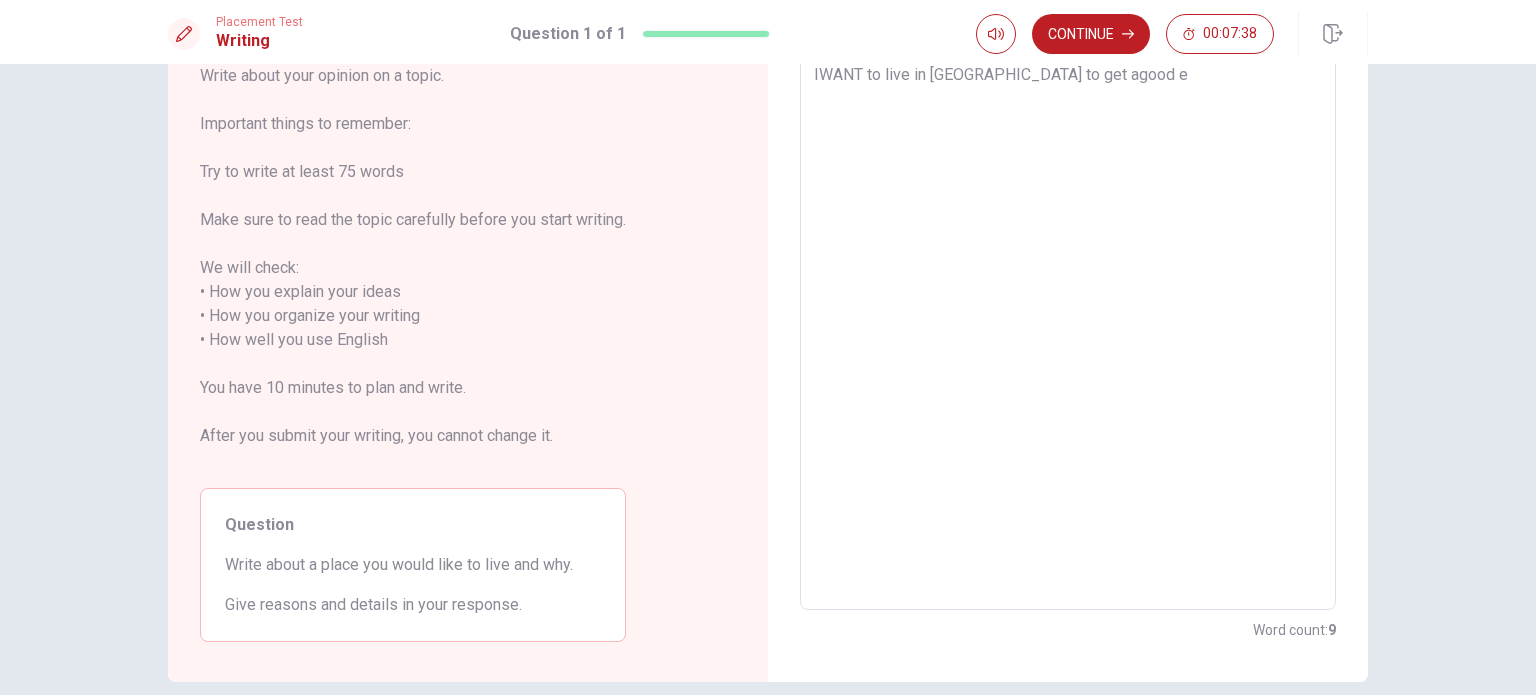 type on "x" 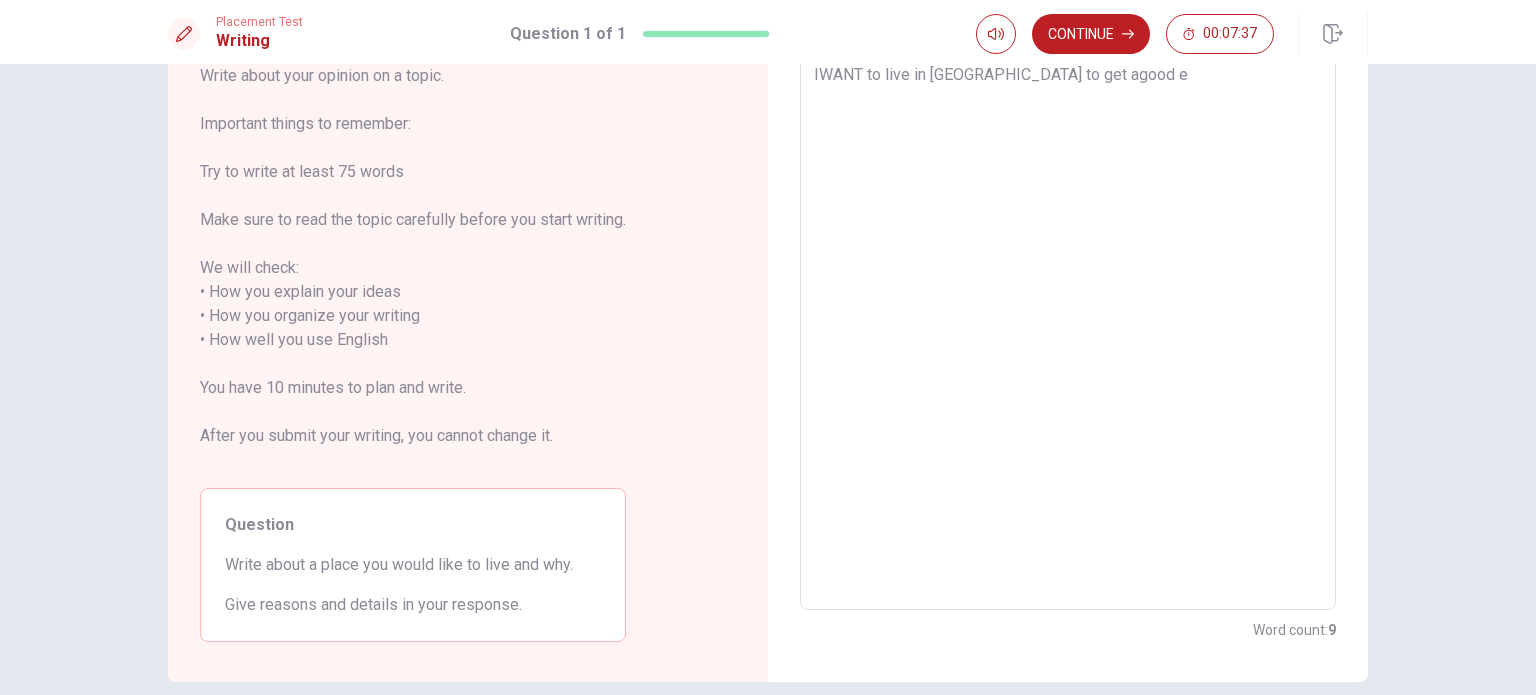 type on "IWANT to live in [GEOGRAPHIC_DATA] to get agood ed" 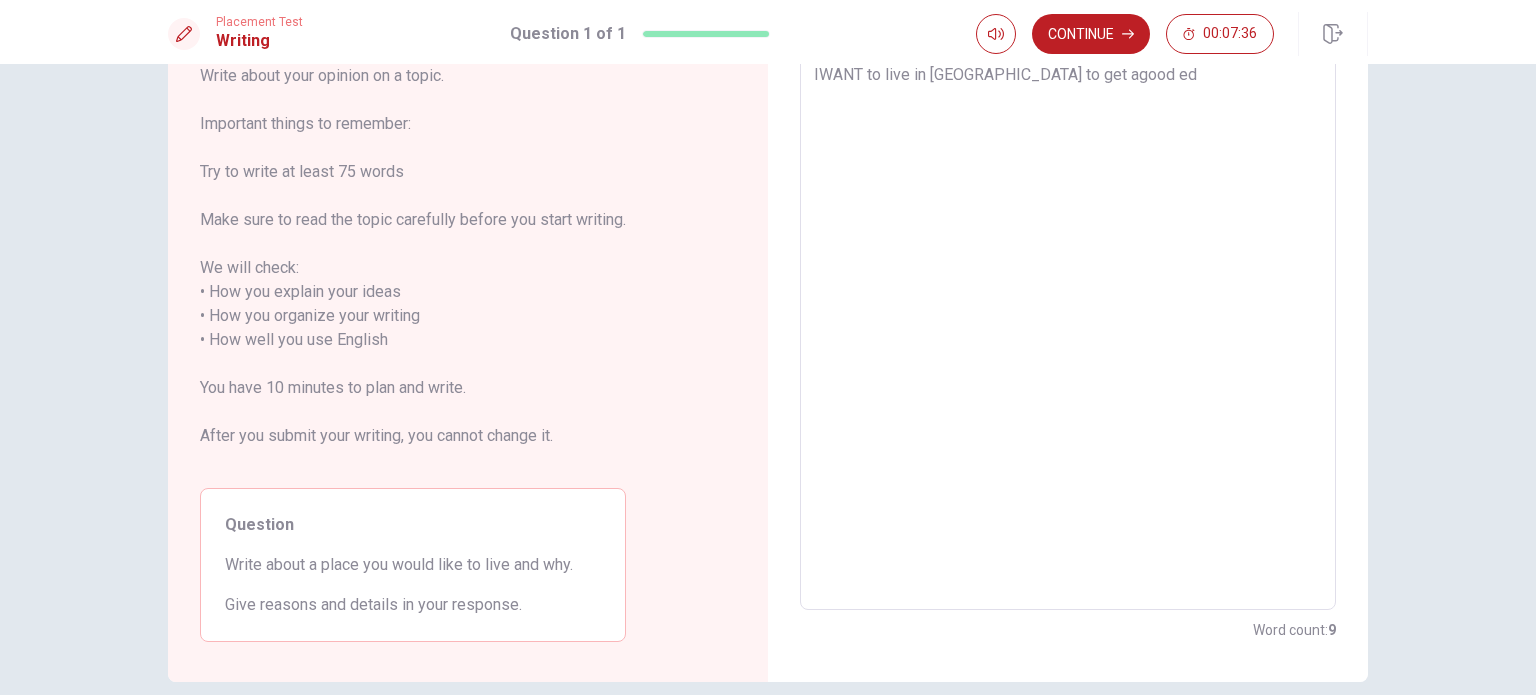 type on "x" 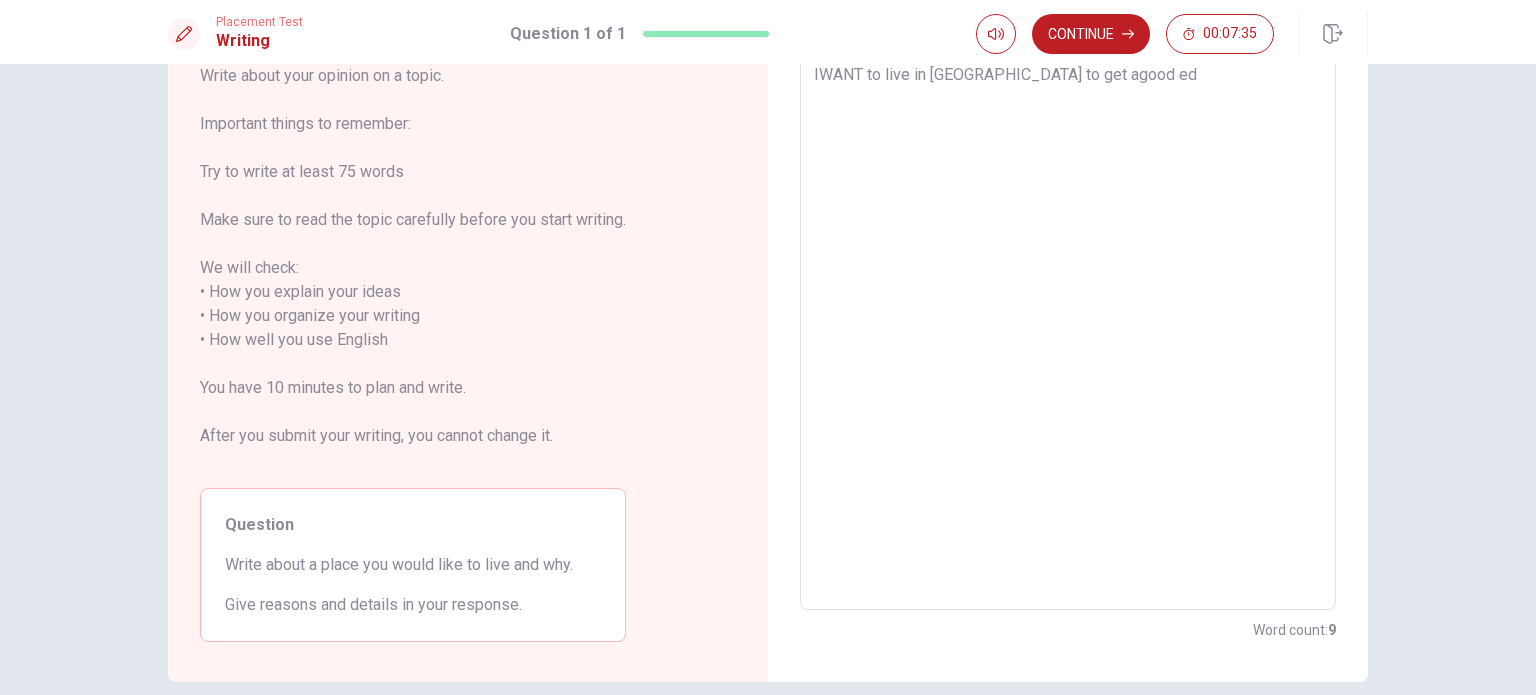 type on "IWANT to live in [GEOGRAPHIC_DATA] to get agood edu" 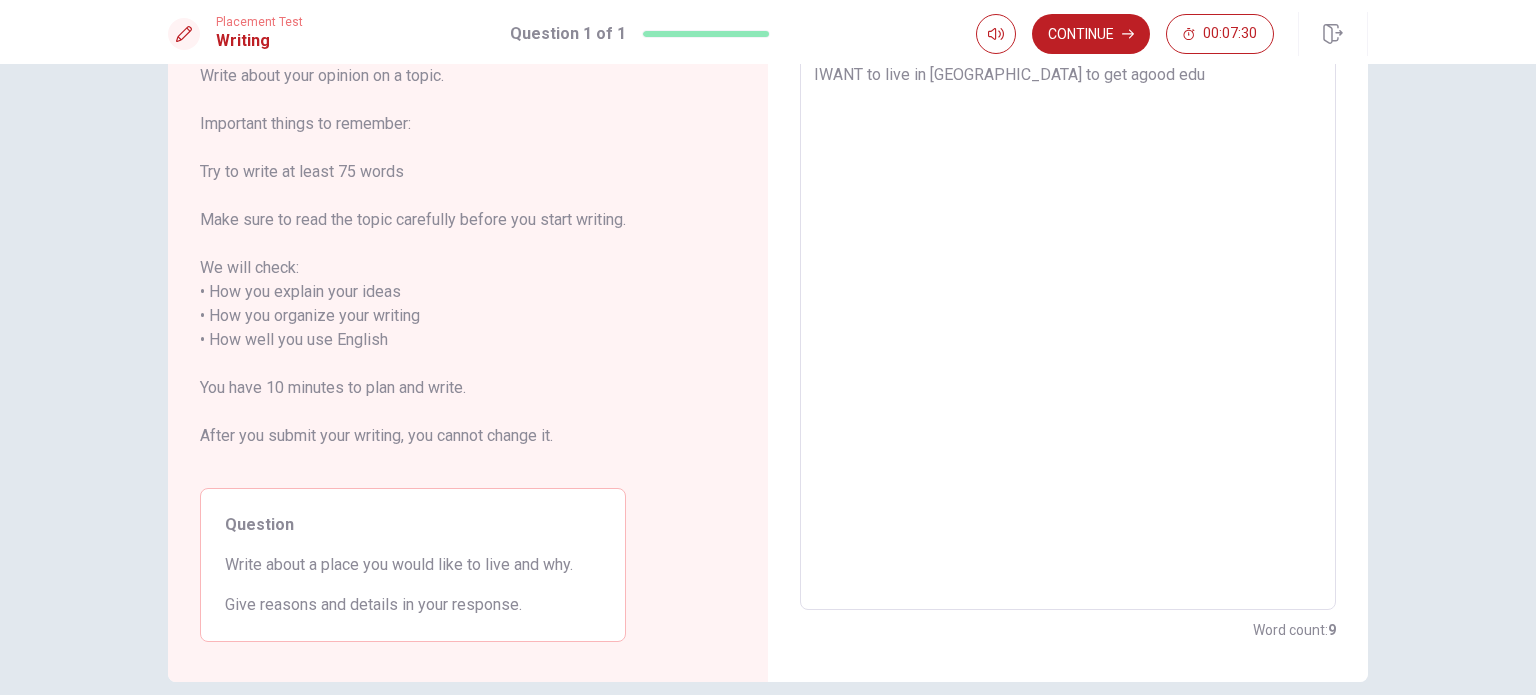 type on "x" 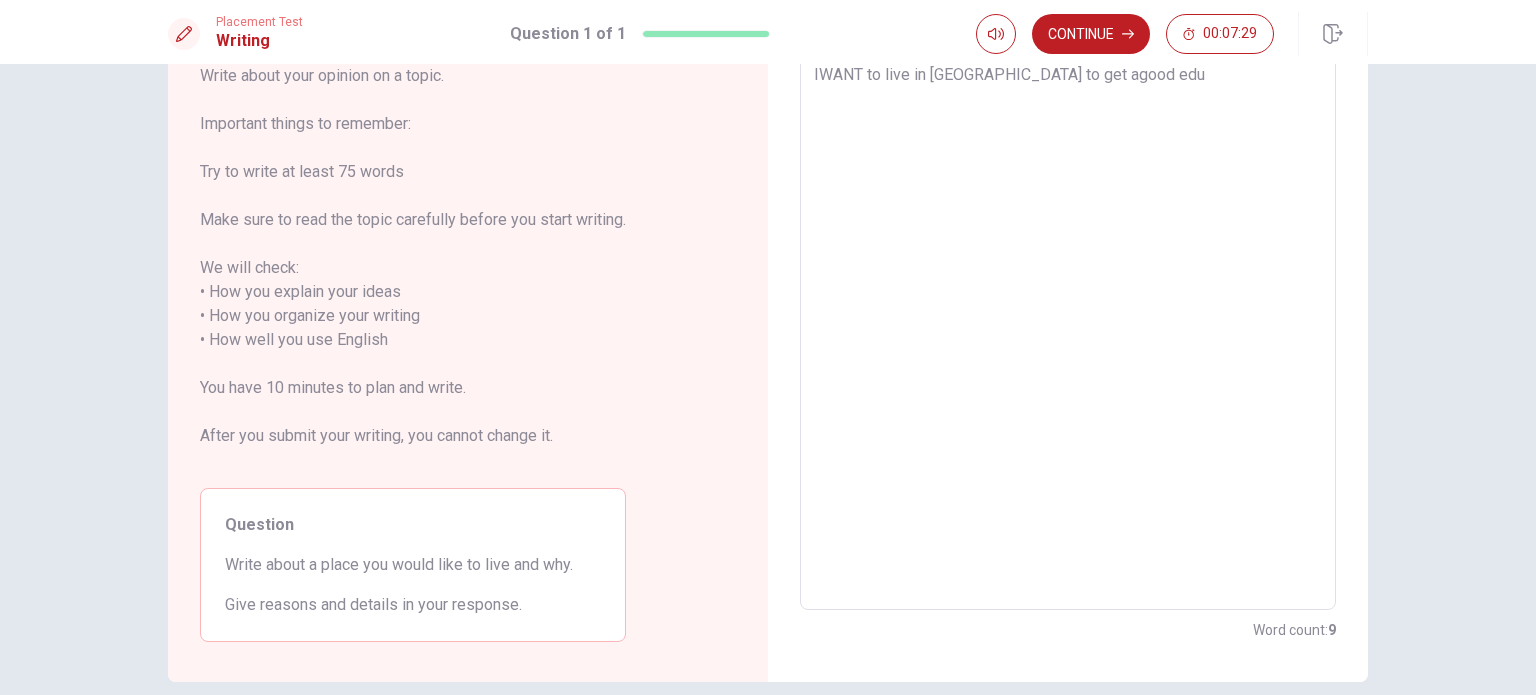type on "IWANT to live in [GEOGRAPHIC_DATA] to get agood educ" 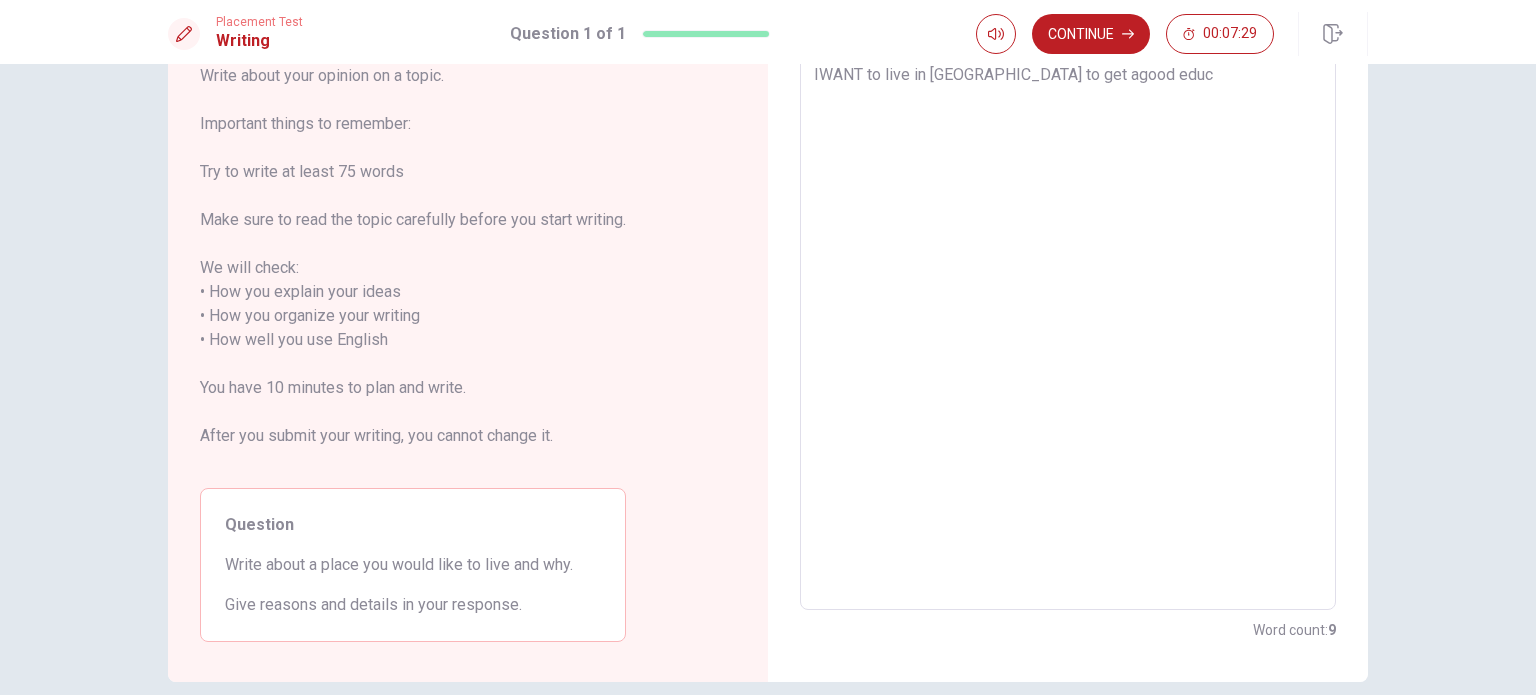 type on "x" 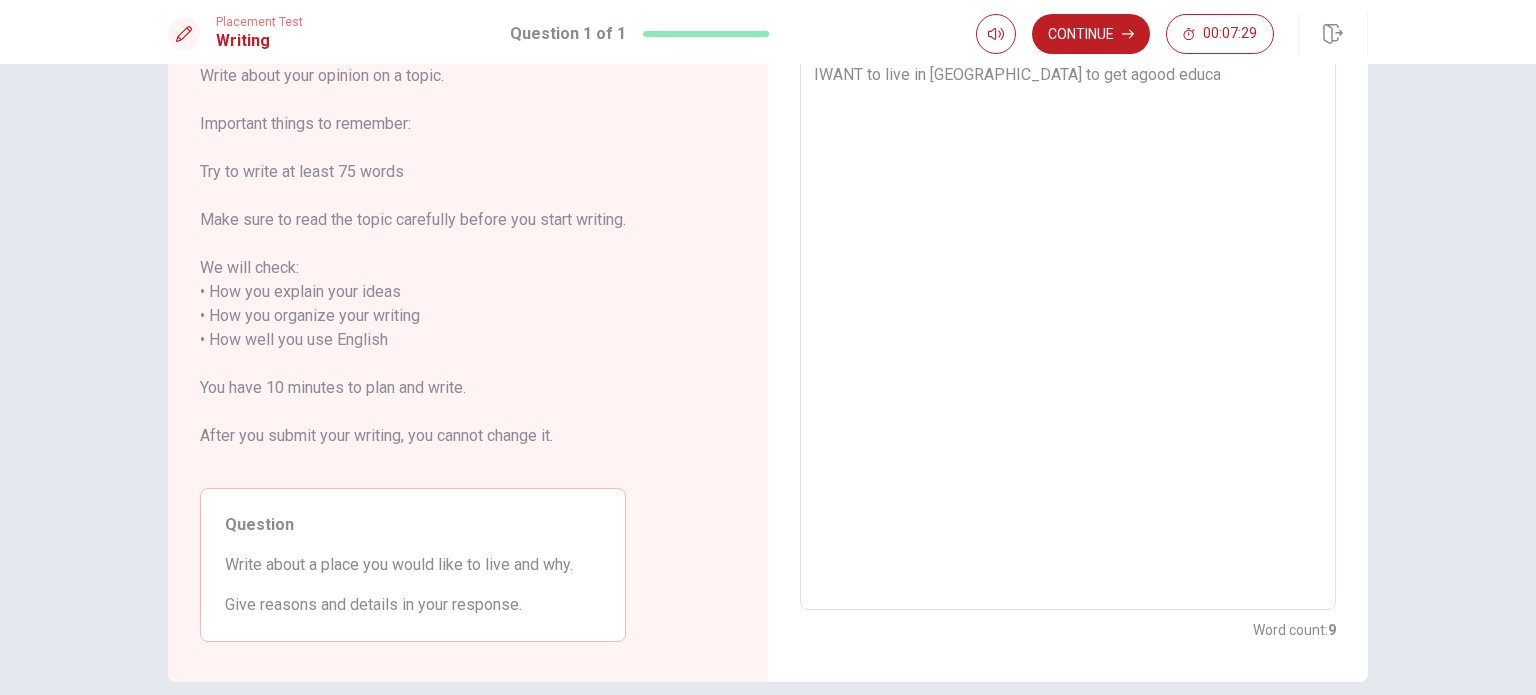 type on "x" 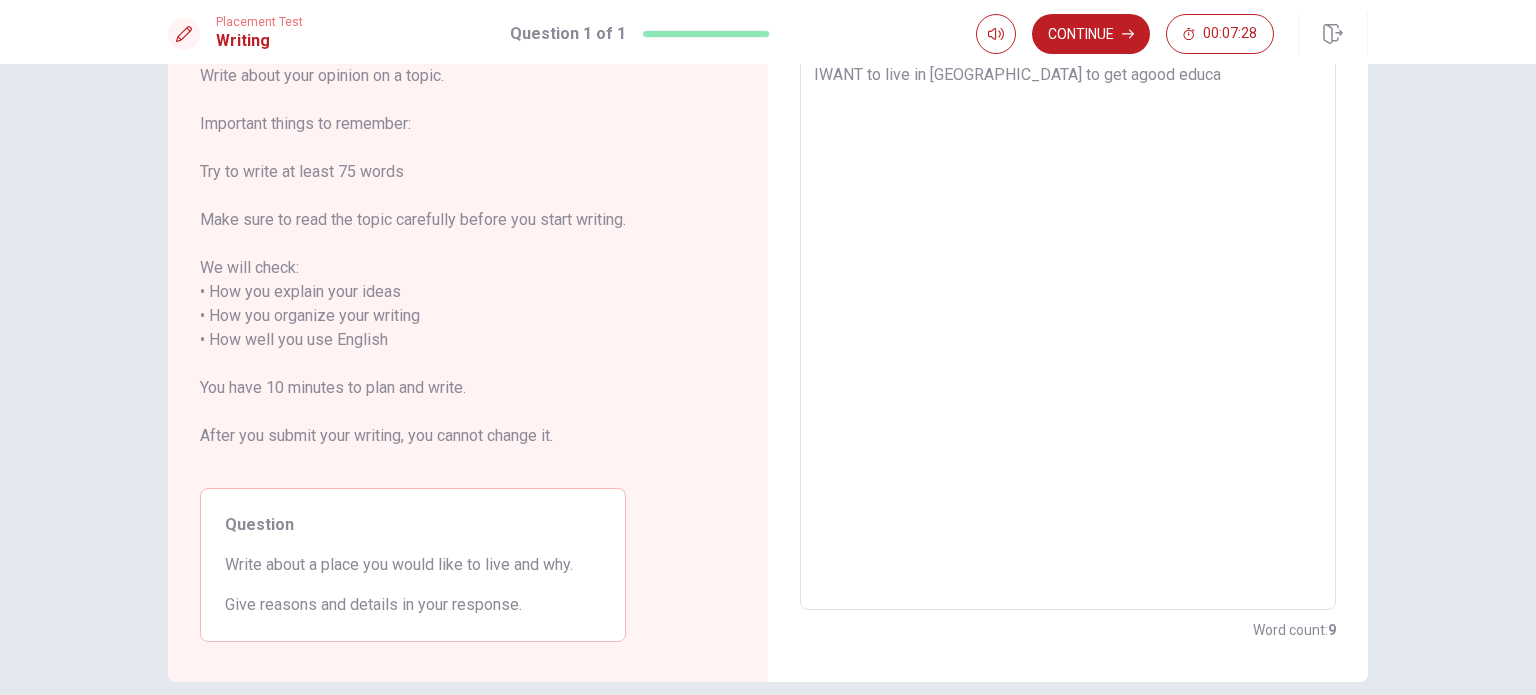 type on "IWANT to live in [GEOGRAPHIC_DATA] to get agood educat" 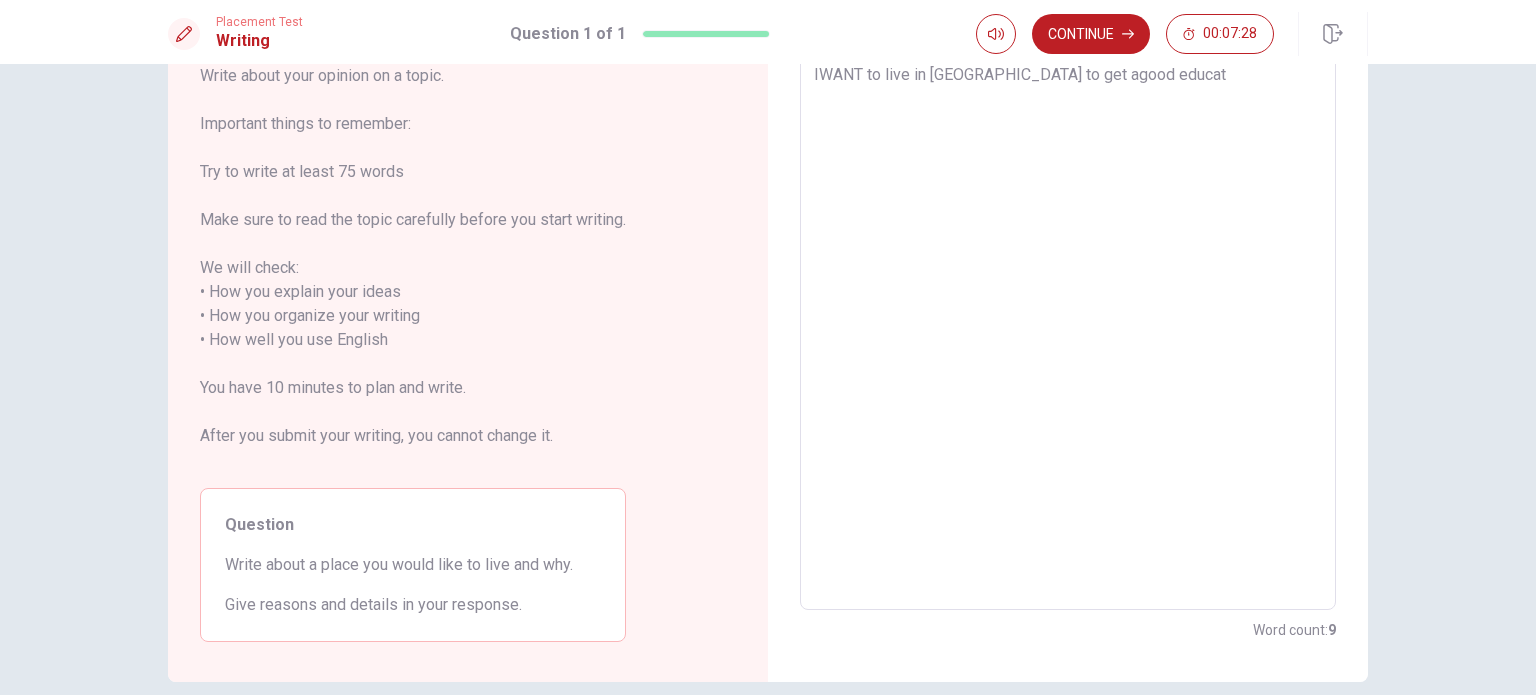 type on "x" 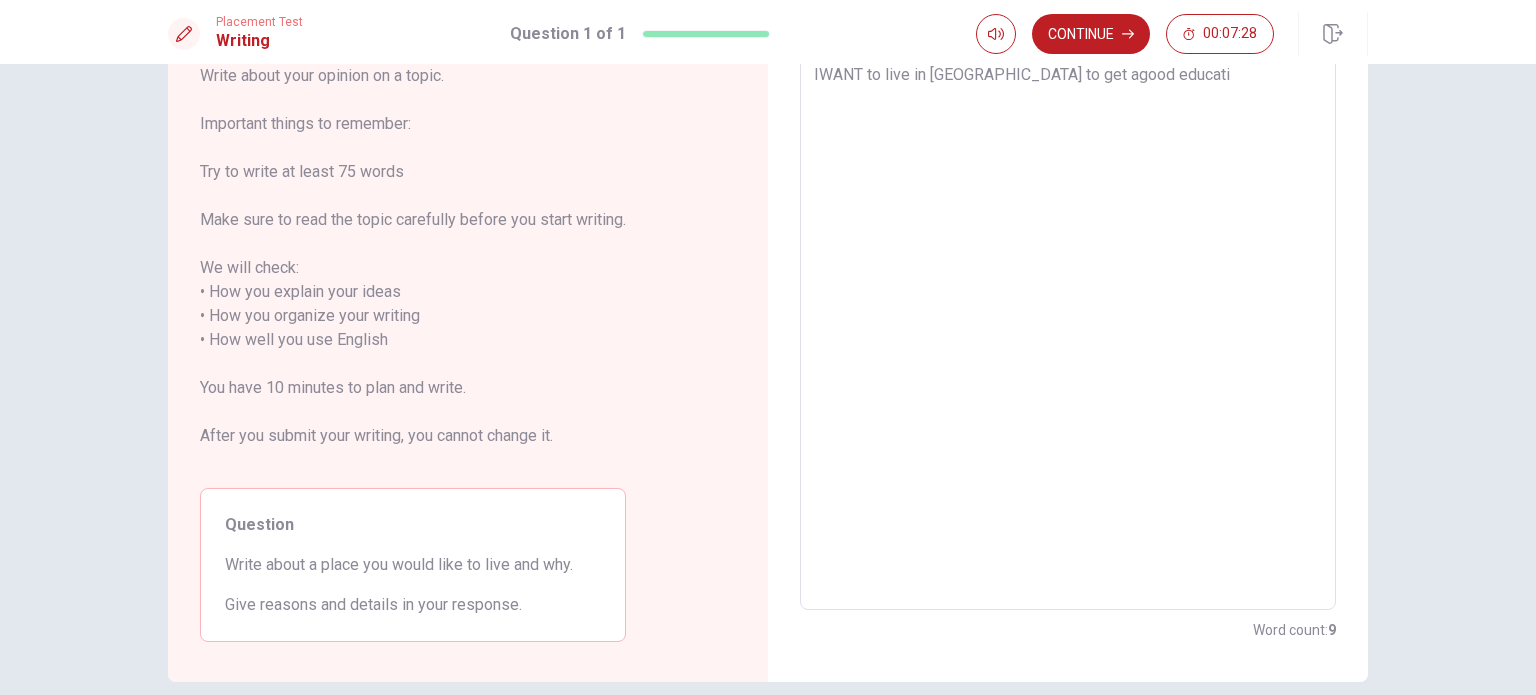 type on "x" 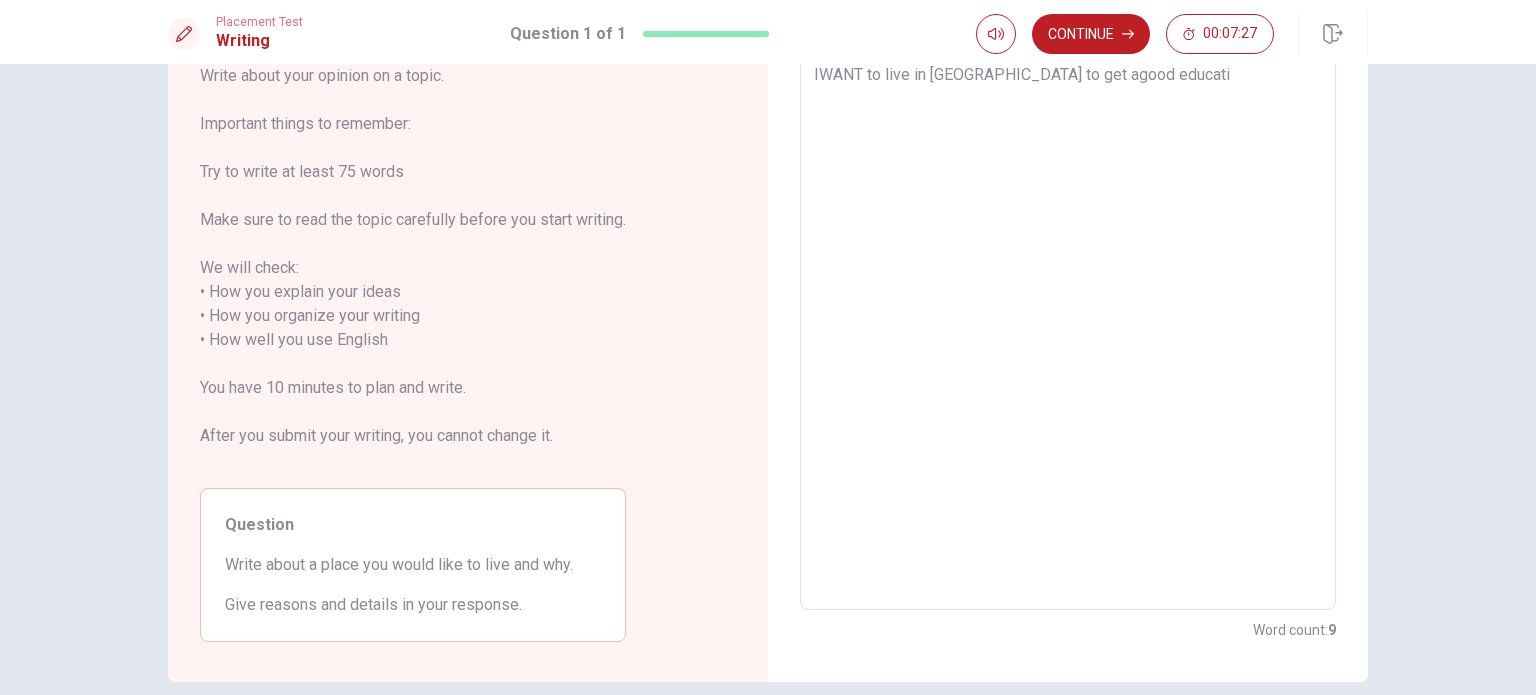 type on "IWANT to live in [GEOGRAPHIC_DATA] to get agood educatin" 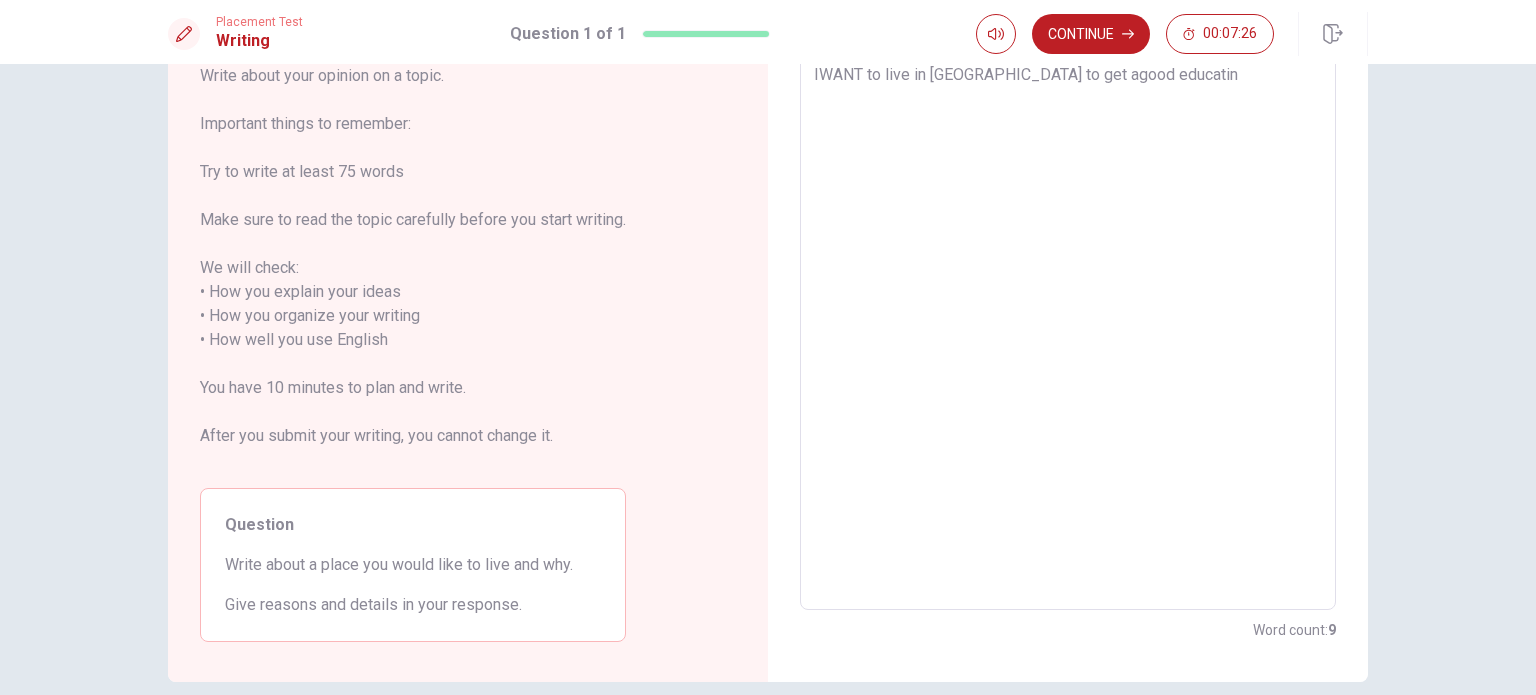 type on "x" 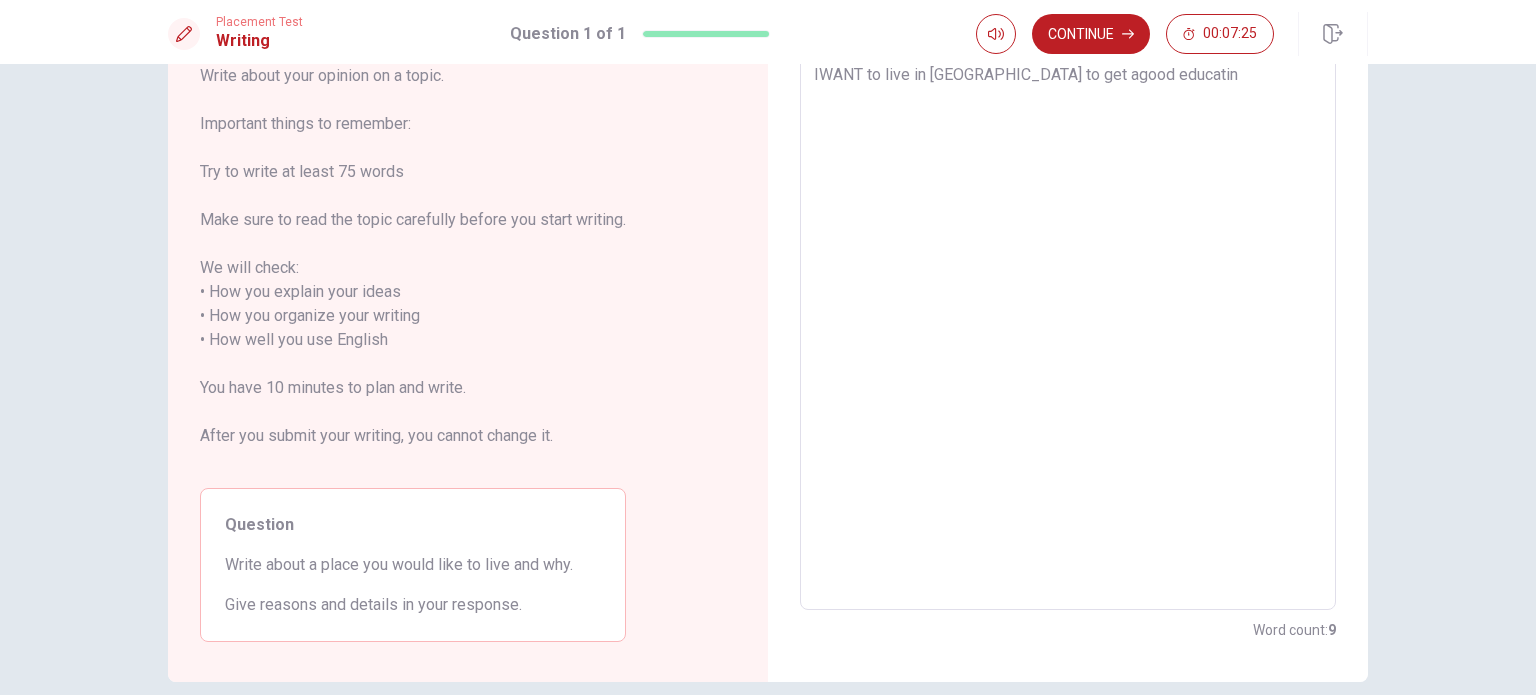 type on "IWANT to live in [GEOGRAPHIC_DATA] to get agood educatin" 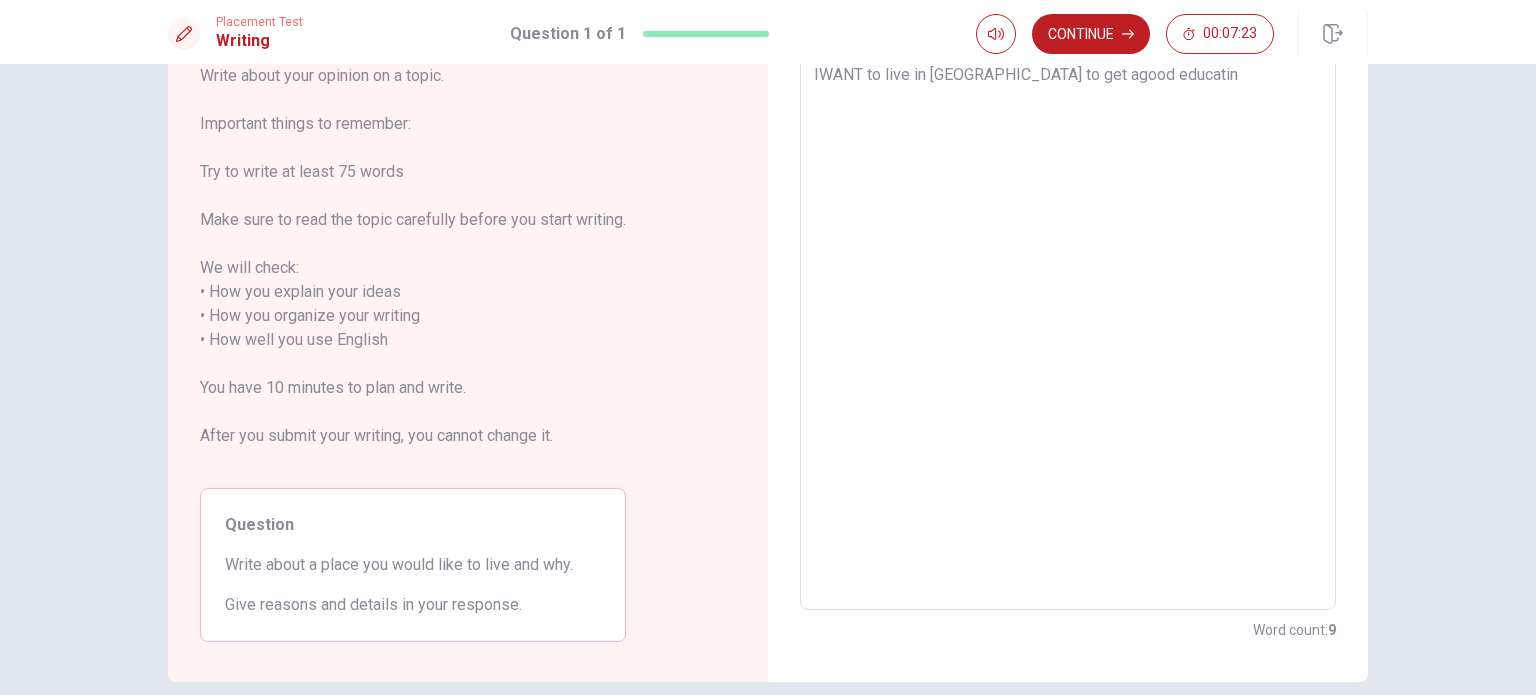 type on "x" 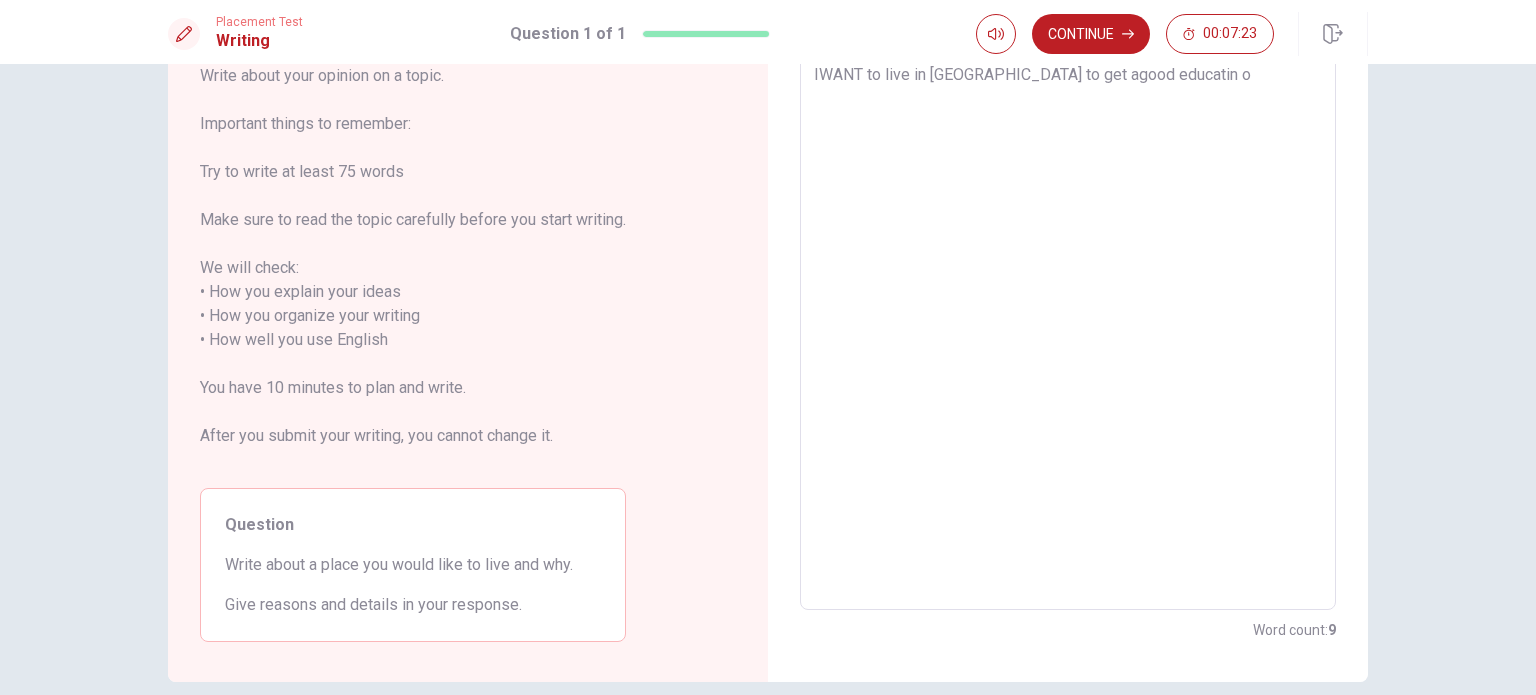 type on "IWANT to live in [GEOGRAPHIC_DATA] to get agood educatin of" 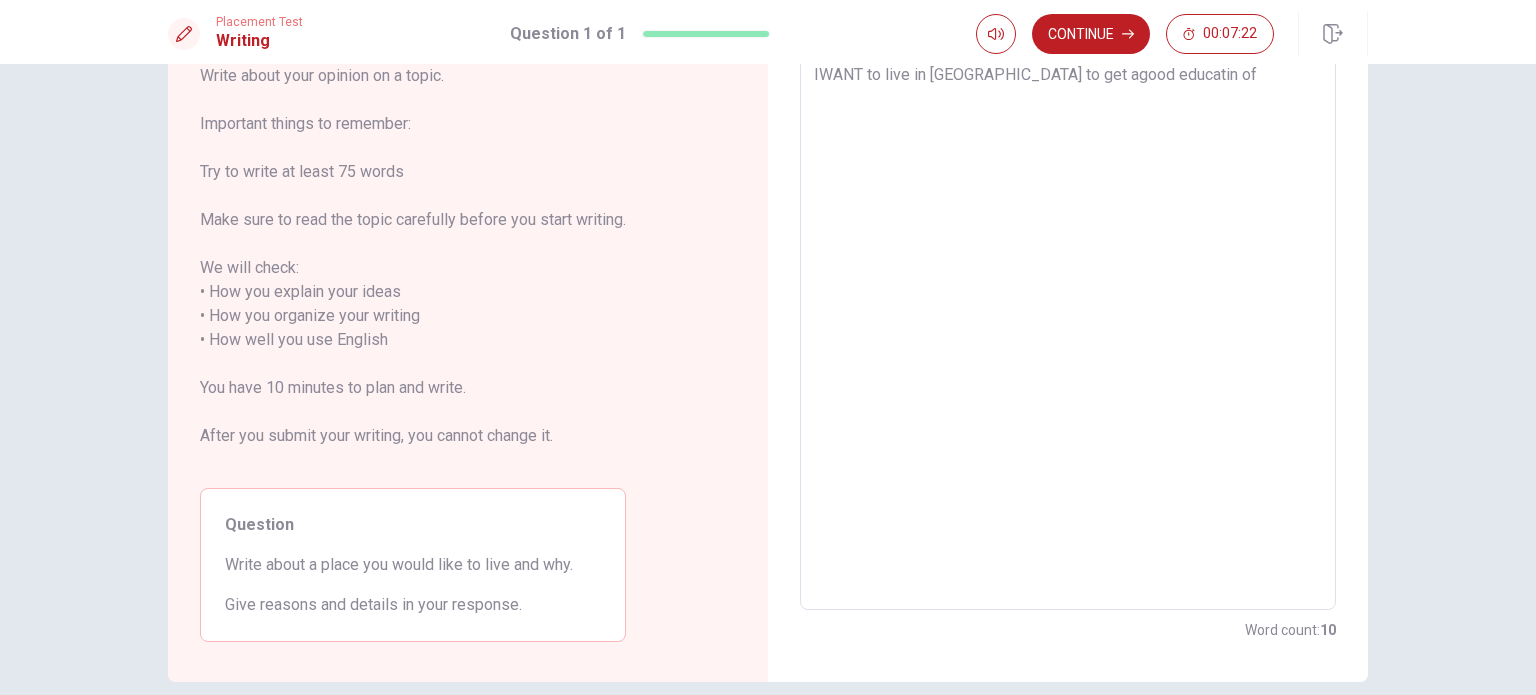 type on "x" 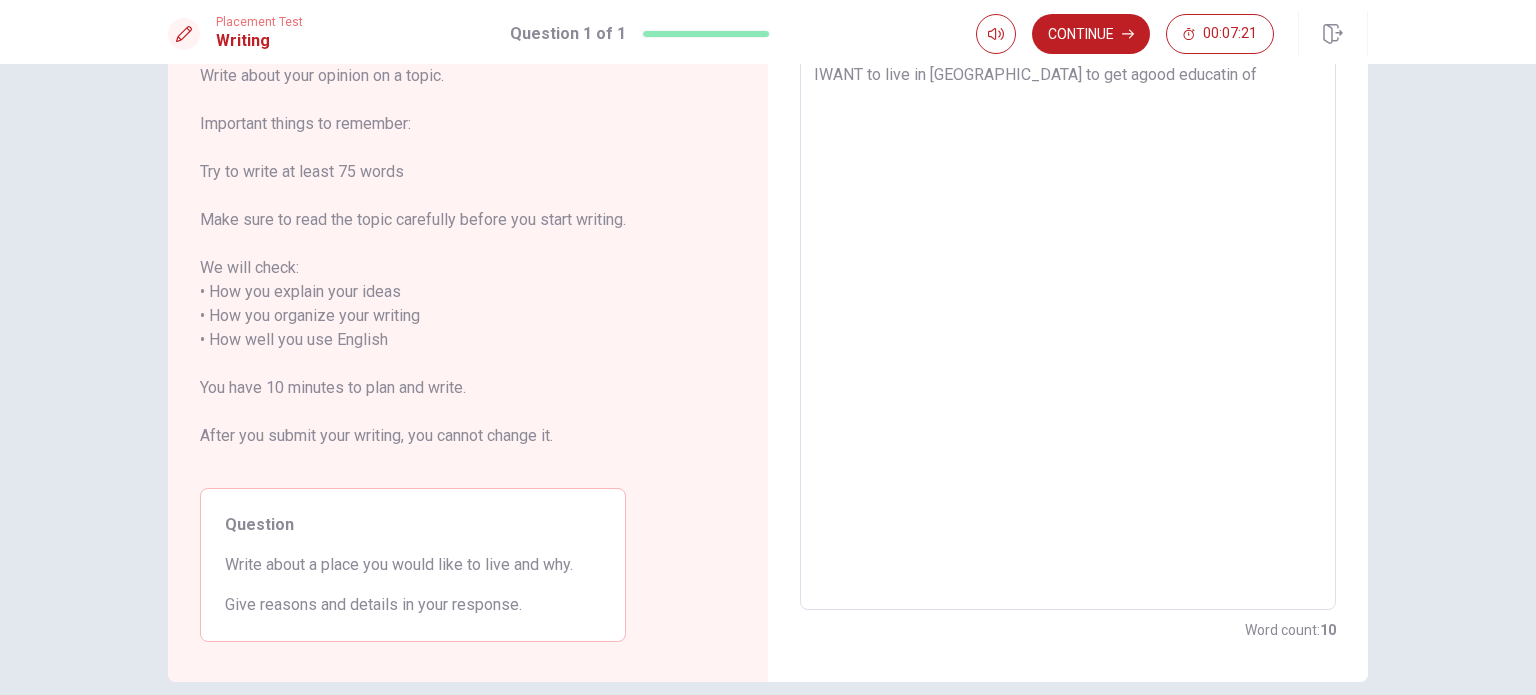 type on "IWANT to live in [GEOGRAPHIC_DATA] to get agood educatin o" 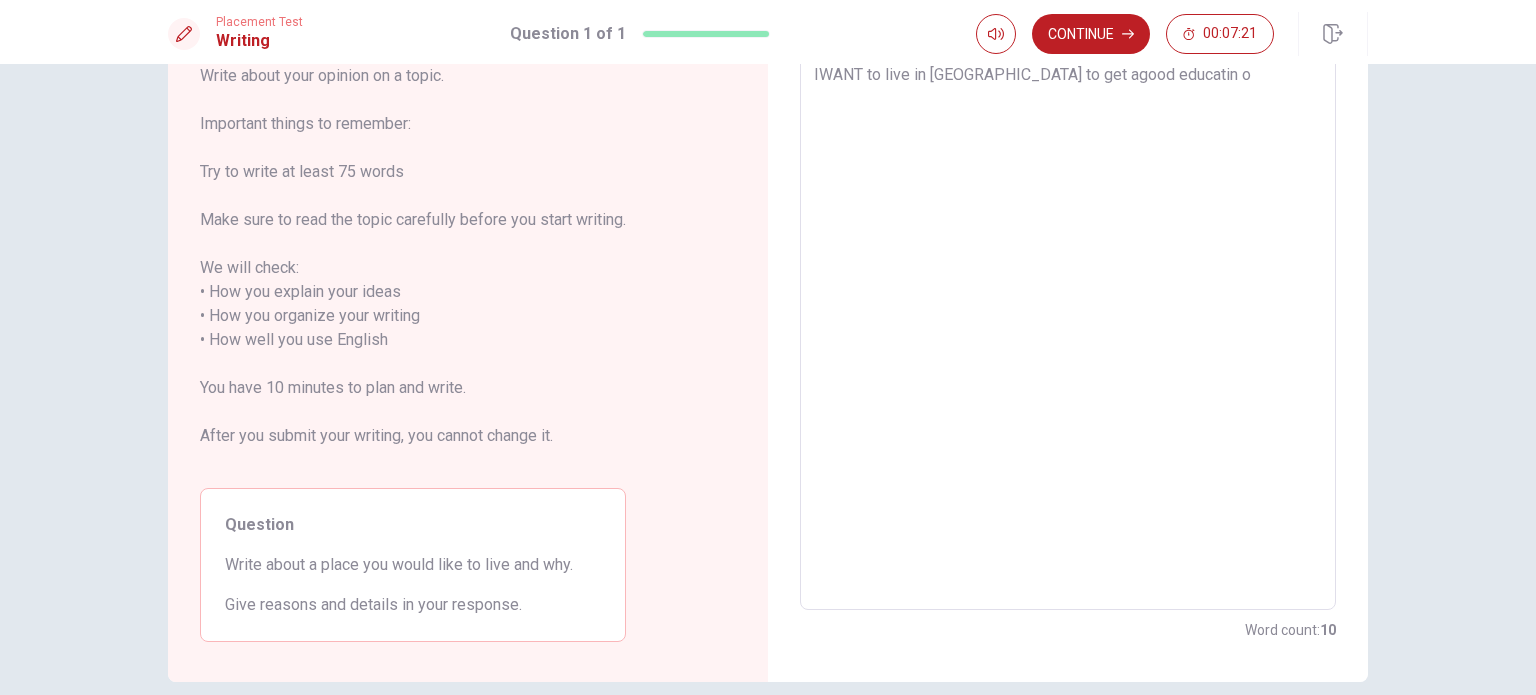 type on "x" 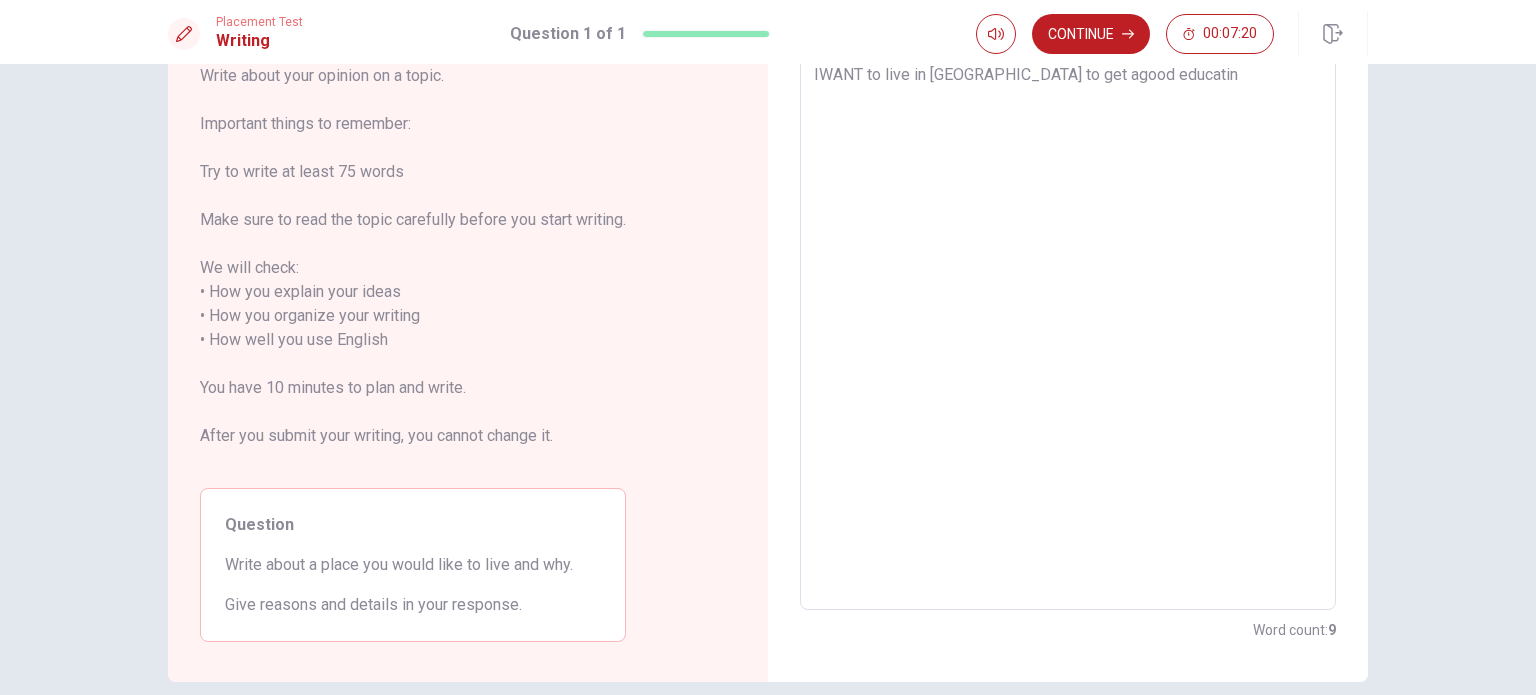 type on "x" 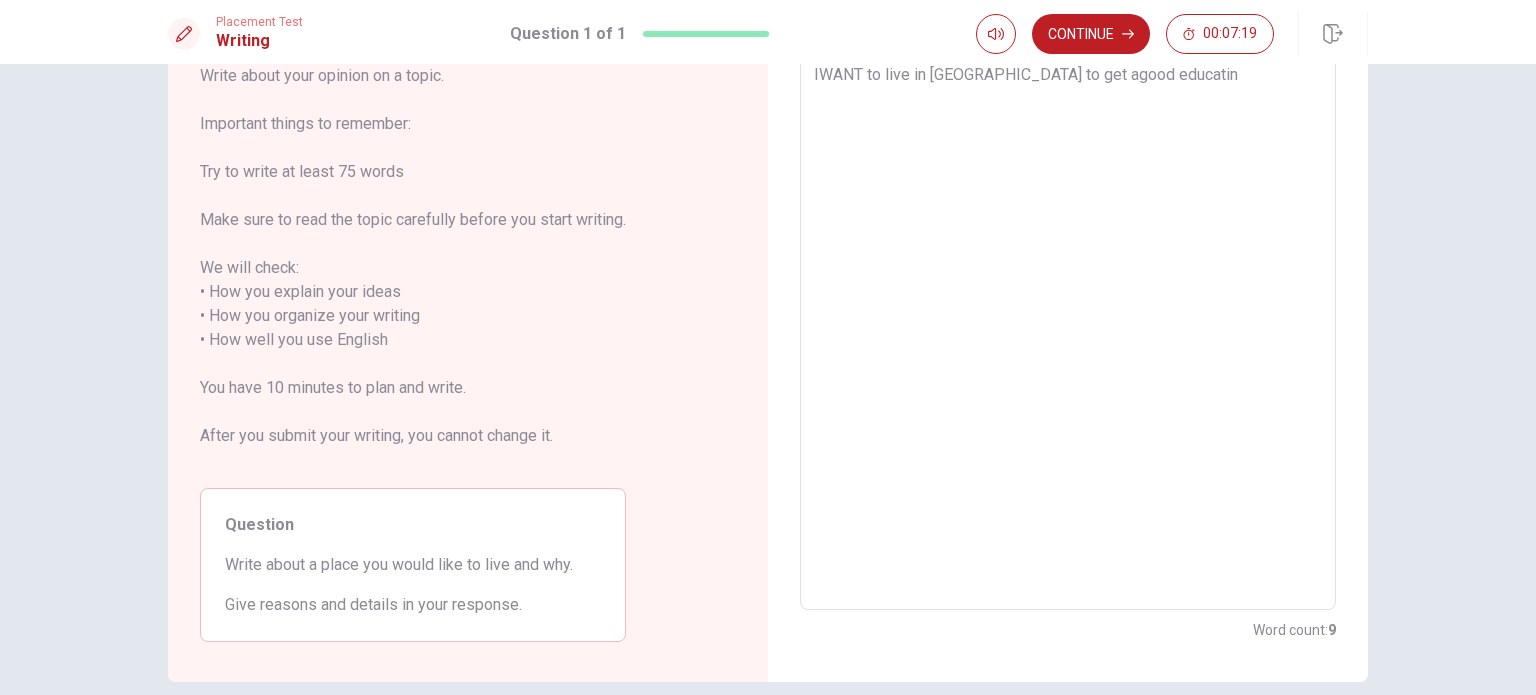 type on "IWANT to live in [GEOGRAPHIC_DATA] to get agood educatin f" 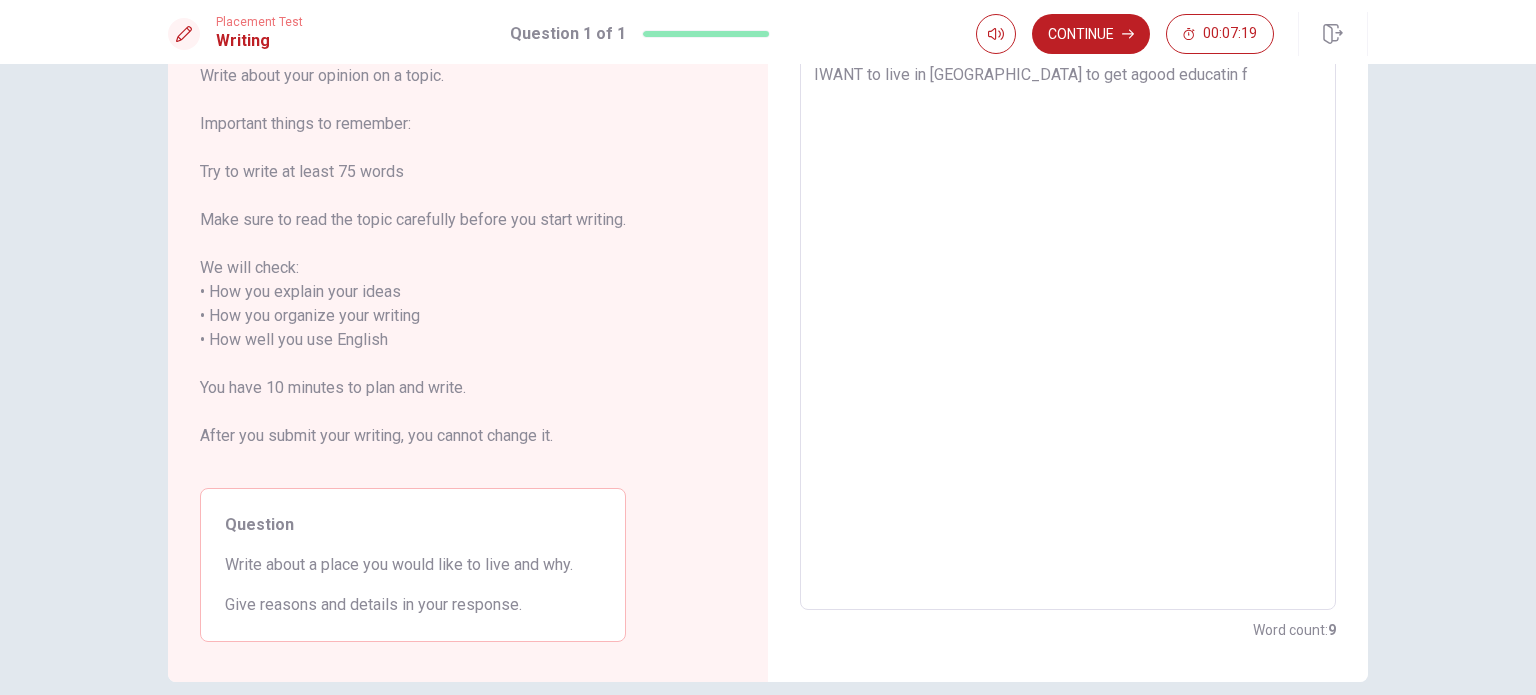 type on "x" 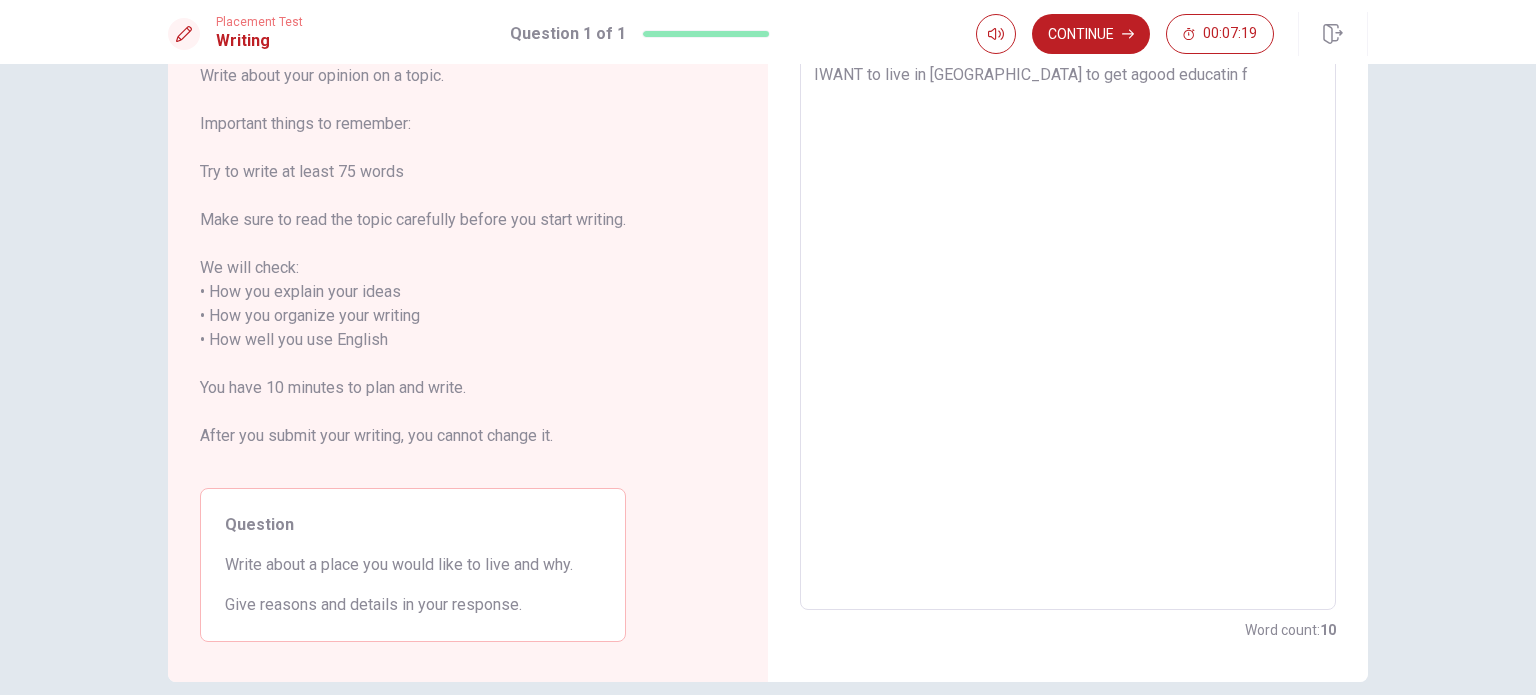 type on "IWANT to live in [GEOGRAPHIC_DATA] to get agood educatin fo" 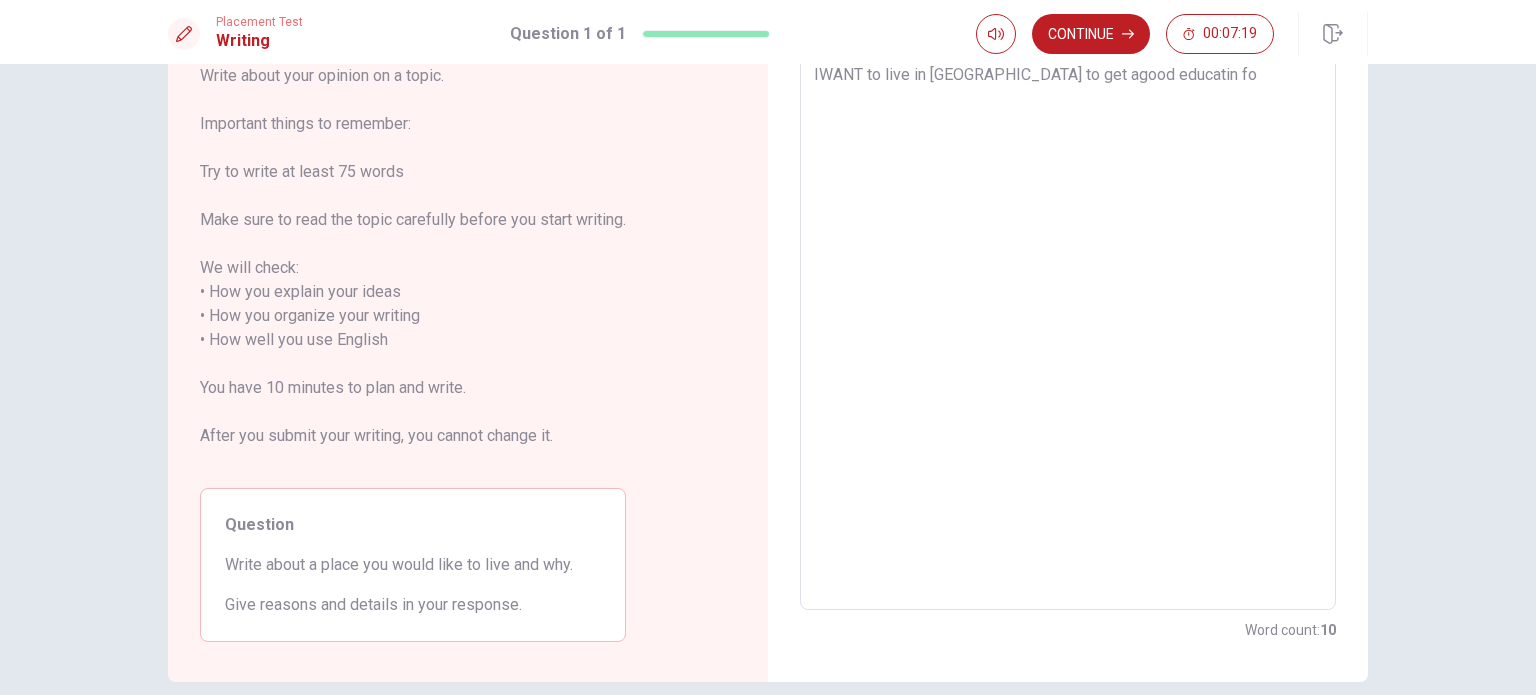 type on "x" 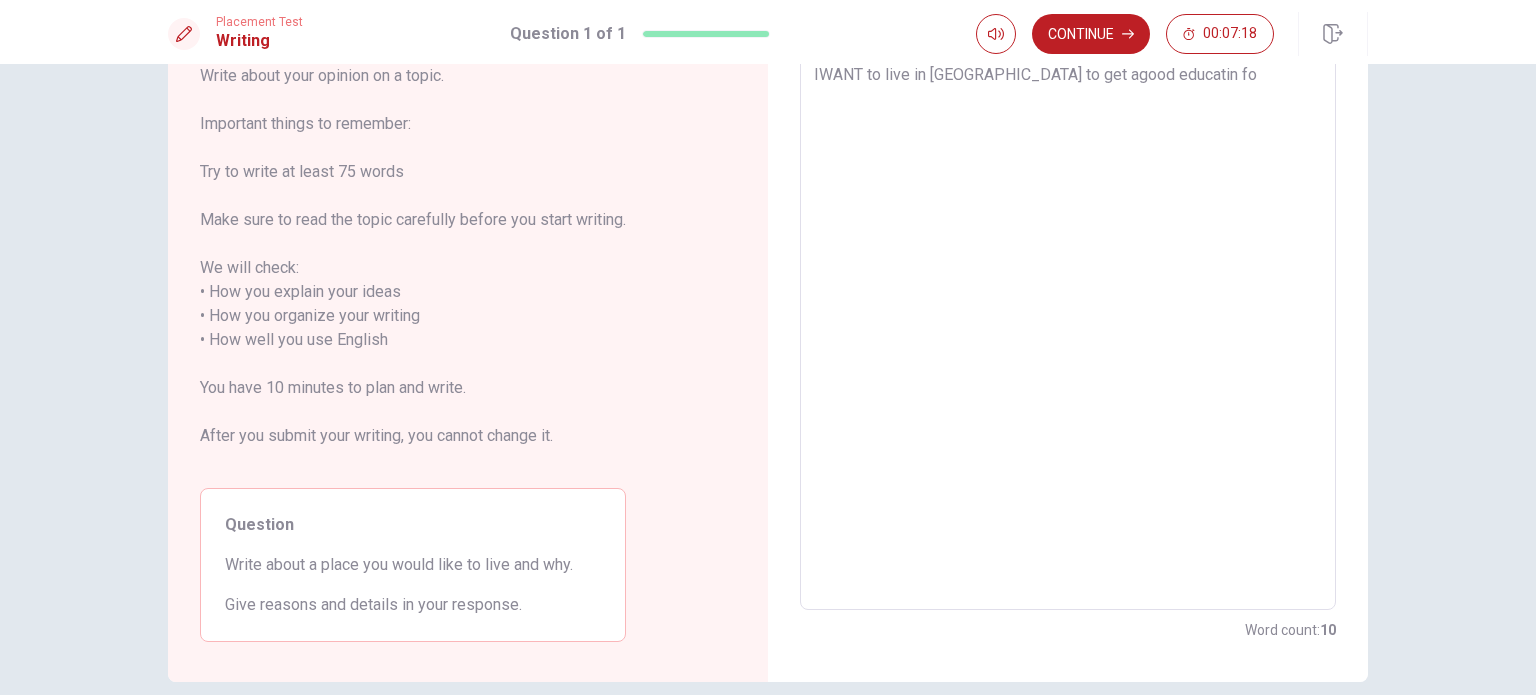 type on "IWANT to live in [GEOGRAPHIC_DATA] to get agood educatin fot" 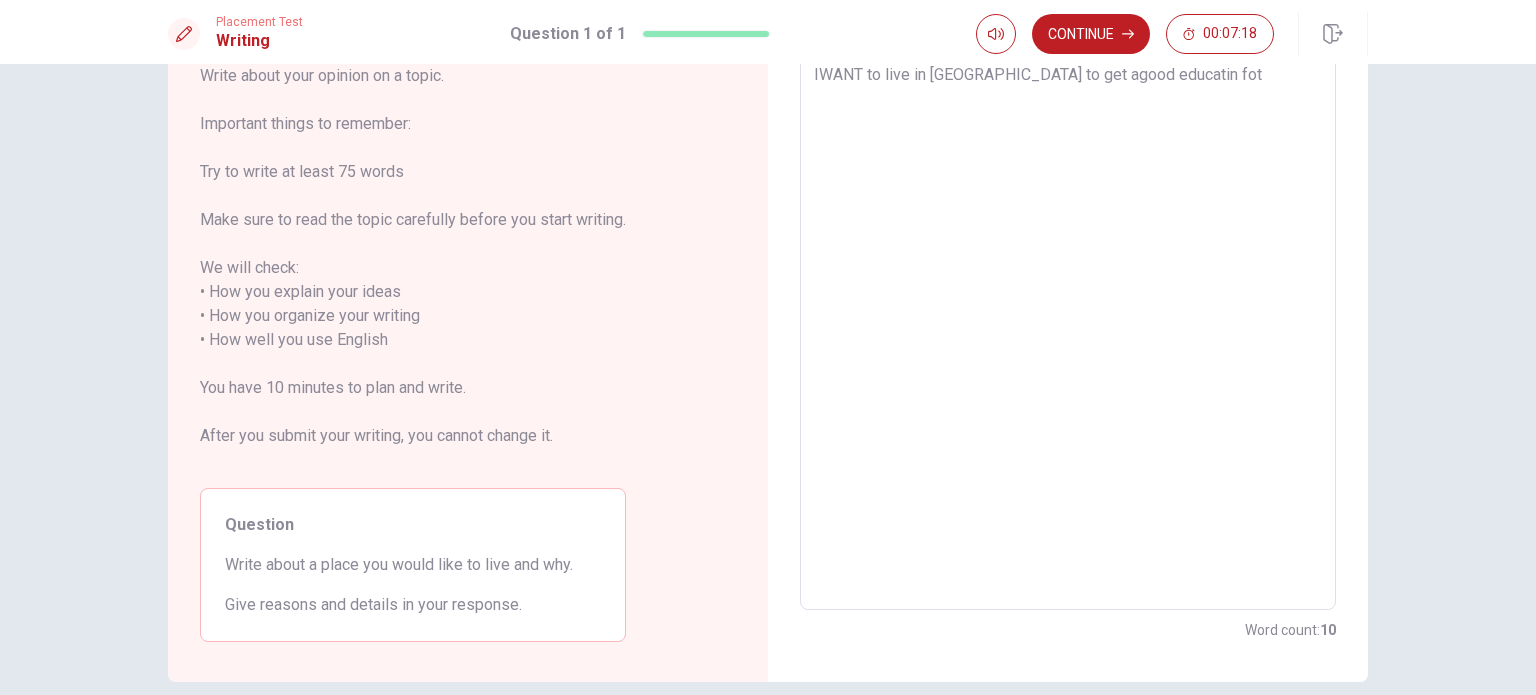 type on "x" 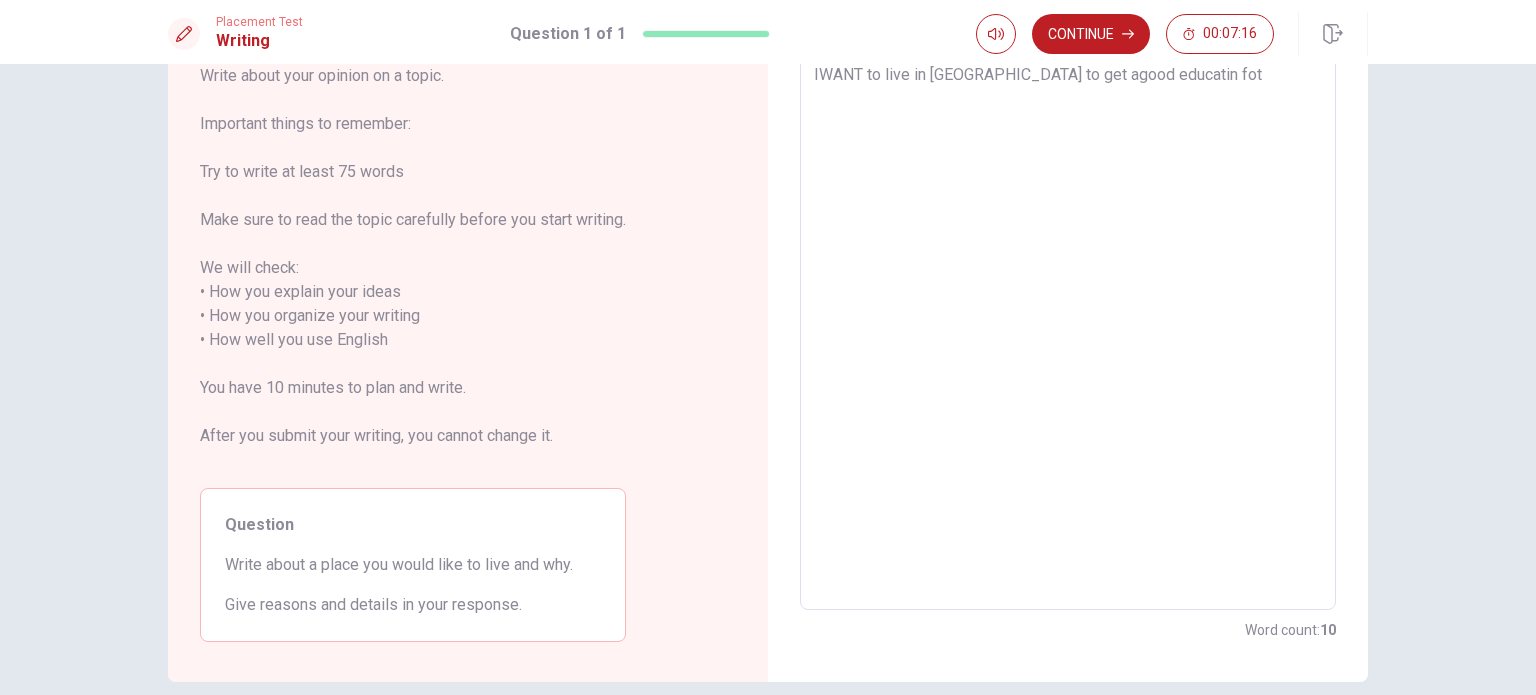 type on "x" 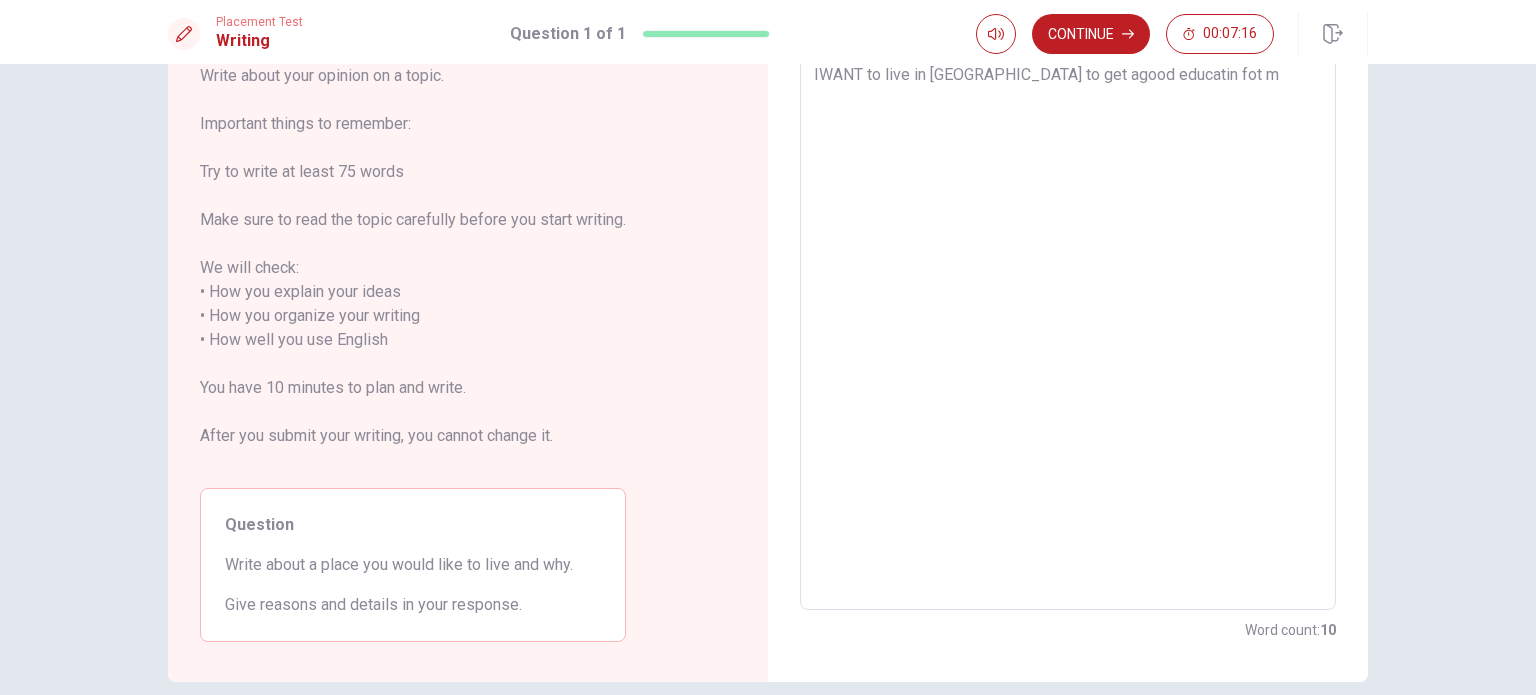 type on "x" 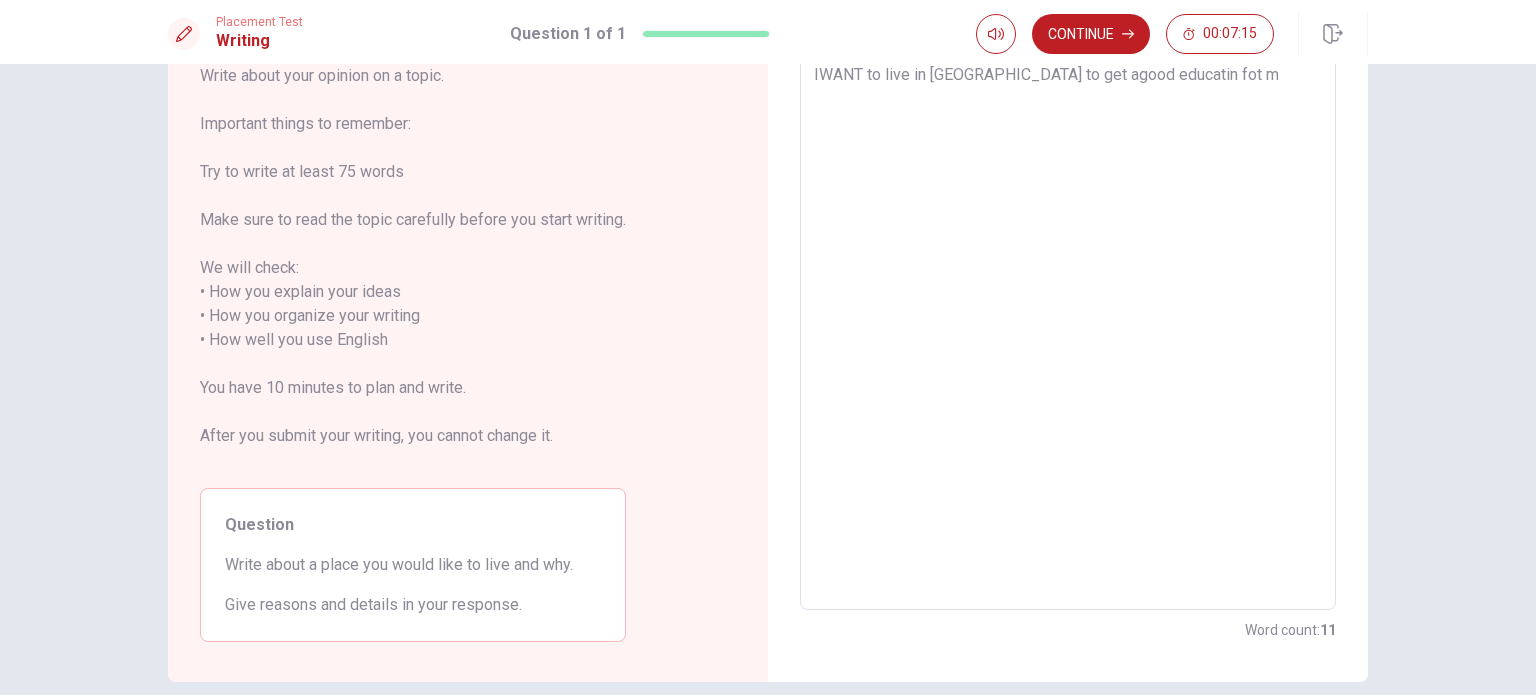 type on "IWANT to live in [GEOGRAPHIC_DATA] to get agood educatin fot mr" 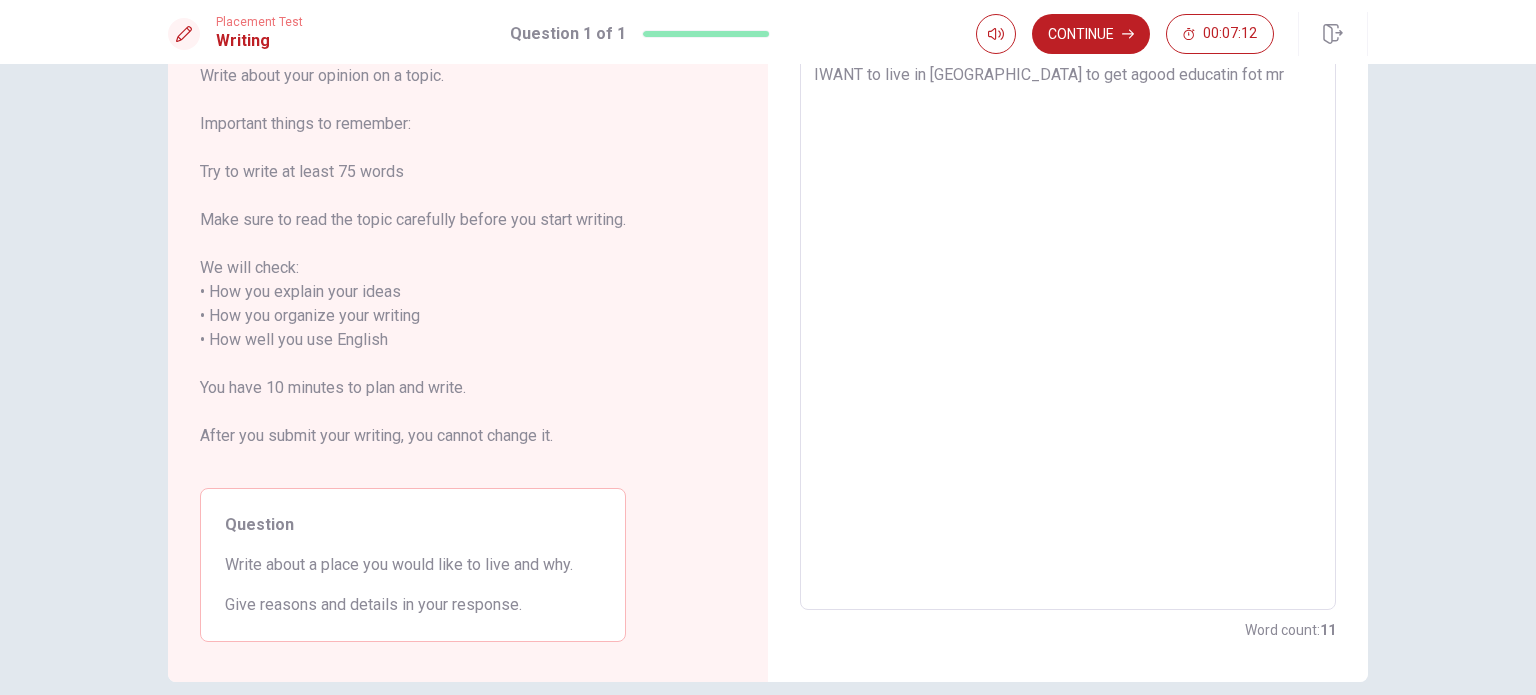 type on "x" 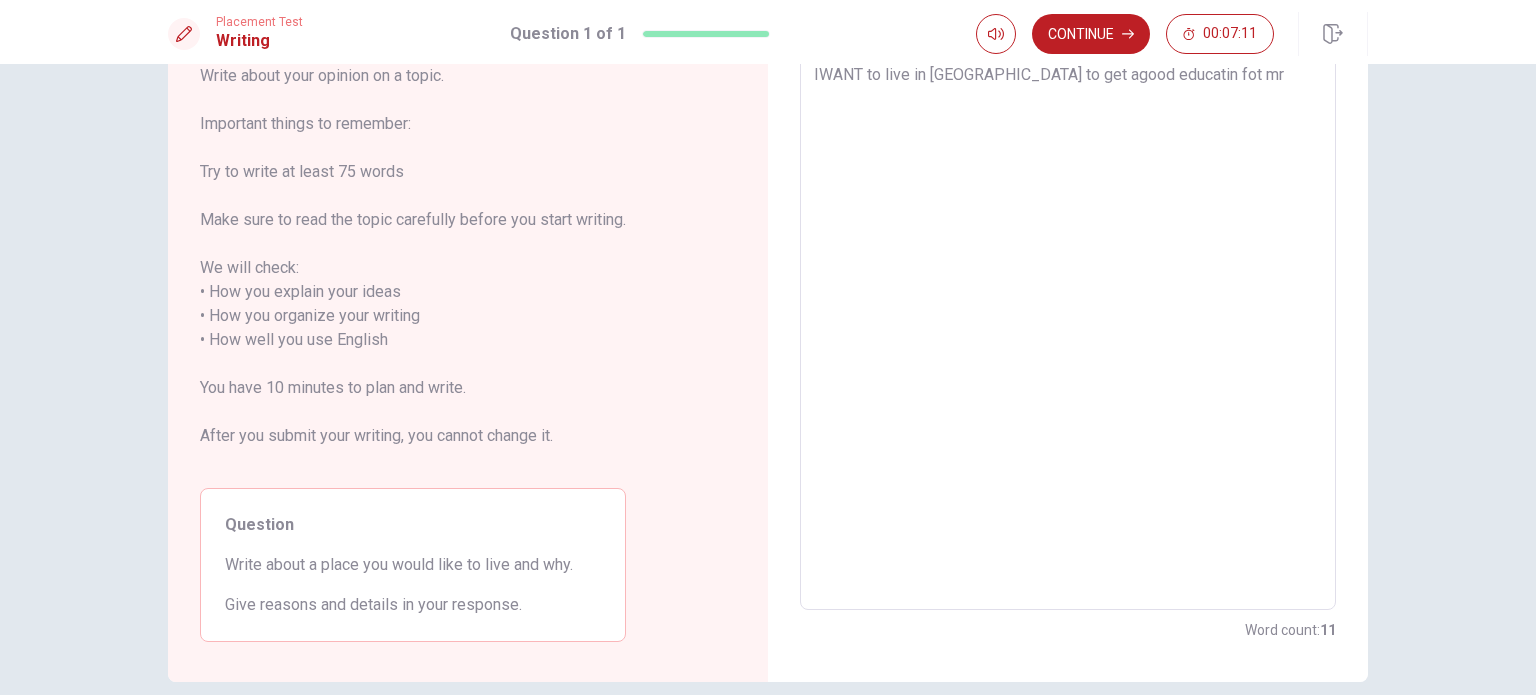 type on "IWANT to live in [GEOGRAPHIC_DATA] to get agood educatin fot mra" 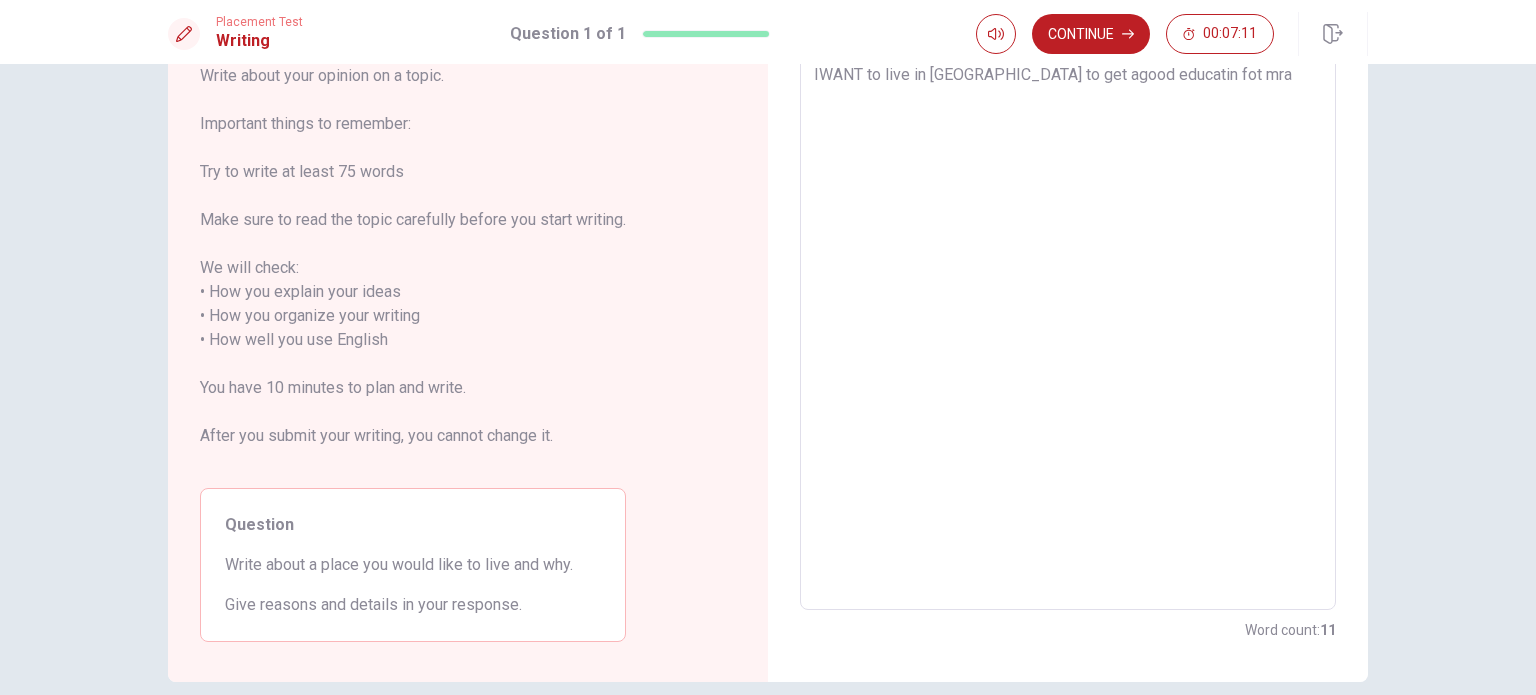 type on "x" 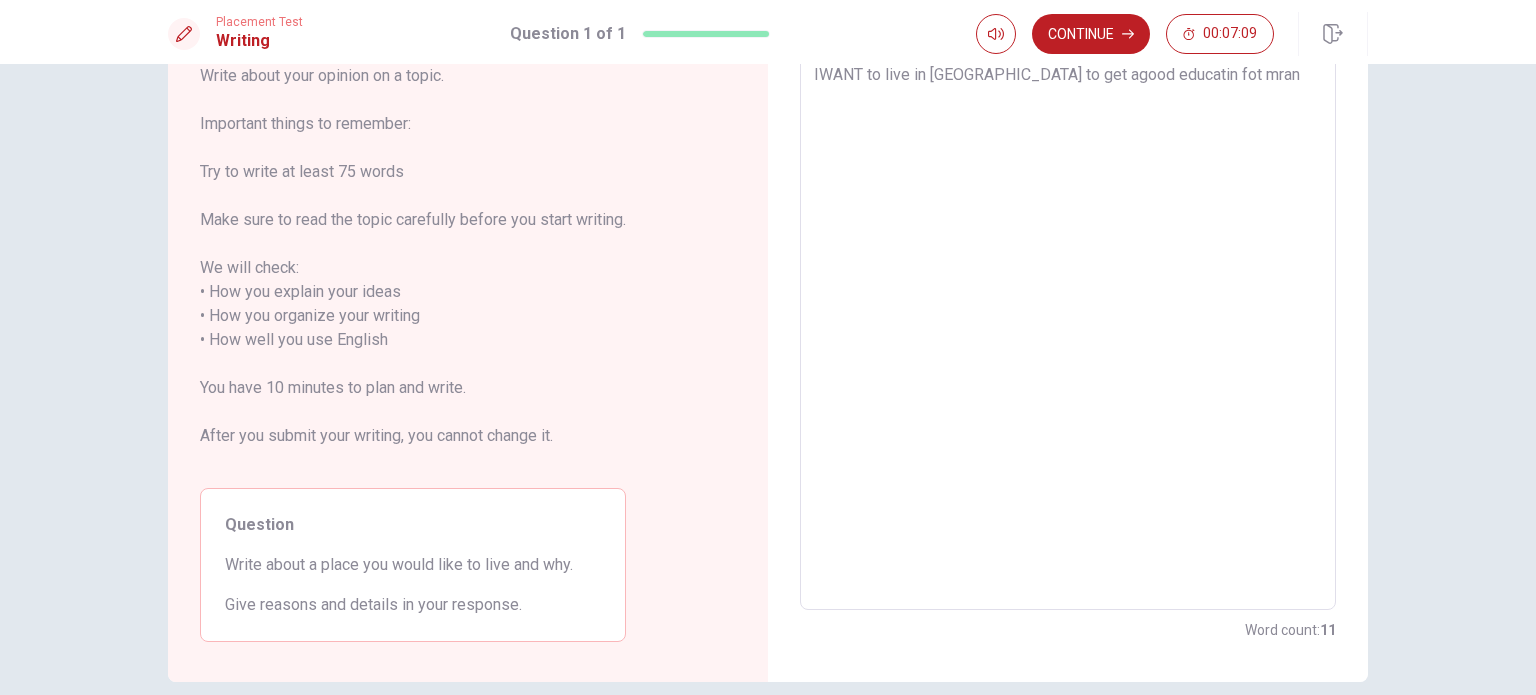 type on "x" 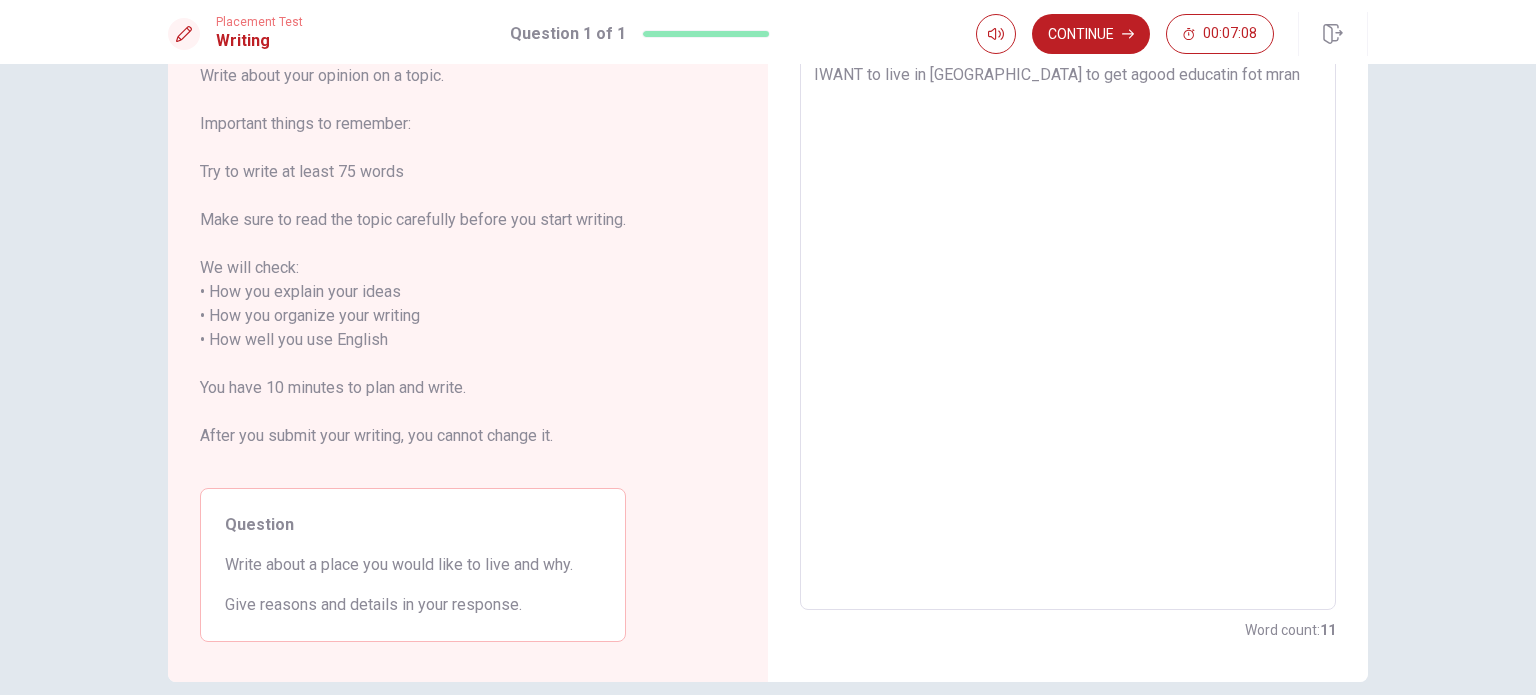 type on "IWANT to live in [GEOGRAPHIC_DATA] to get agood educatin fot mrand" 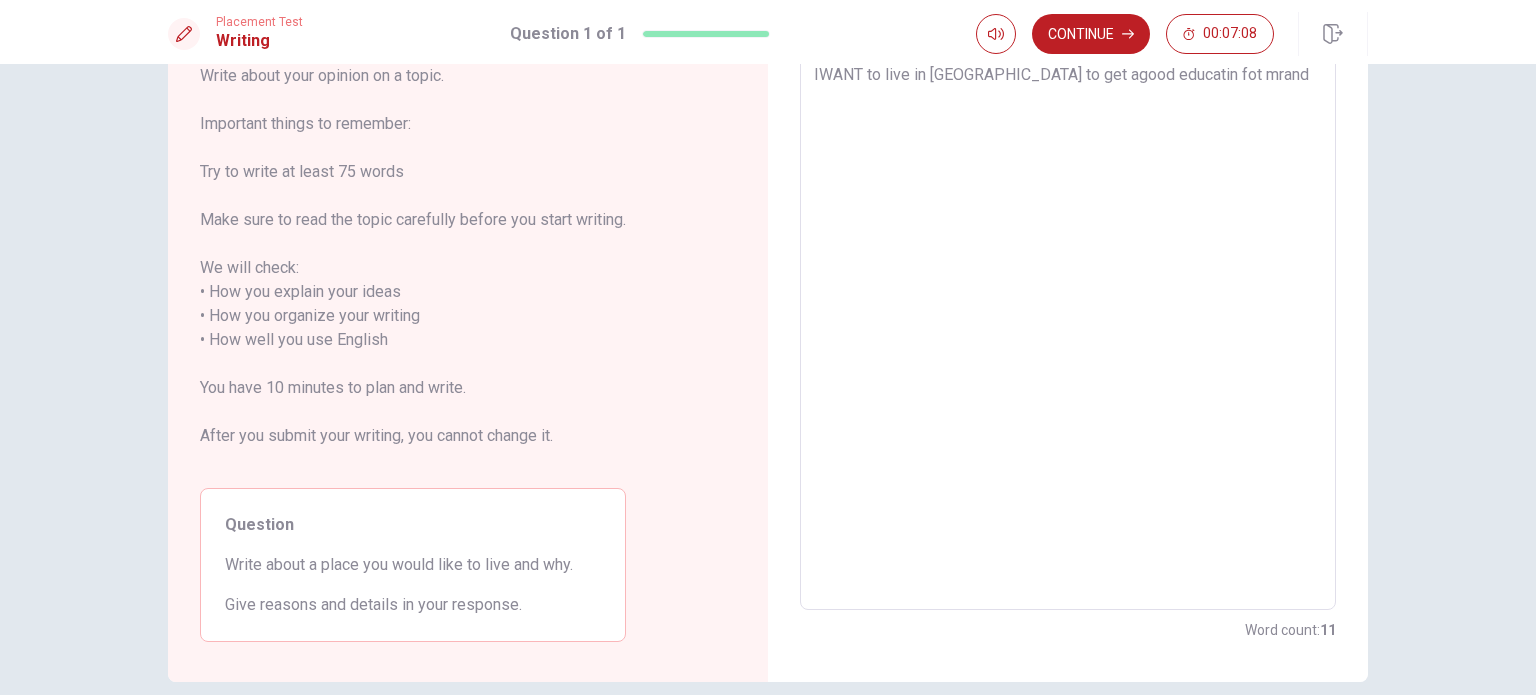 type on "x" 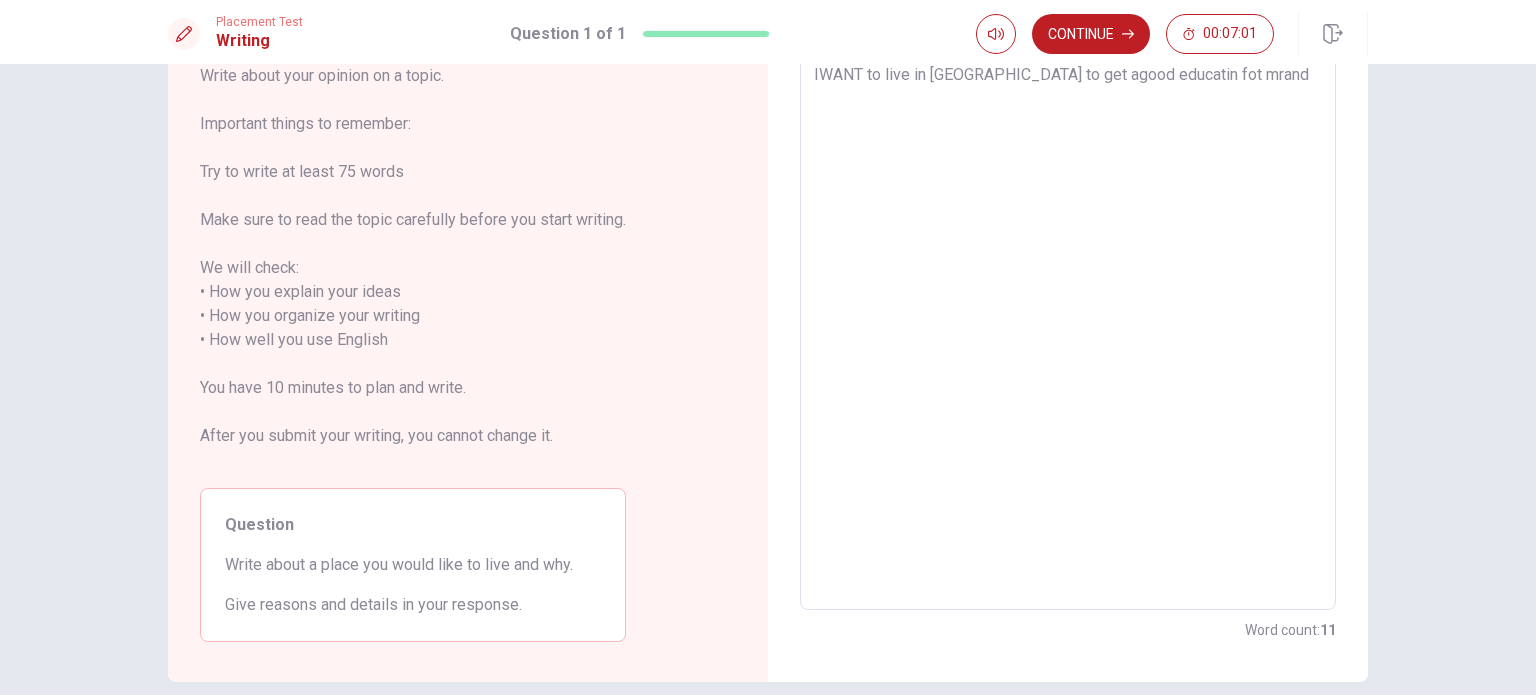 click on "IWANT to live in [GEOGRAPHIC_DATA] to get agood educatin fot mrand" at bounding box center [1068, 328] 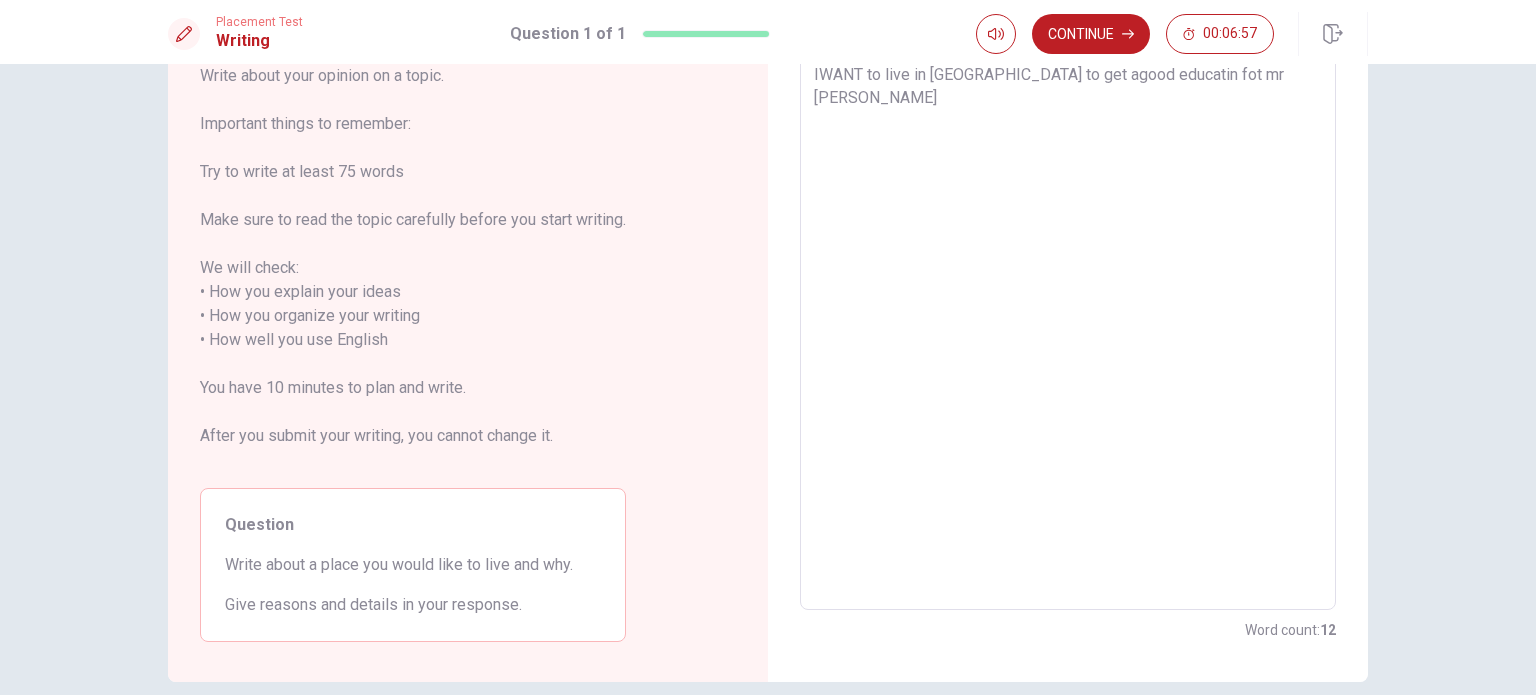 type on "x" 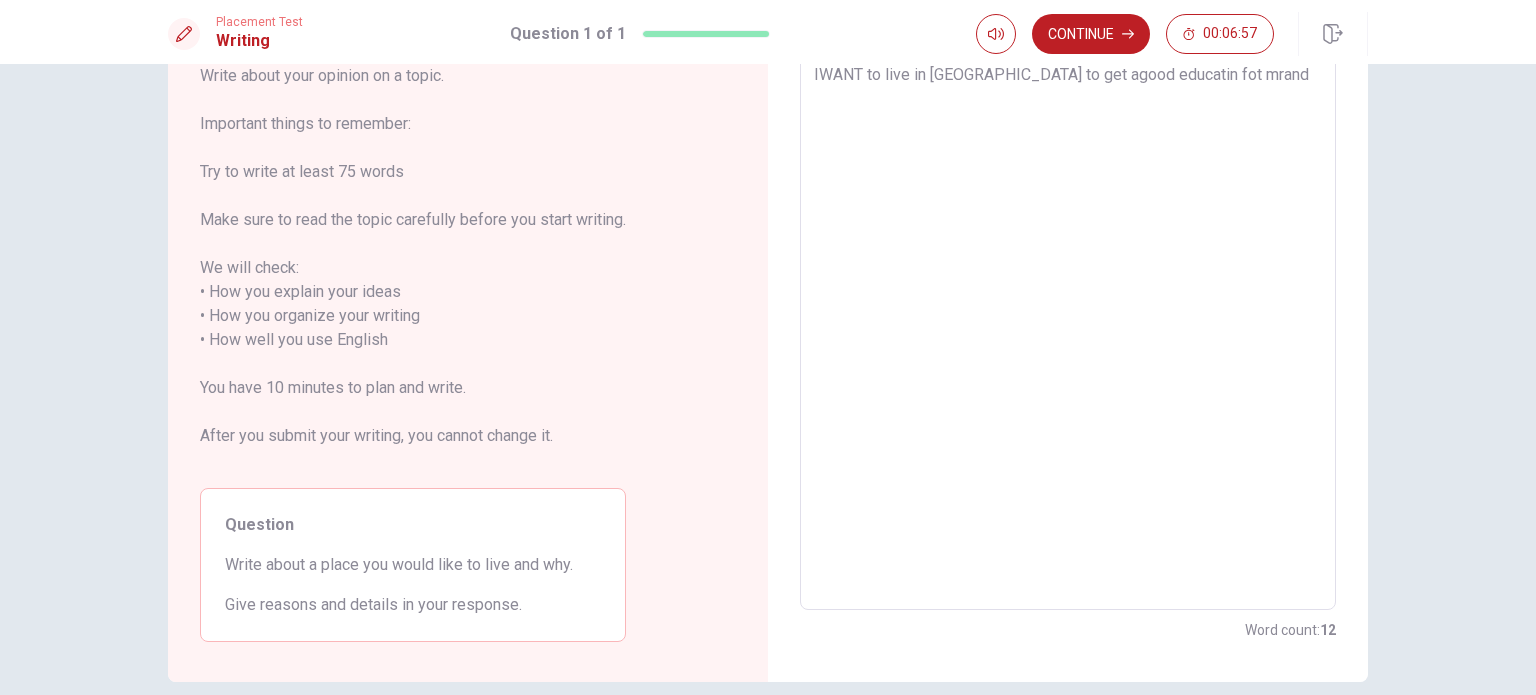 type on "x" 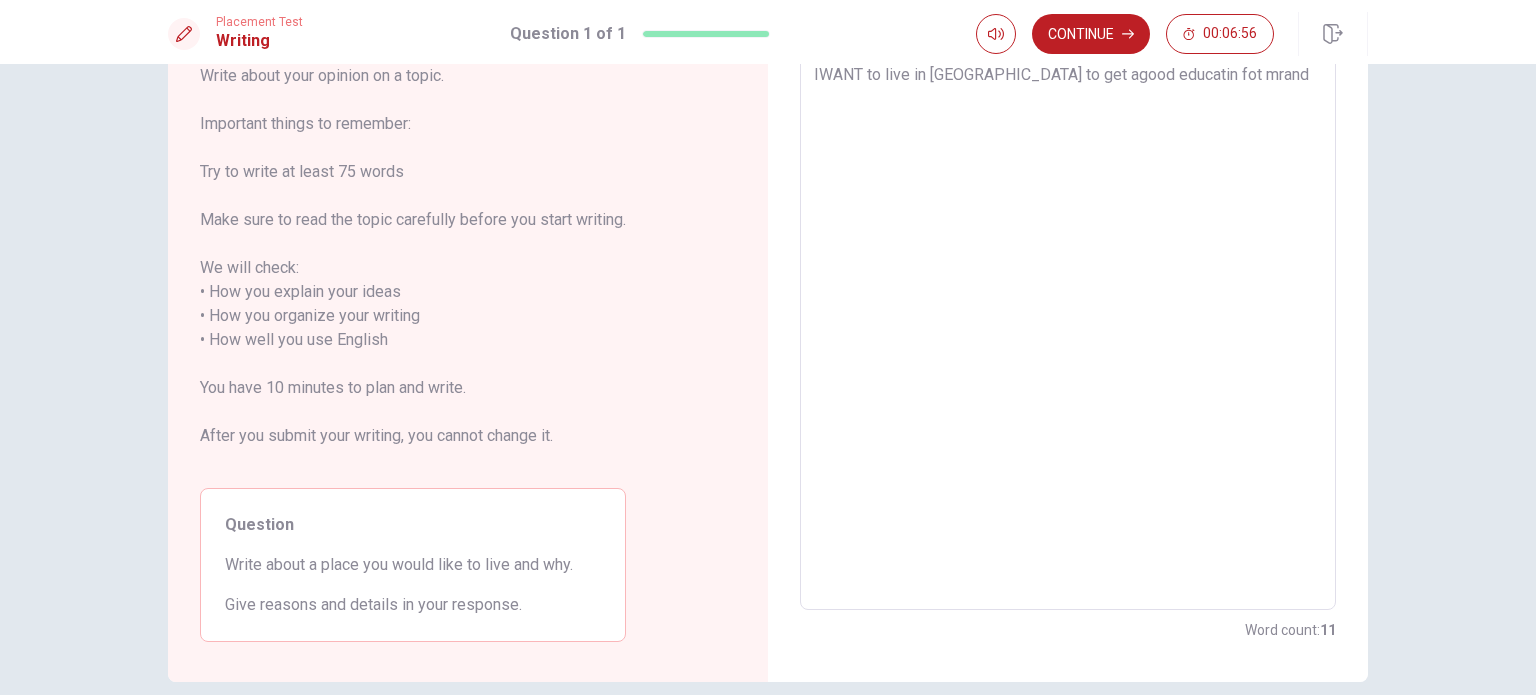 type on "IWANT to live in [GEOGRAPHIC_DATA] to get agood educatin fot mand" 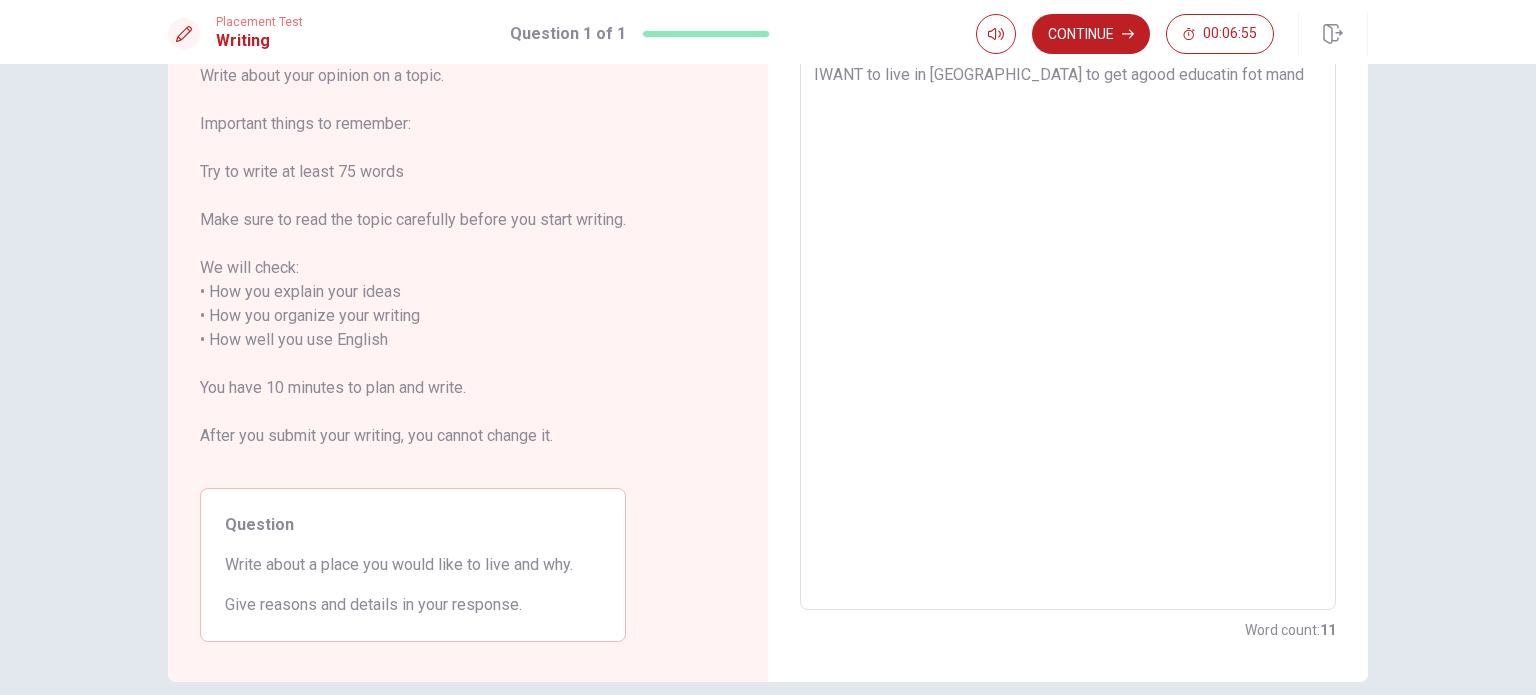 type on "x" 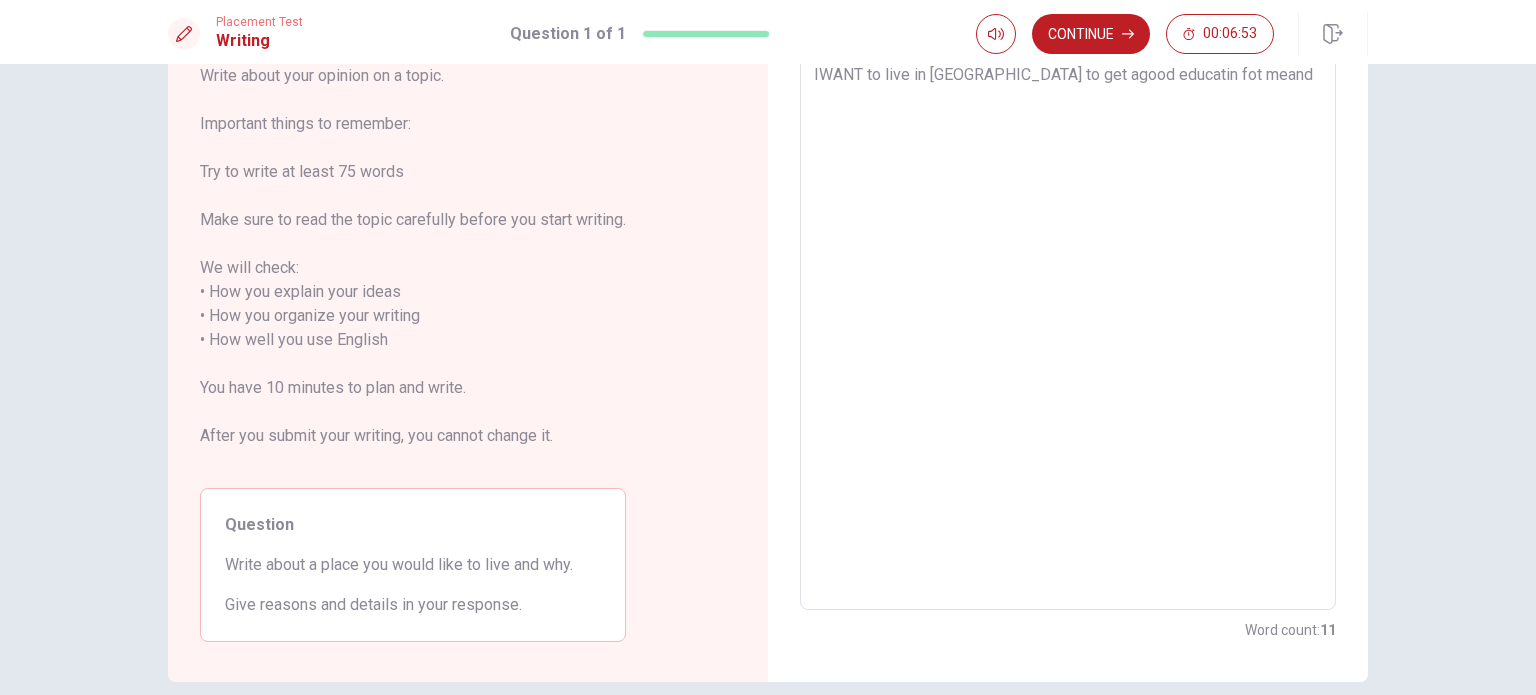 type on "x" 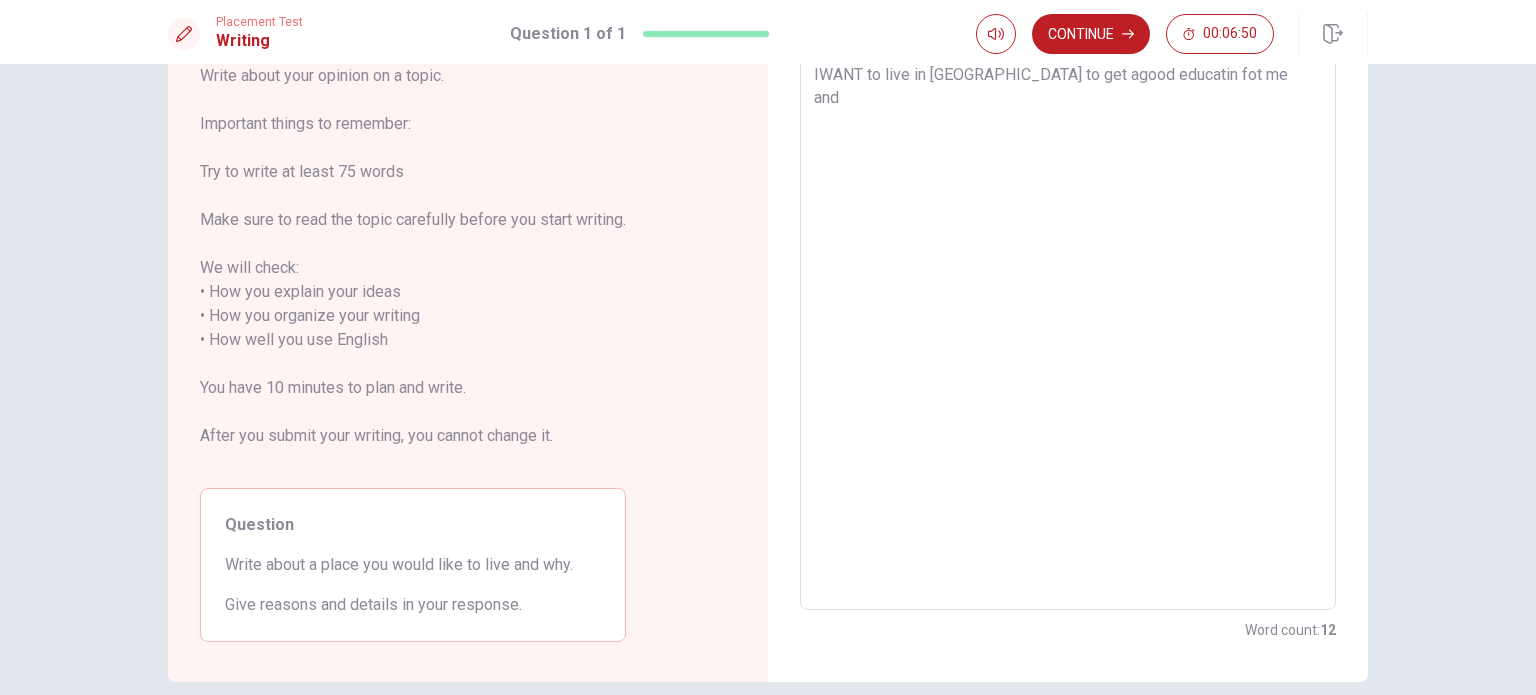 click on "IWANT to live in [GEOGRAPHIC_DATA] to get agood educatin fot me and" at bounding box center (1068, 328) 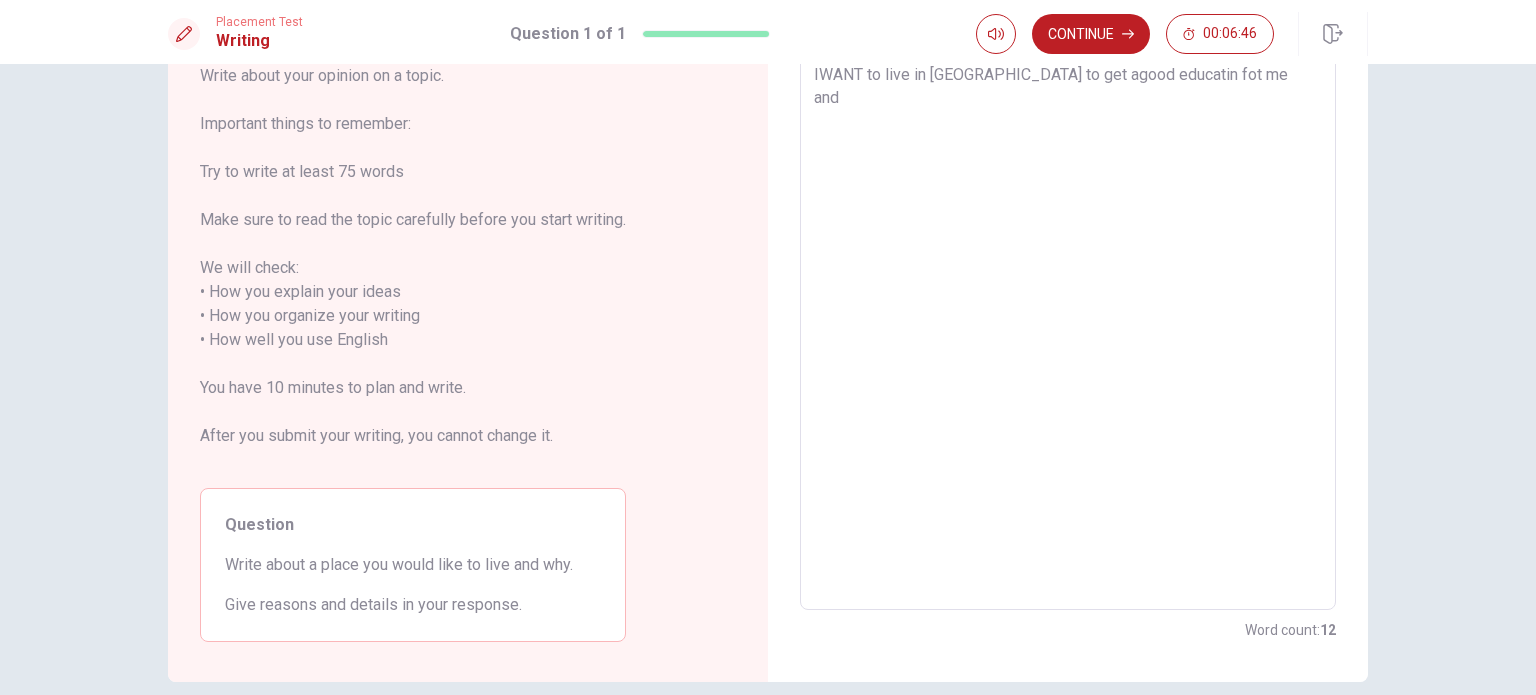 type on "x" 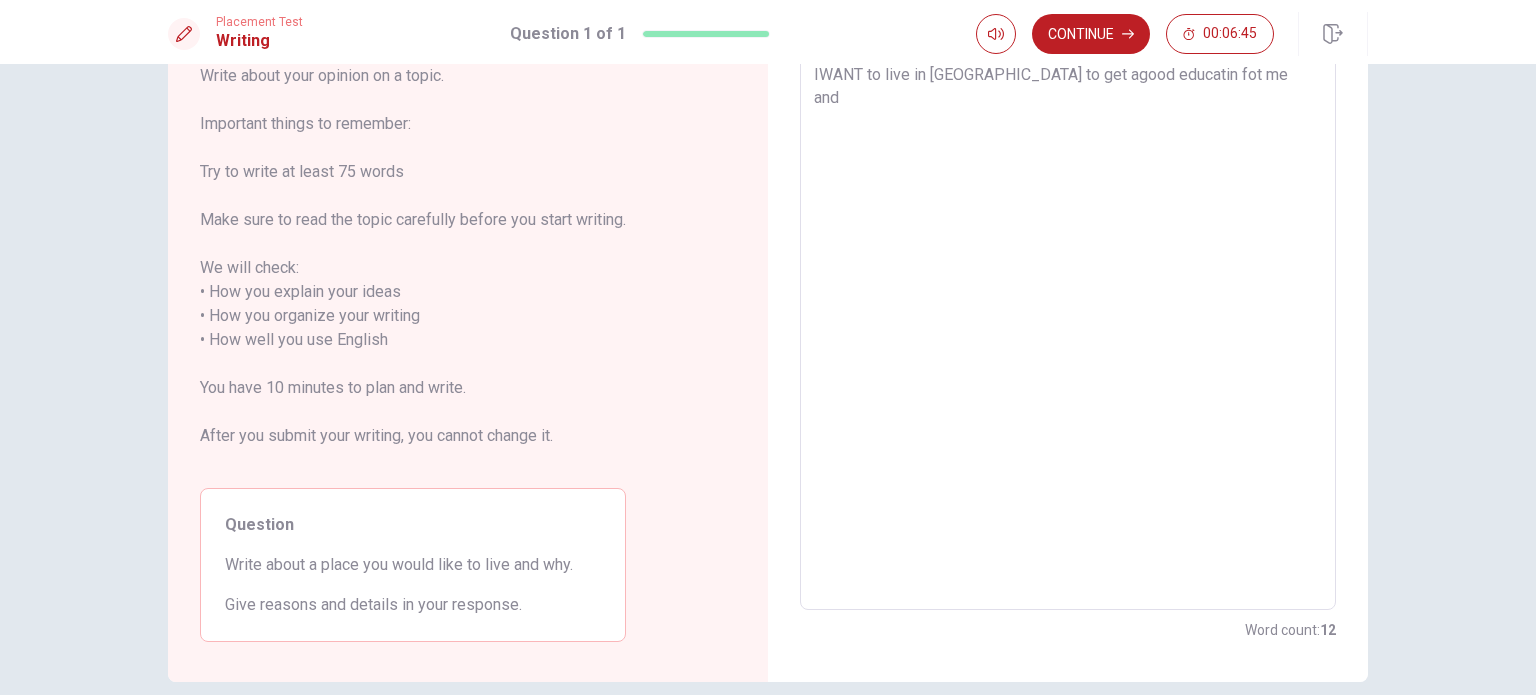 type on "IWANT to live in [GEOGRAPHIC_DATA] to get agood educatin fot me and m" 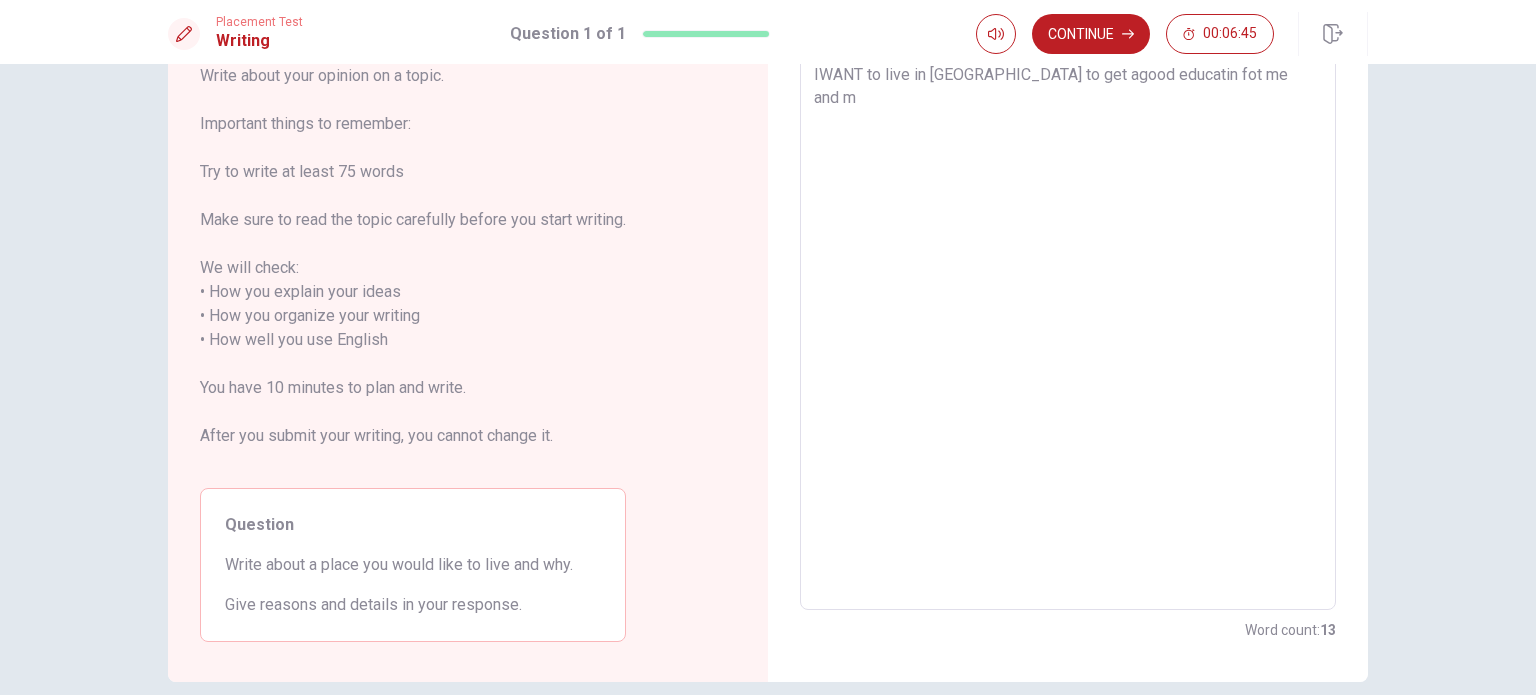 type on "x" 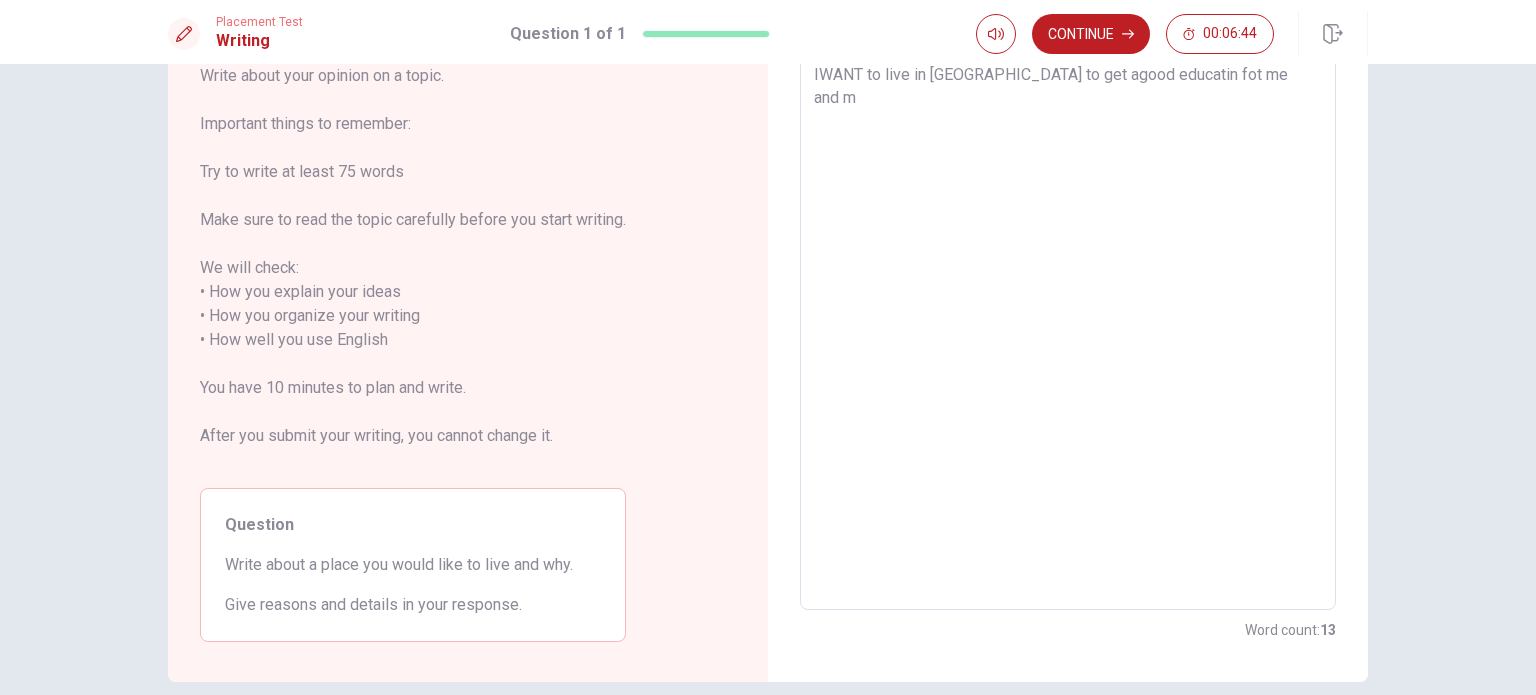 type on "IWANT to live in [GEOGRAPHIC_DATA] to get agood educatin fot me and my" 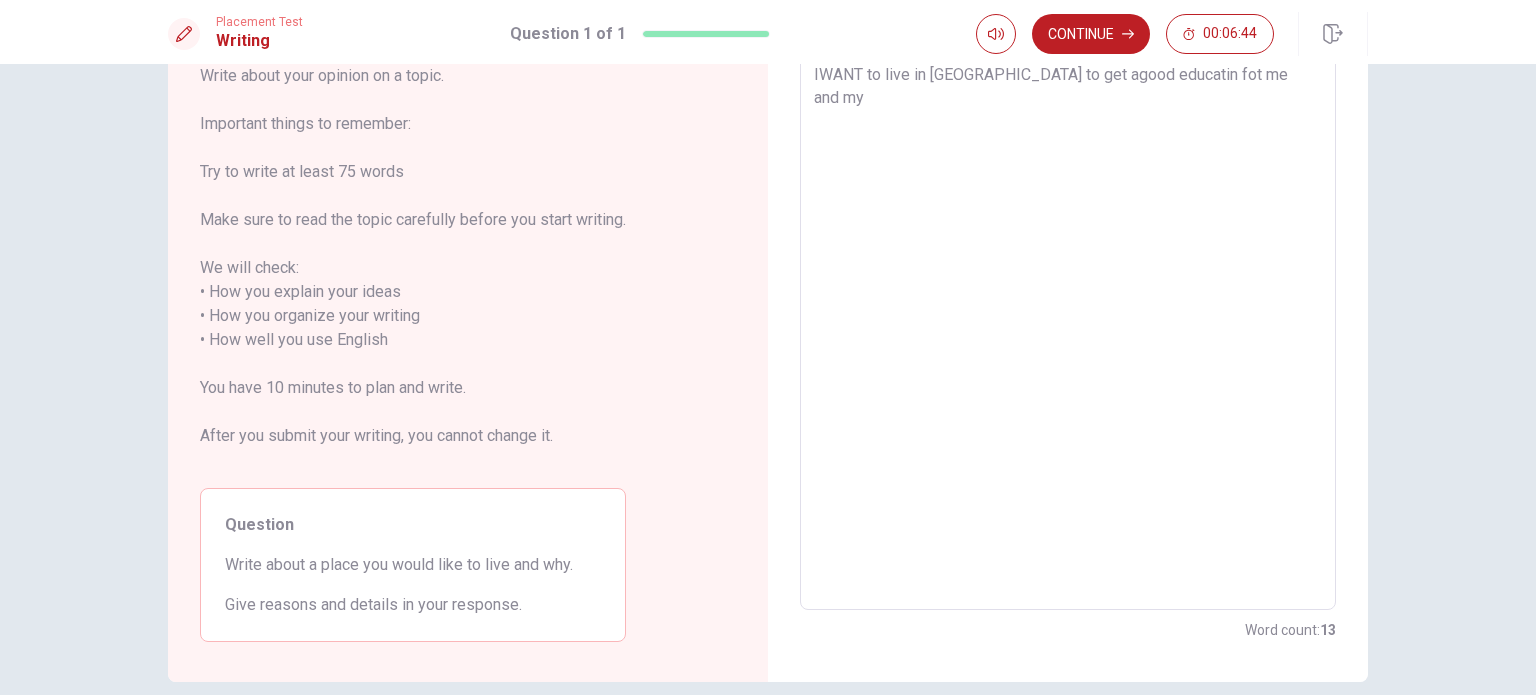 type on "x" 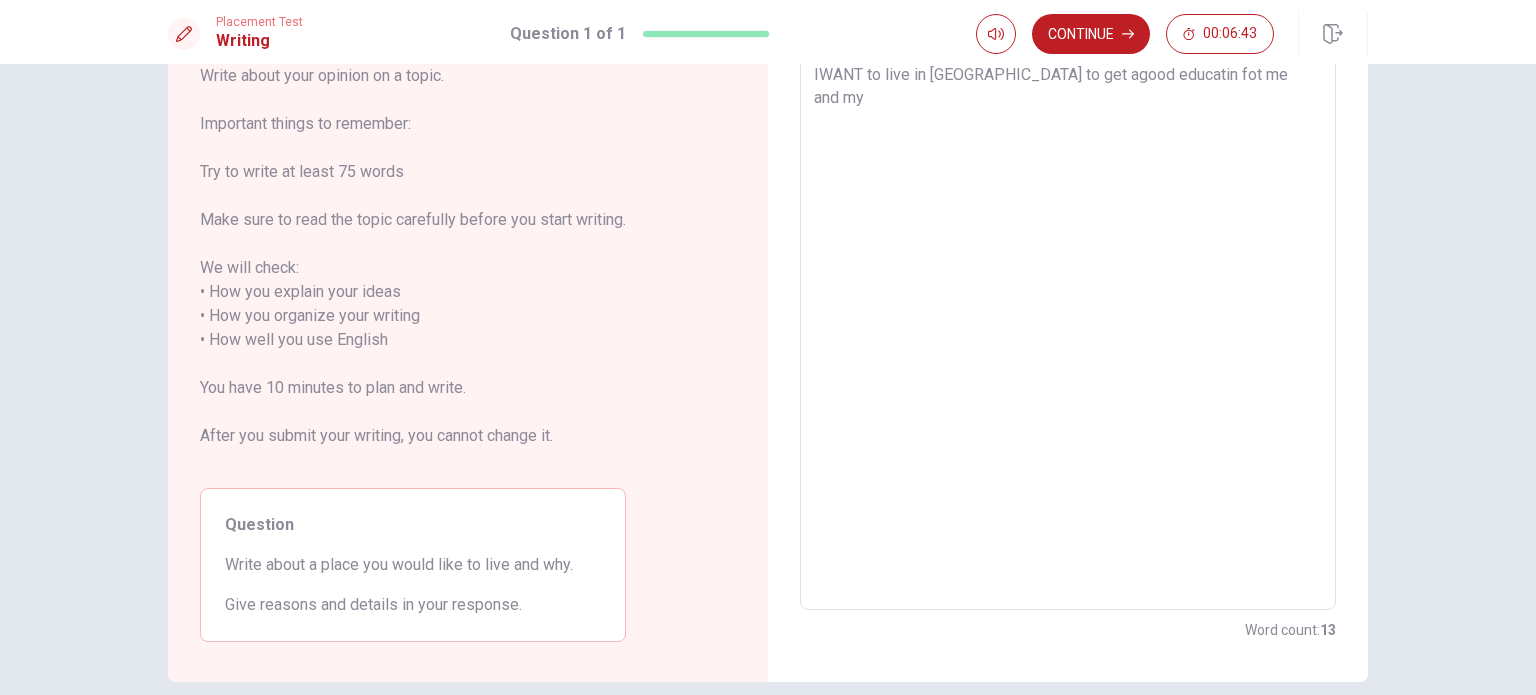 type on "IWANT to live in [GEOGRAPHIC_DATA] to get agood educatin fot me and my c" 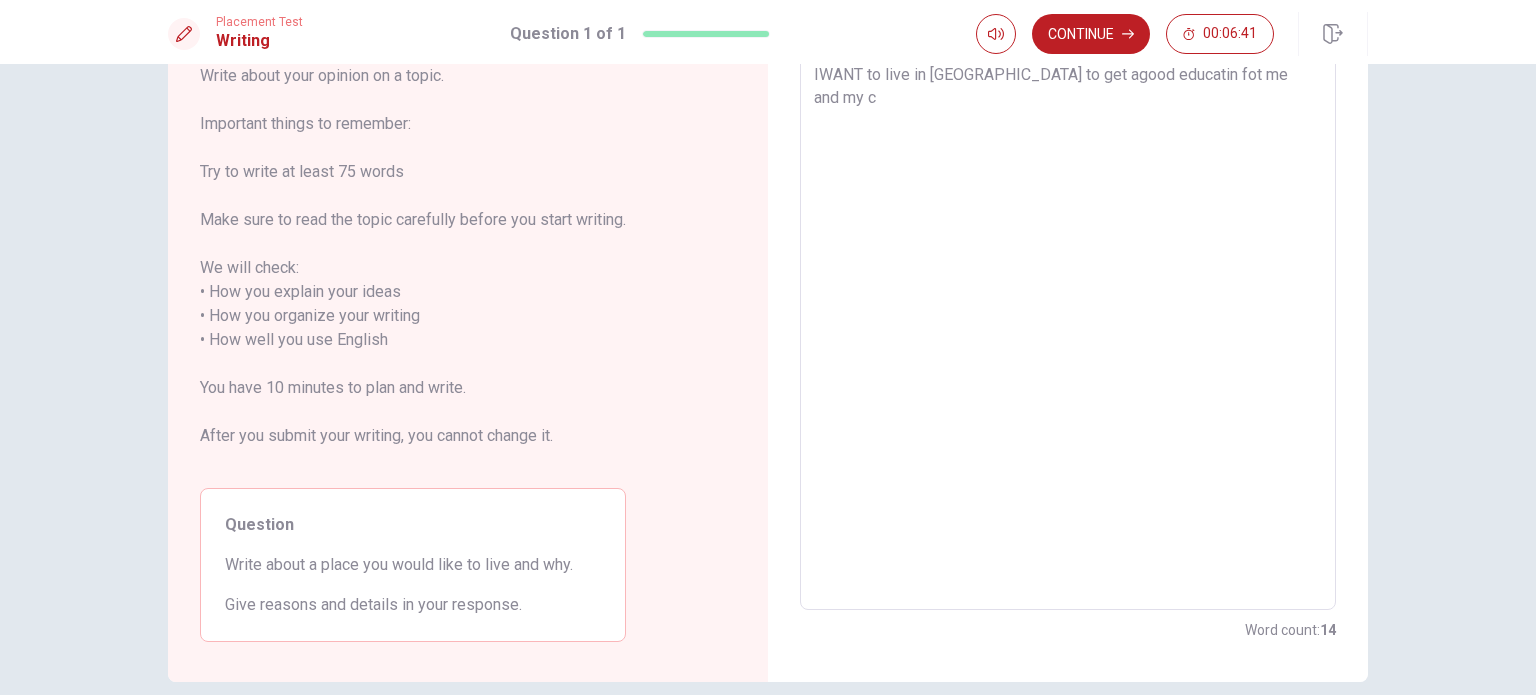 type on "x" 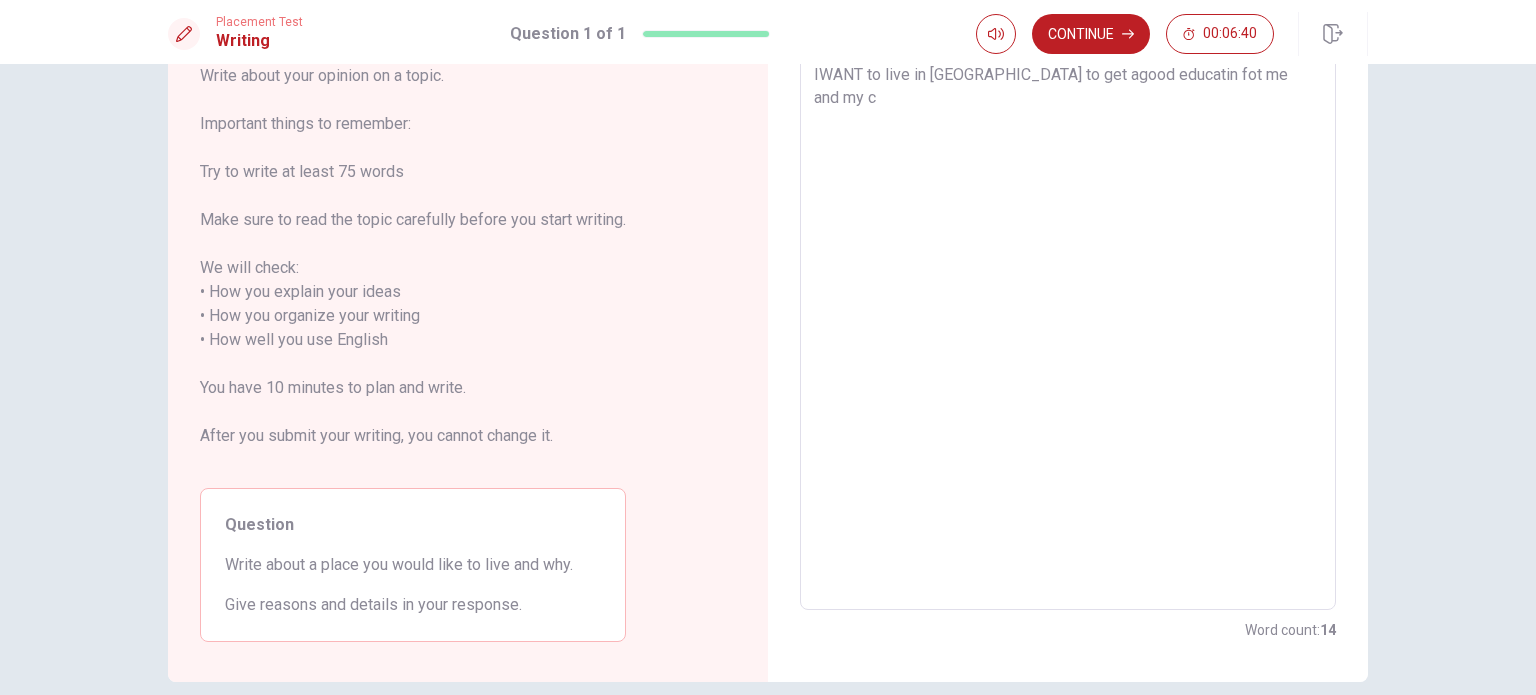type on "IWANT to live in [GEOGRAPHIC_DATA] to get agood educatin fot me and my ch" 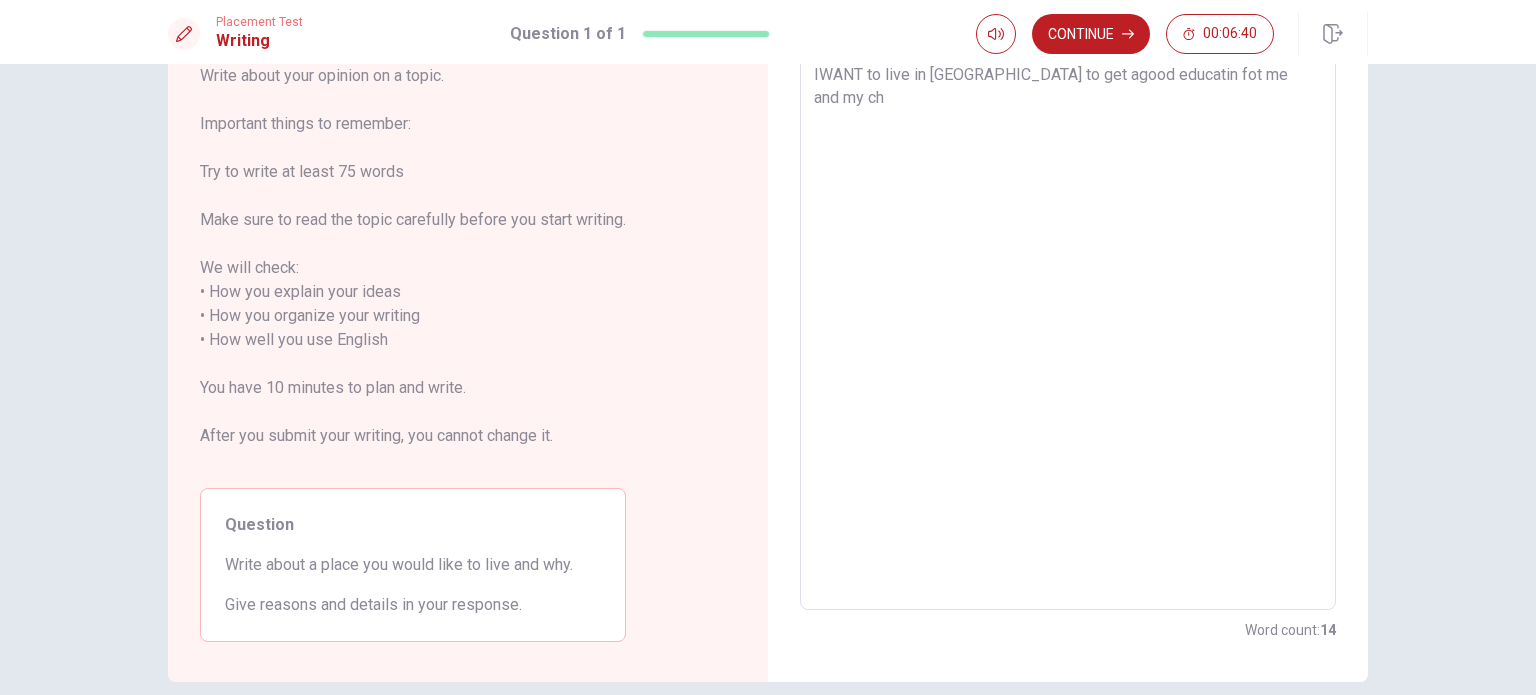 type on "x" 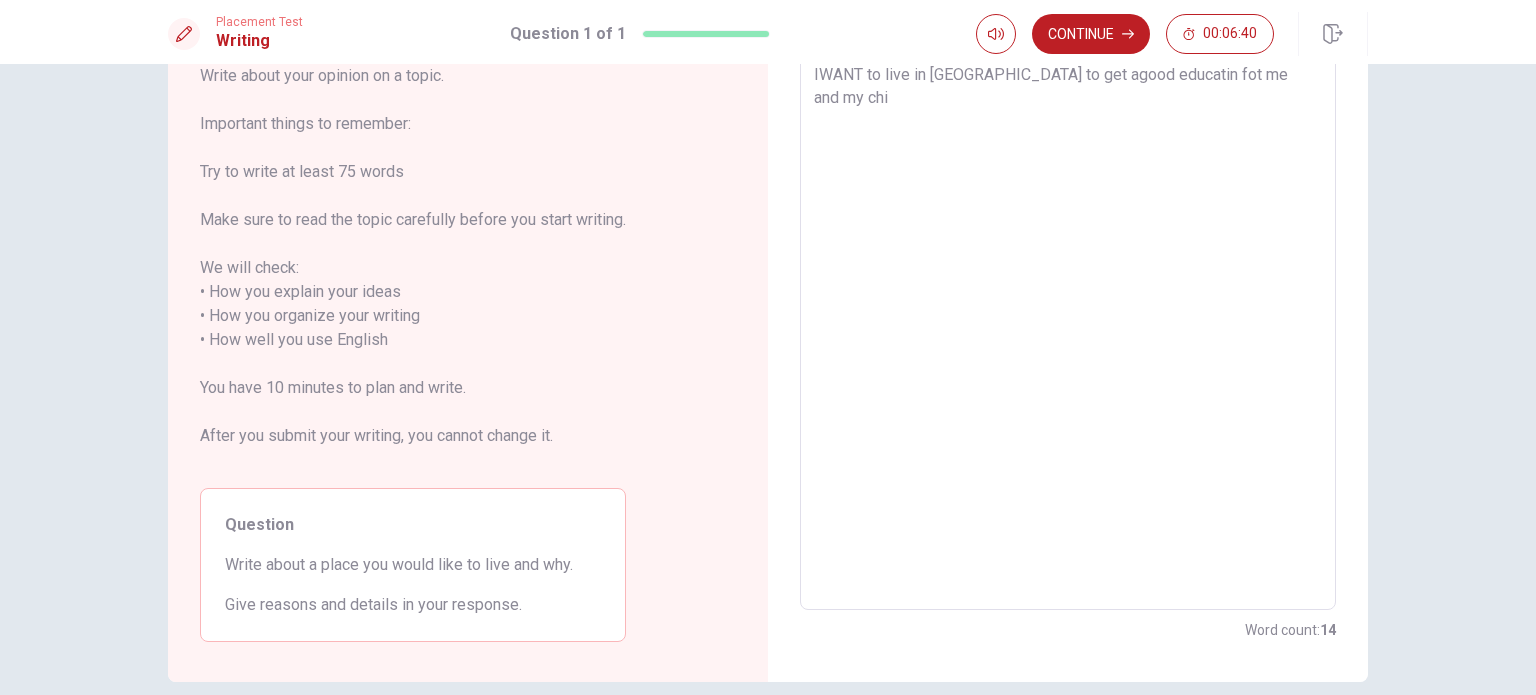 type on "x" 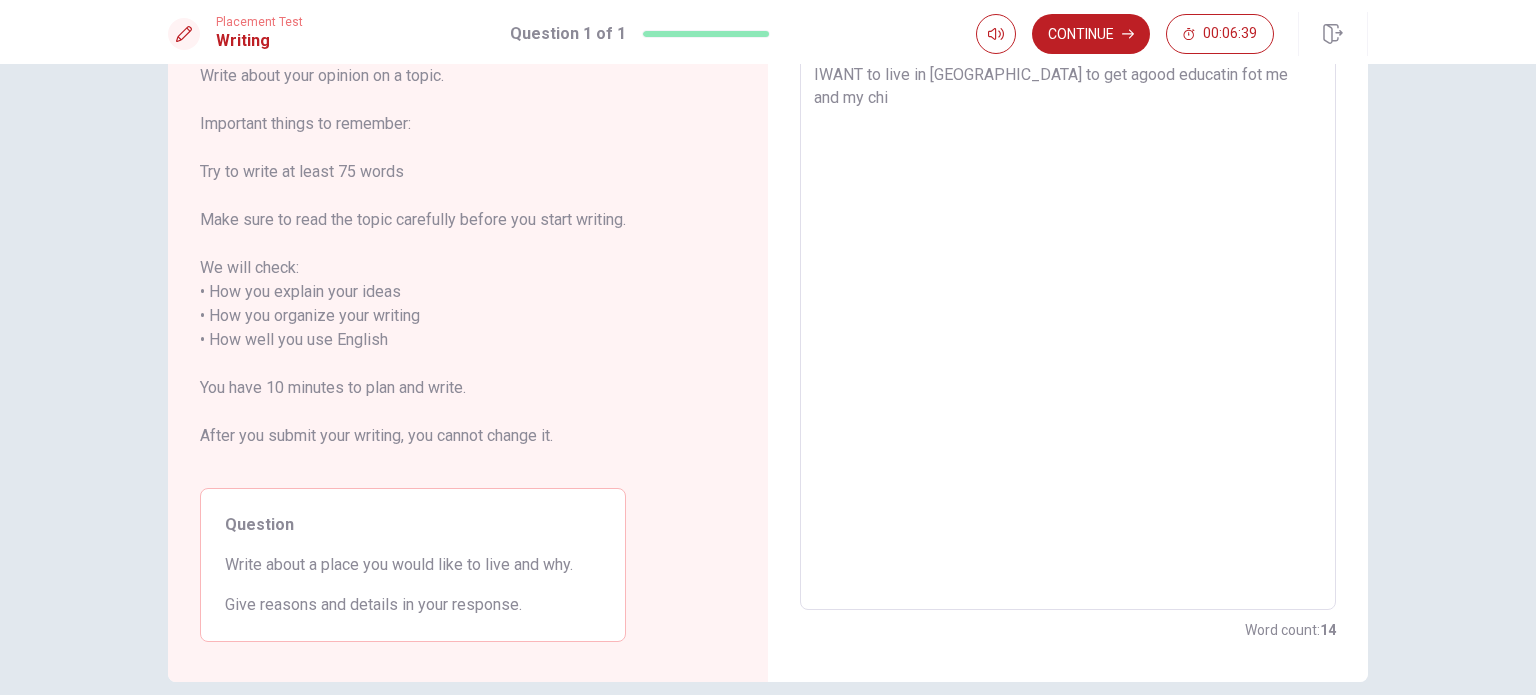 type on "IWANT to live in [GEOGRAPHIC_DATA] to get agood educatin fot me and my chil" 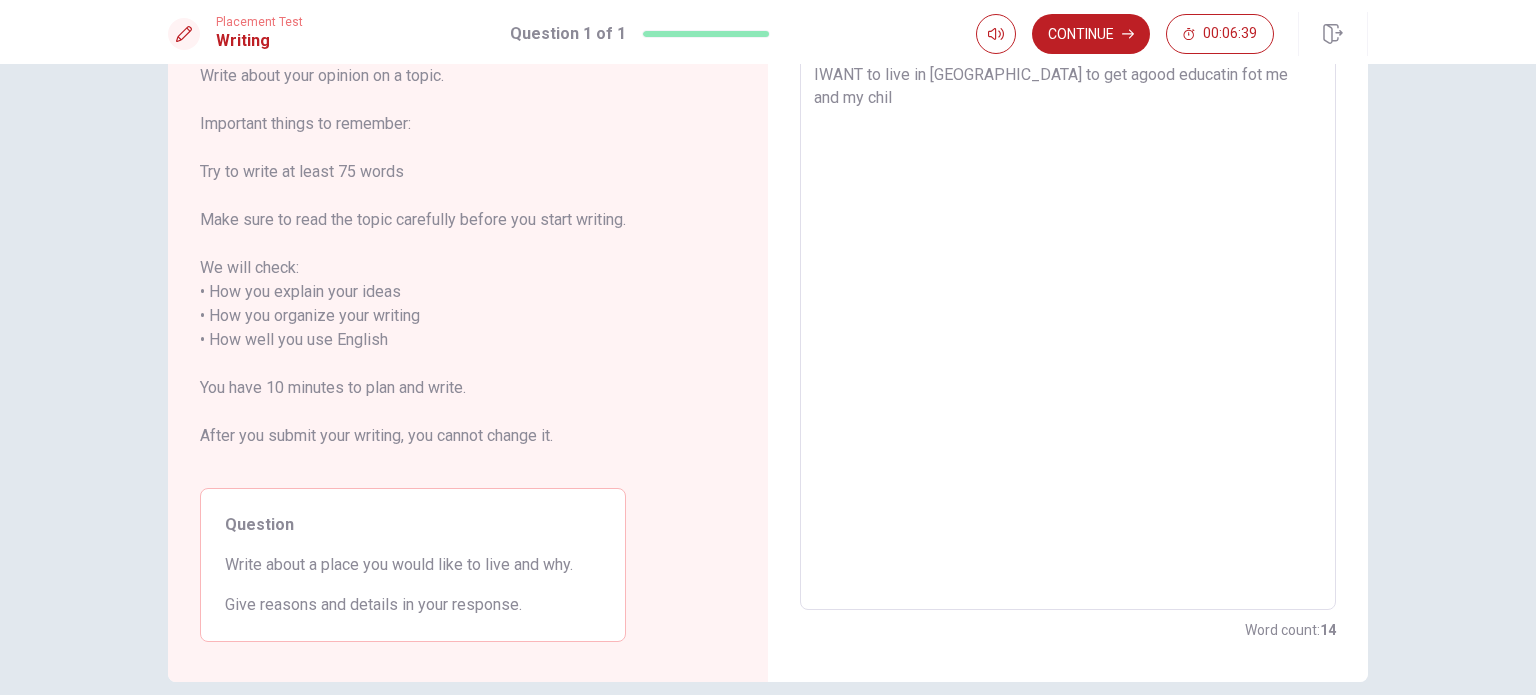 type on "x" 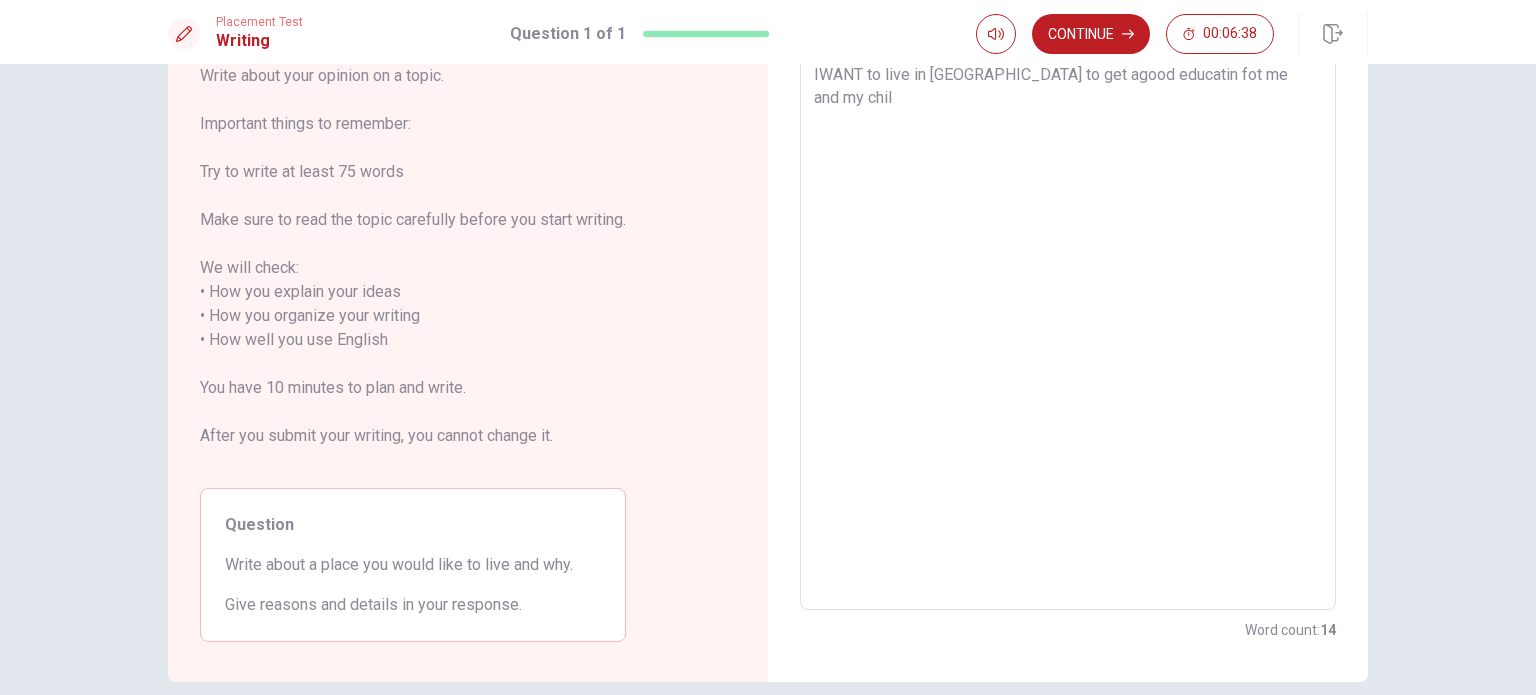type on "IWANT to live in [GEOGRAPHIC_DATA] to get agood educatin fot me and my child" 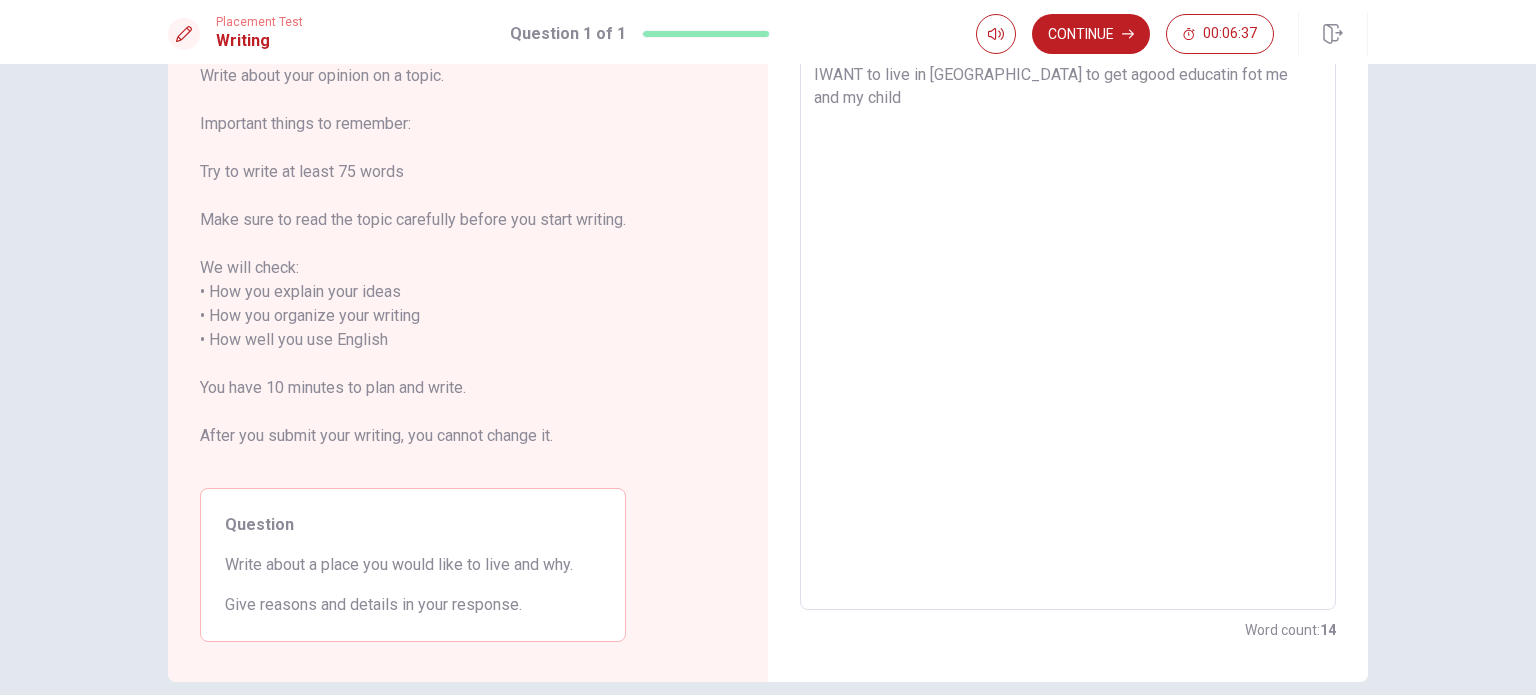 type on "x" 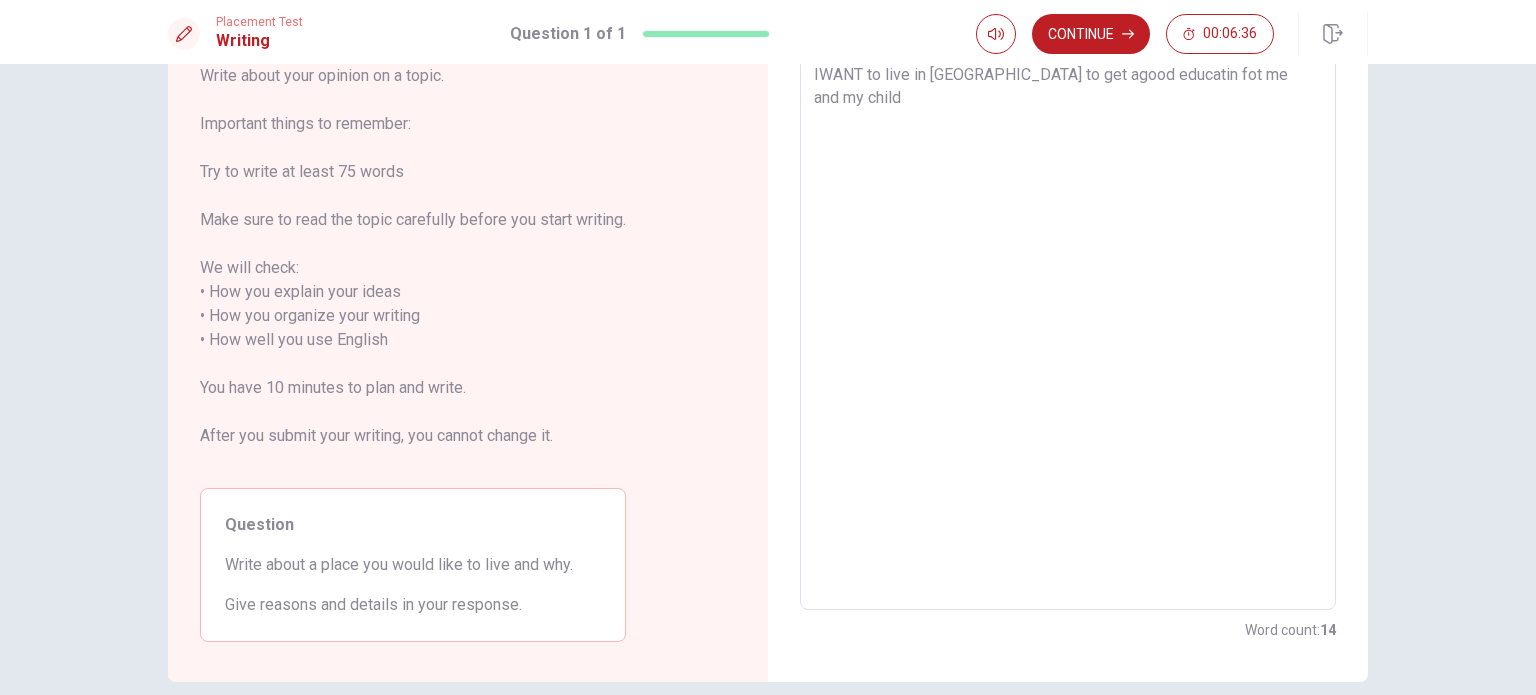 type on "IWANT to live in [GEOGRAPHIC_DATA] to get agood educatin fot me and my childr" 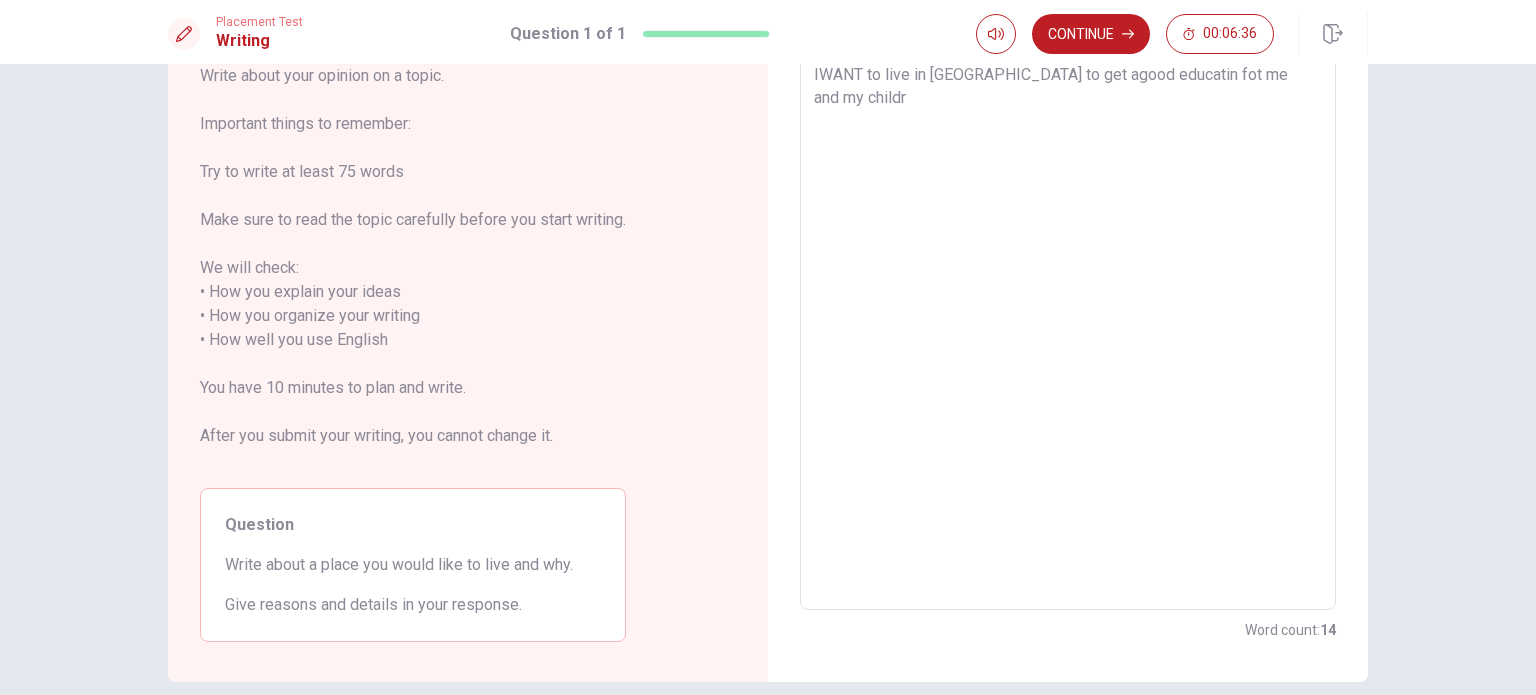 type on "x" 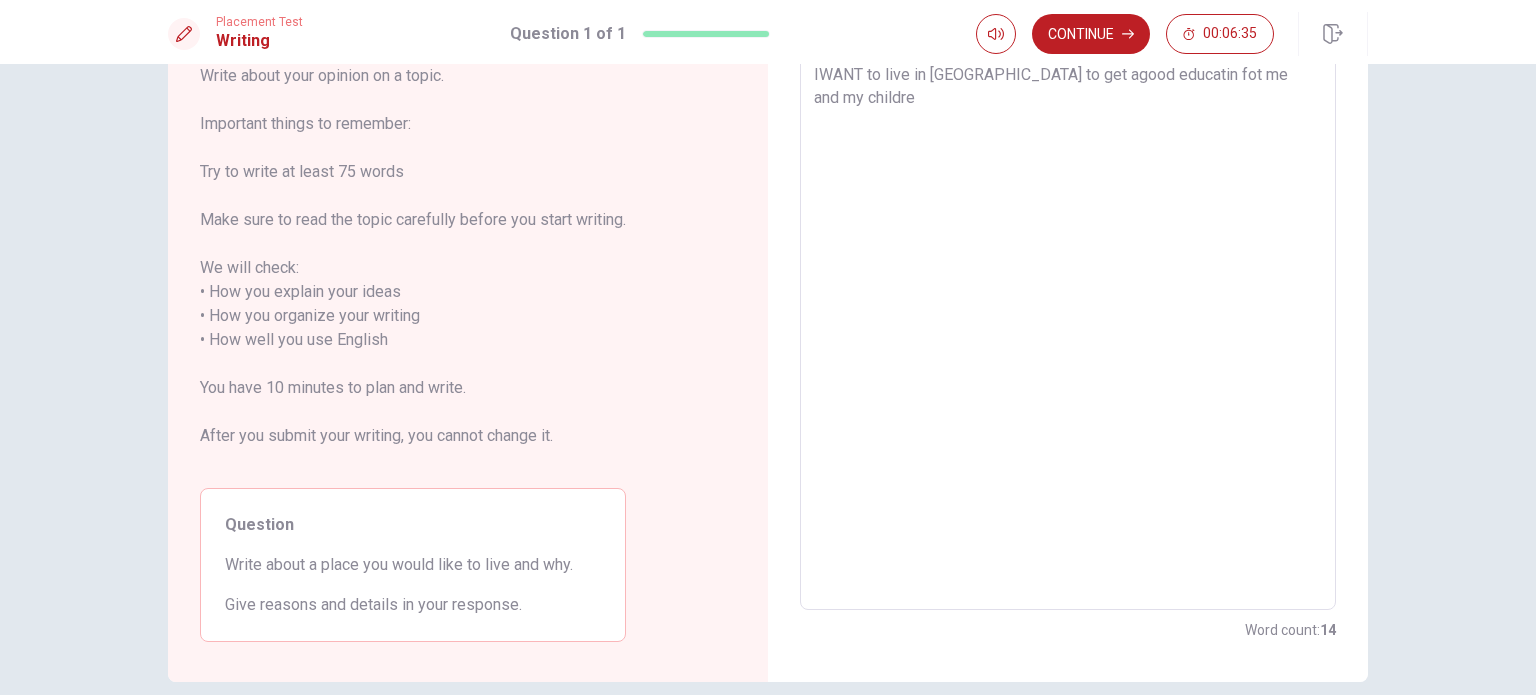 type on "x" 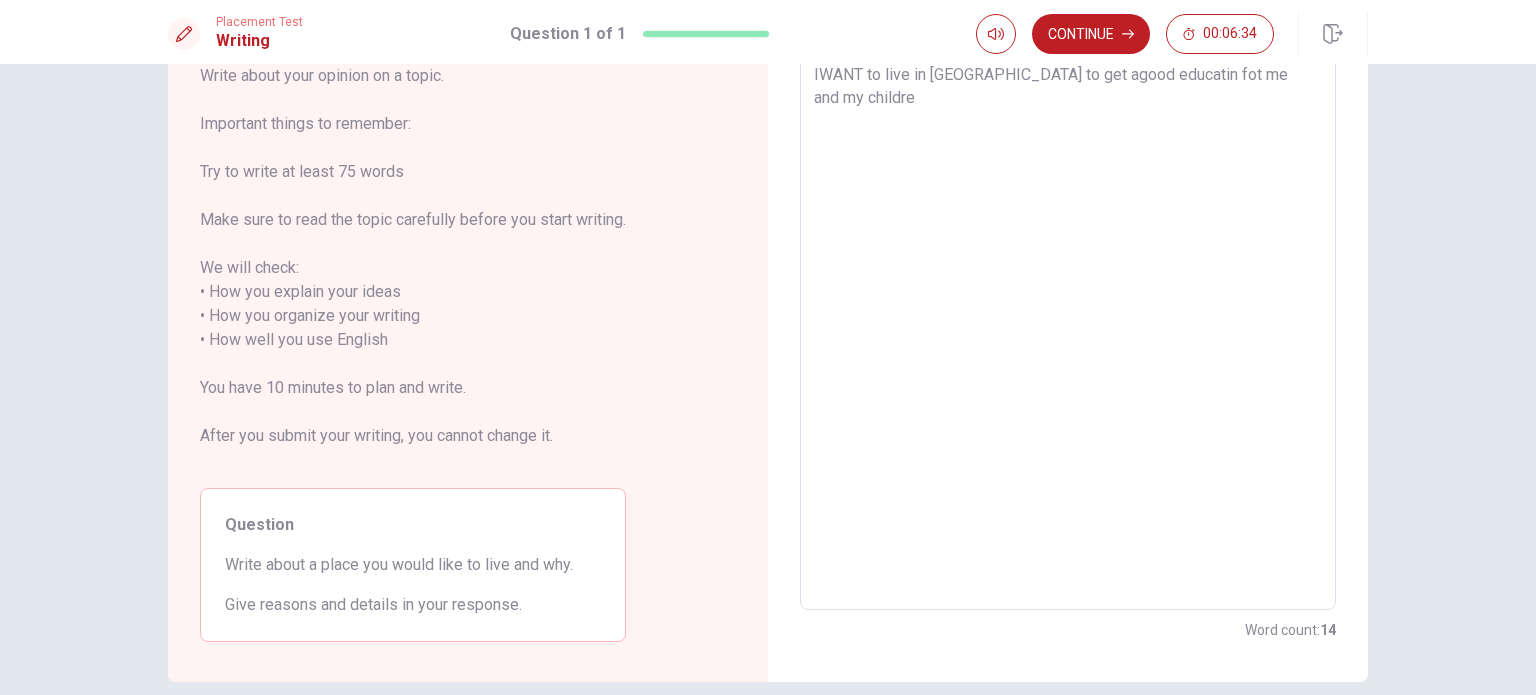 type on "IWANT to live in [GEOGRAPHIC_DATA] to get agood educatin fot me and my children" 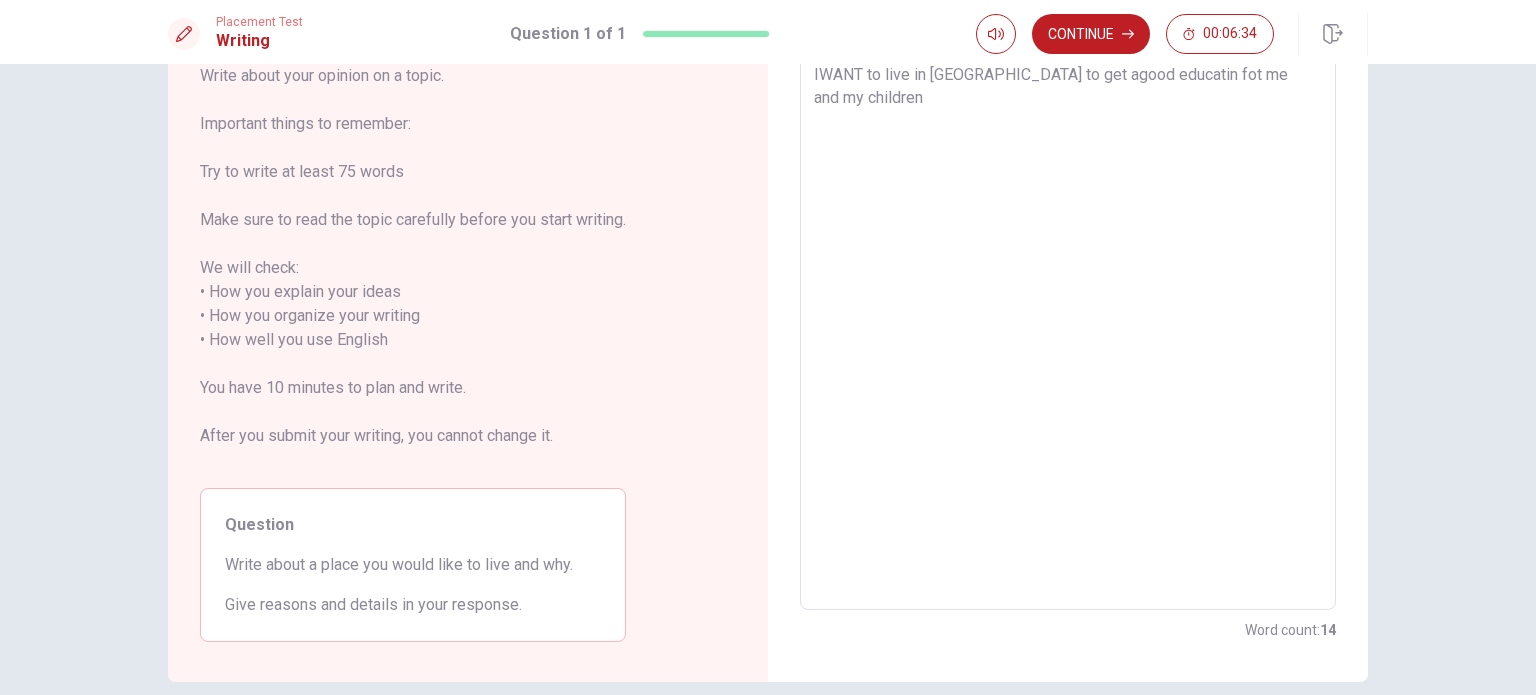 type on "x" 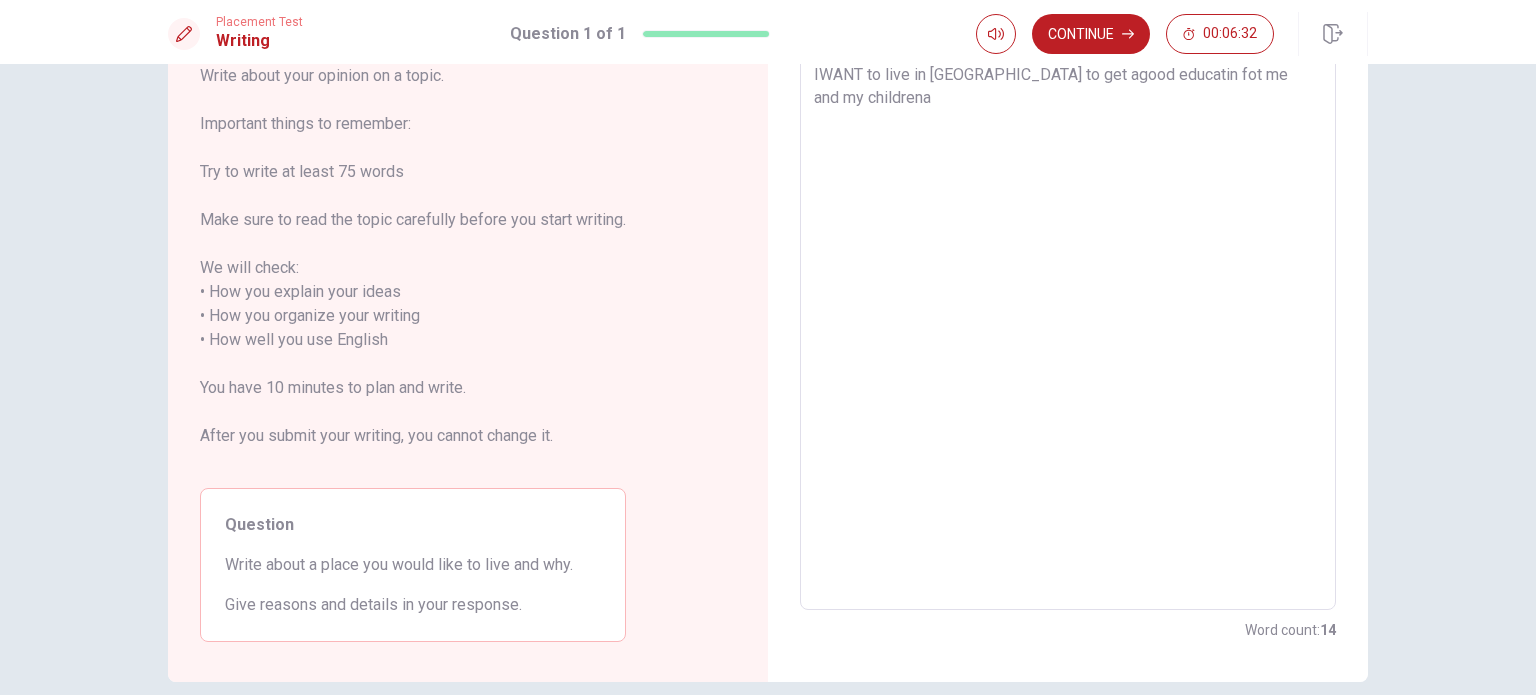 type on "x" 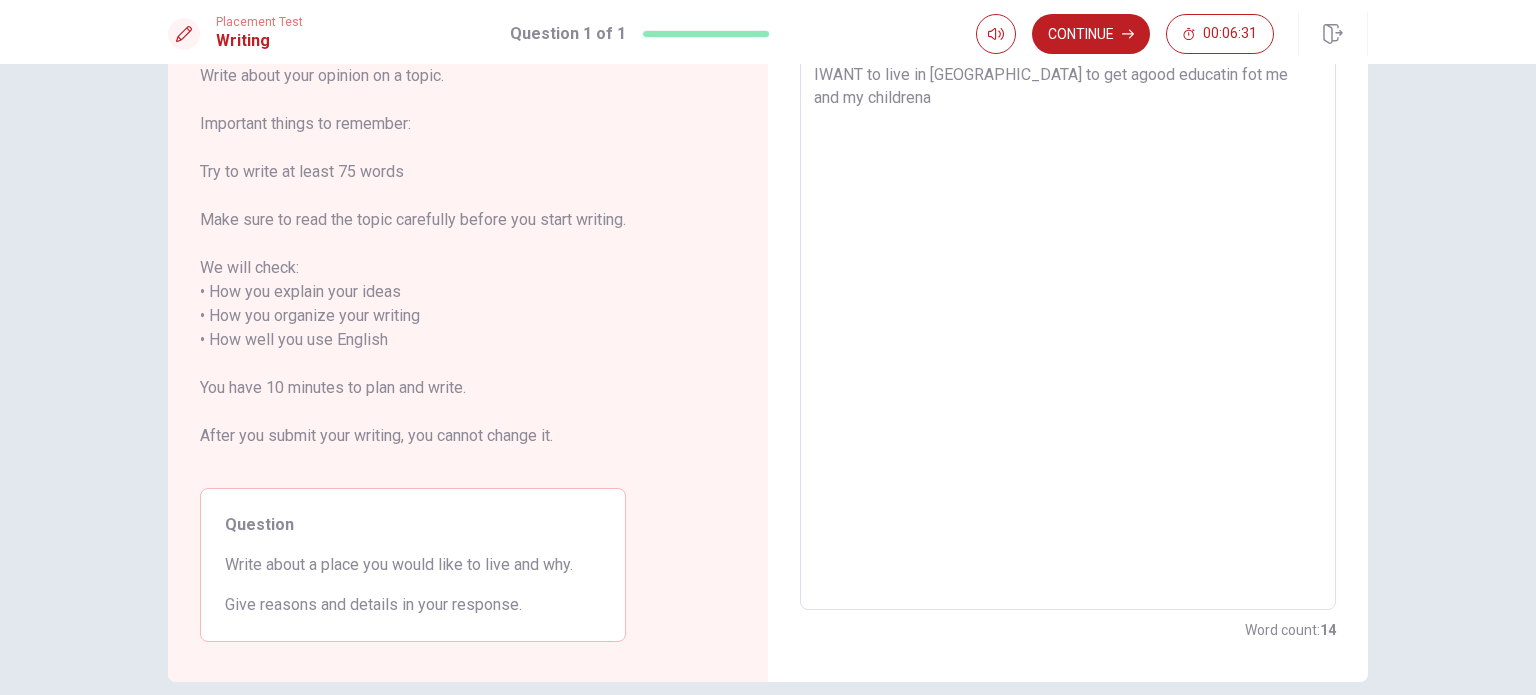 type on "x" 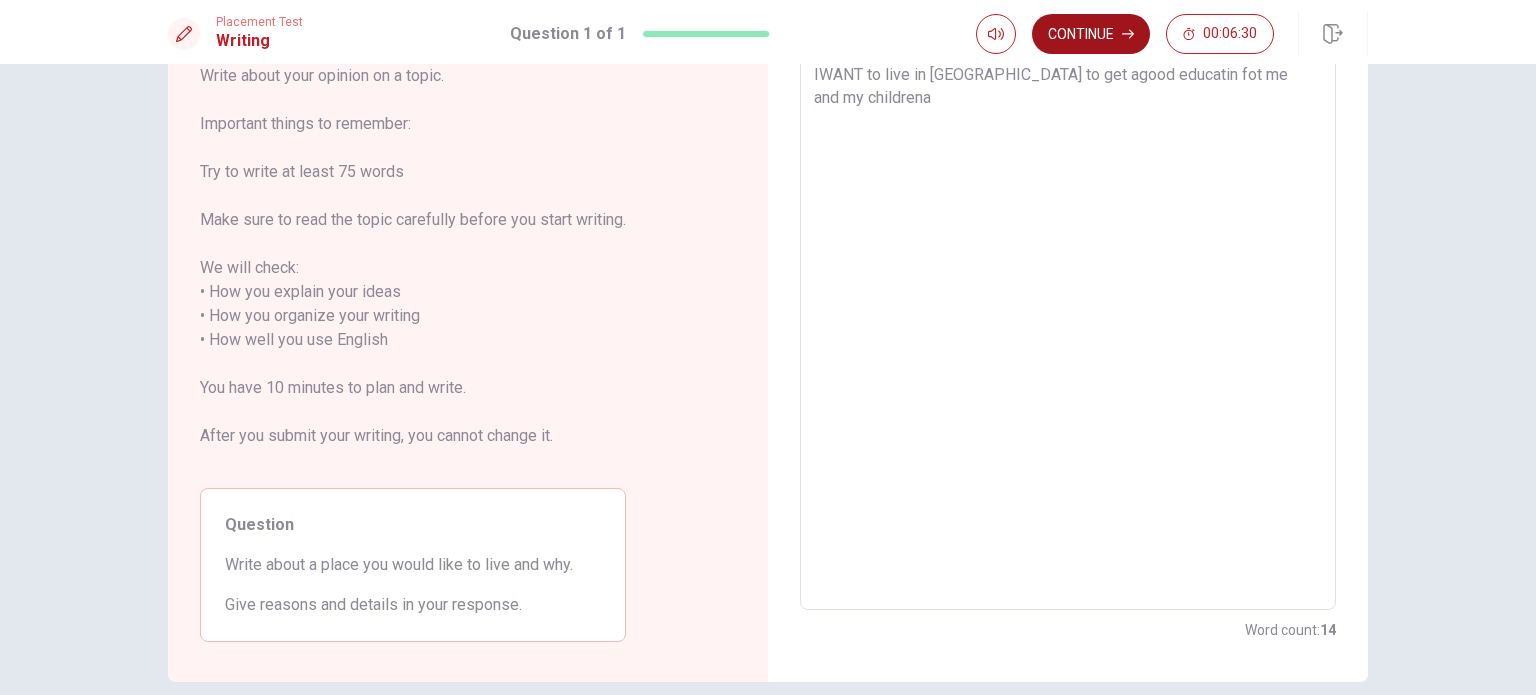 type on "IWANT to live in [GEOGRAPHIC_DATA] to get agood educatin fot me and my childrena" 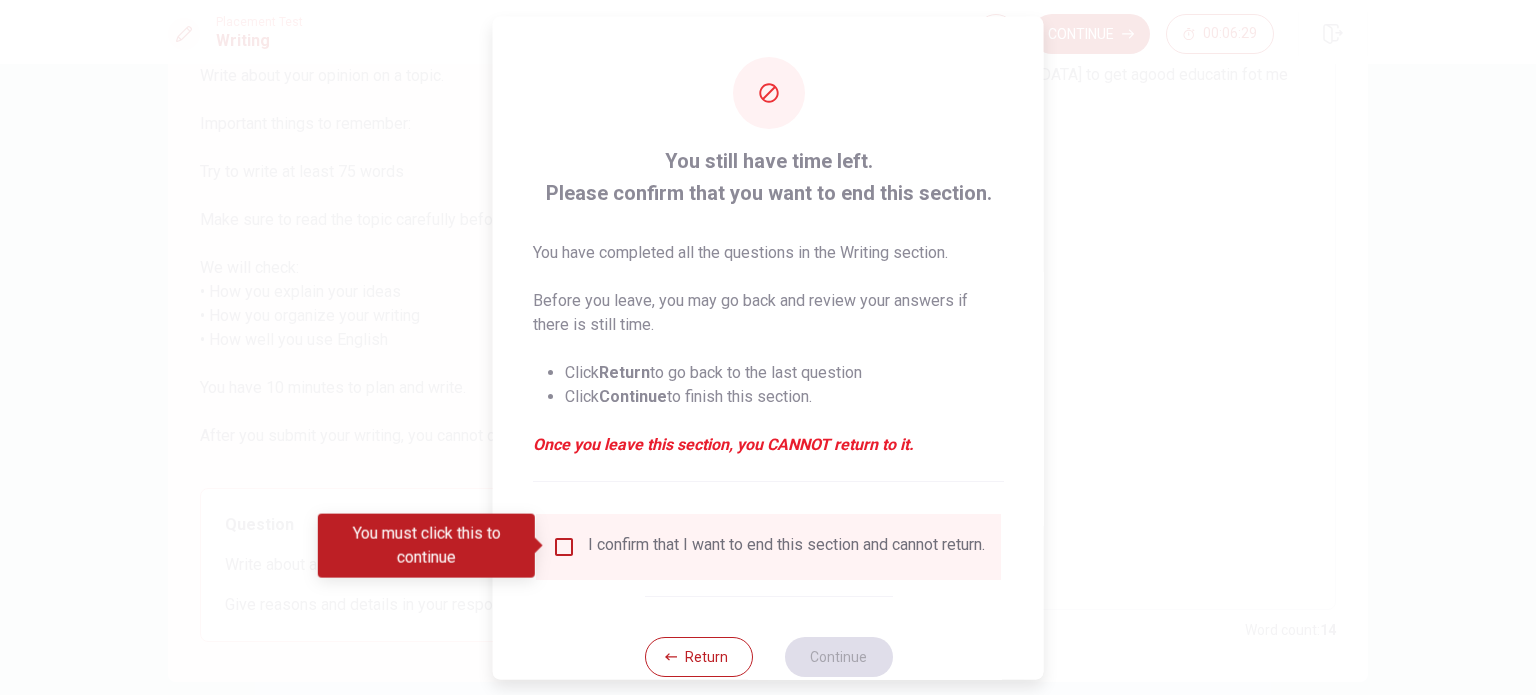 click at bounding box center (564, 546) 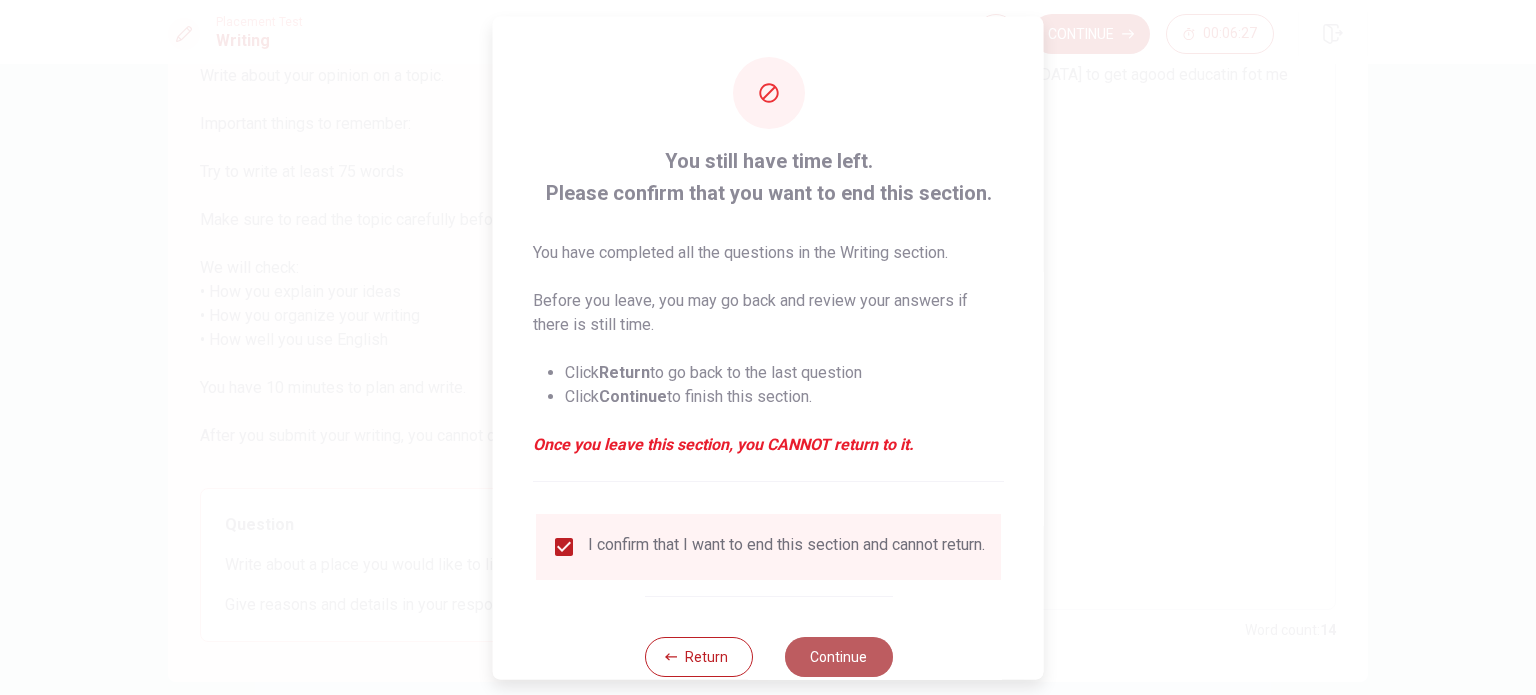 click on "Continue" at bounding box center (838, 656) 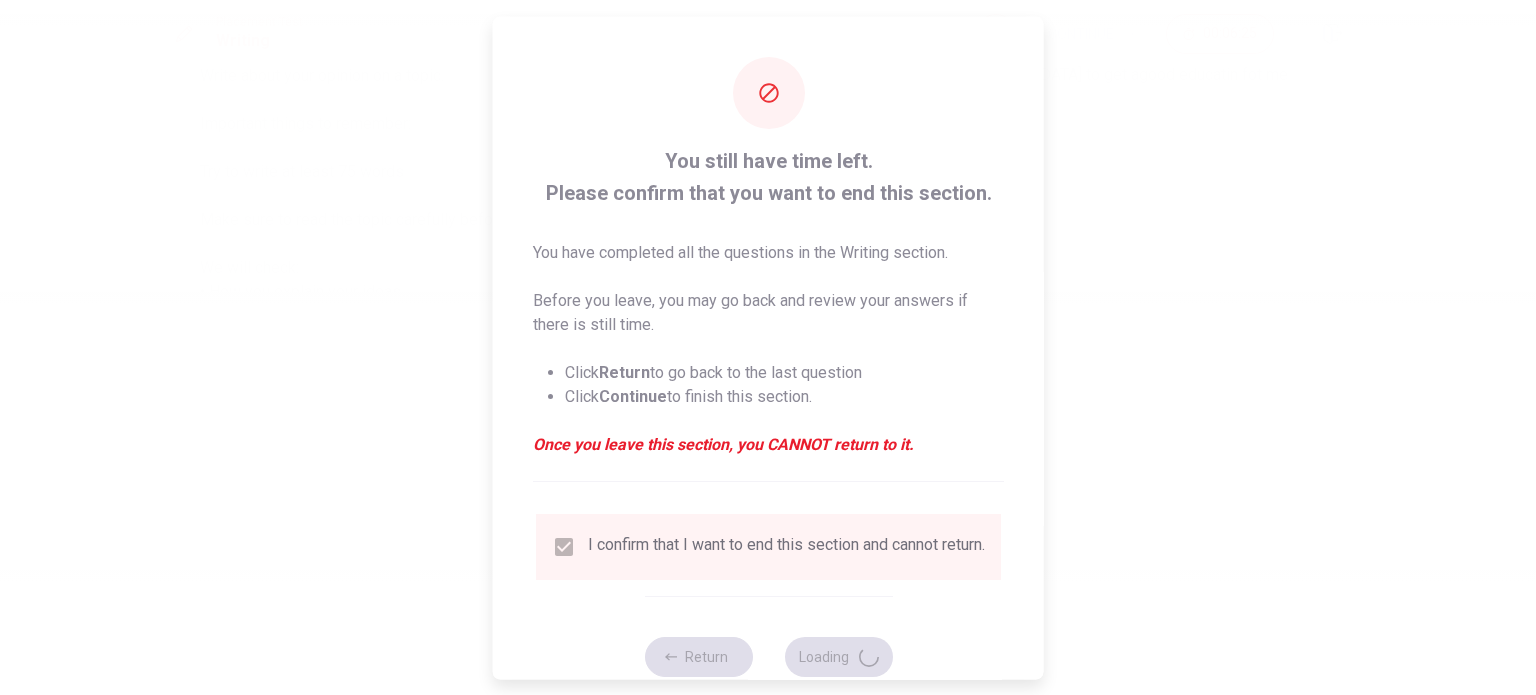 type on "x" 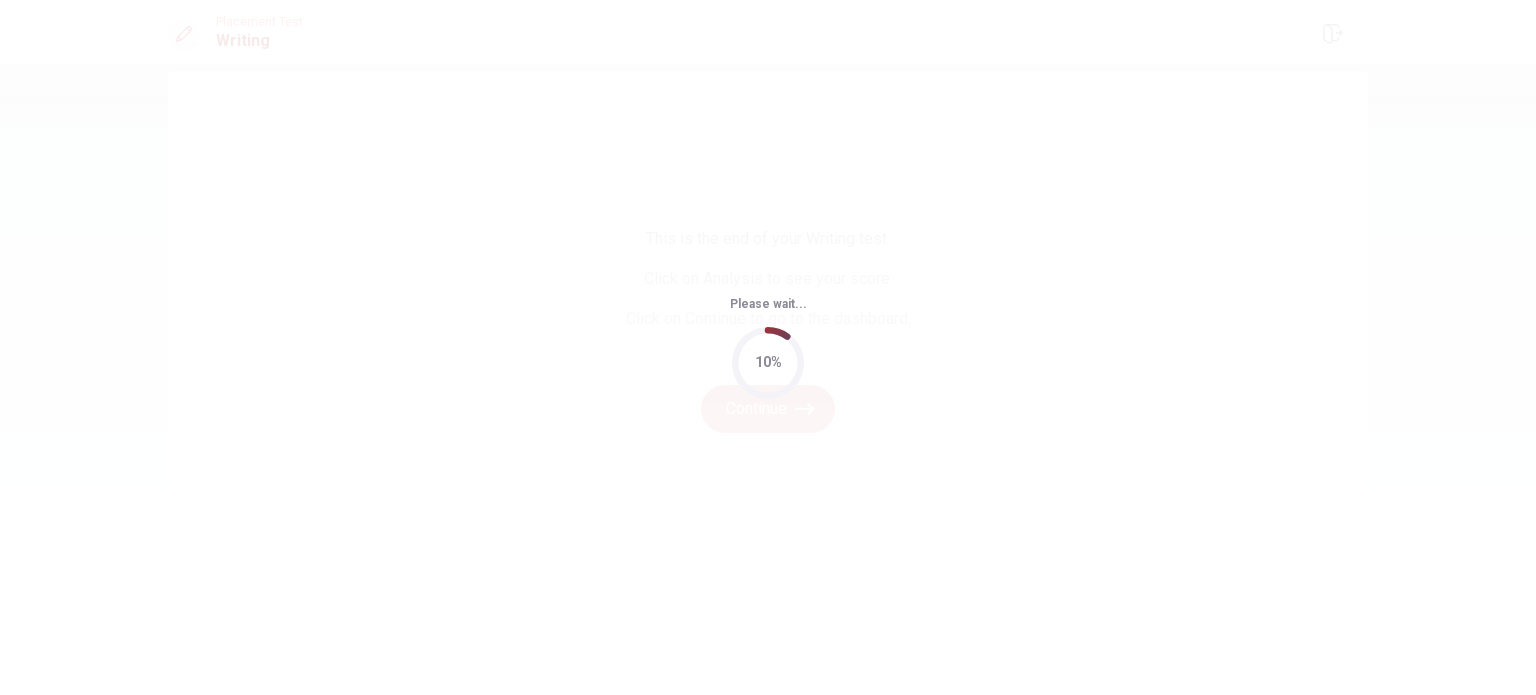 scroll, scrollTop: 32, scrollLeft: 0, axis: vertical 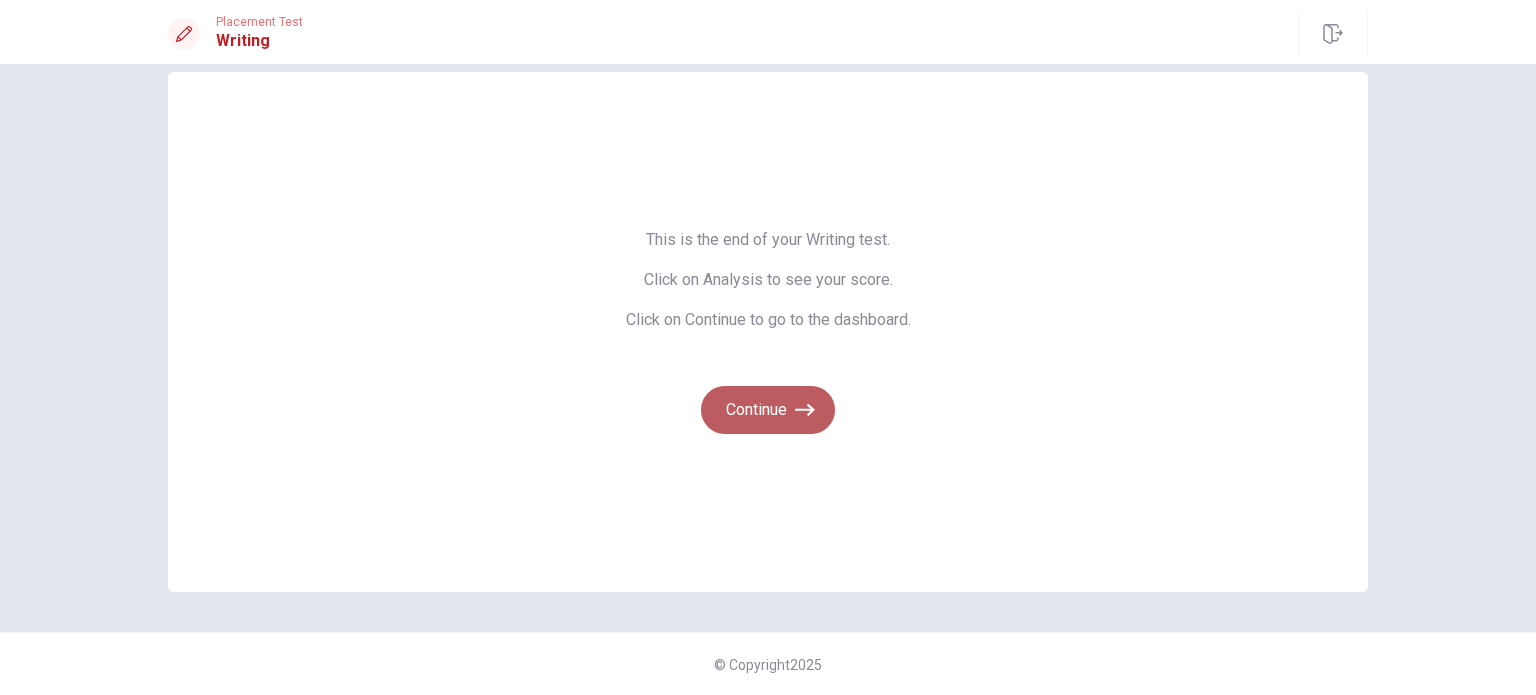 click 